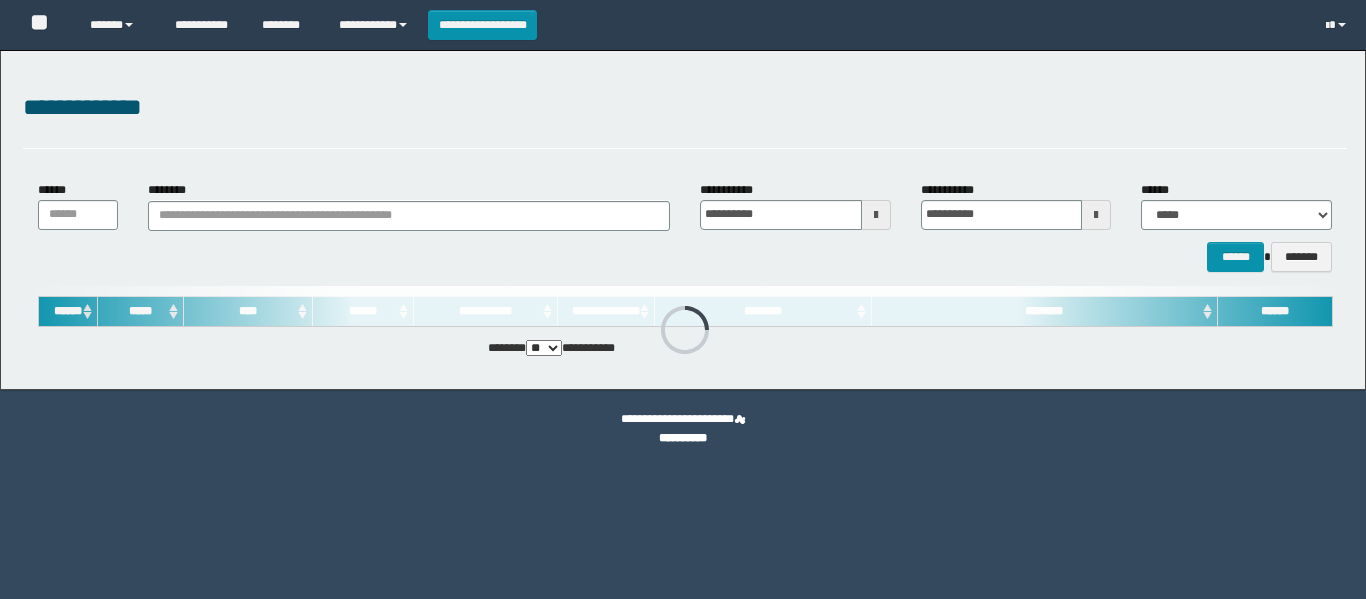 scroll, scrollTop: 0, scrollLeft: 0, axis: both 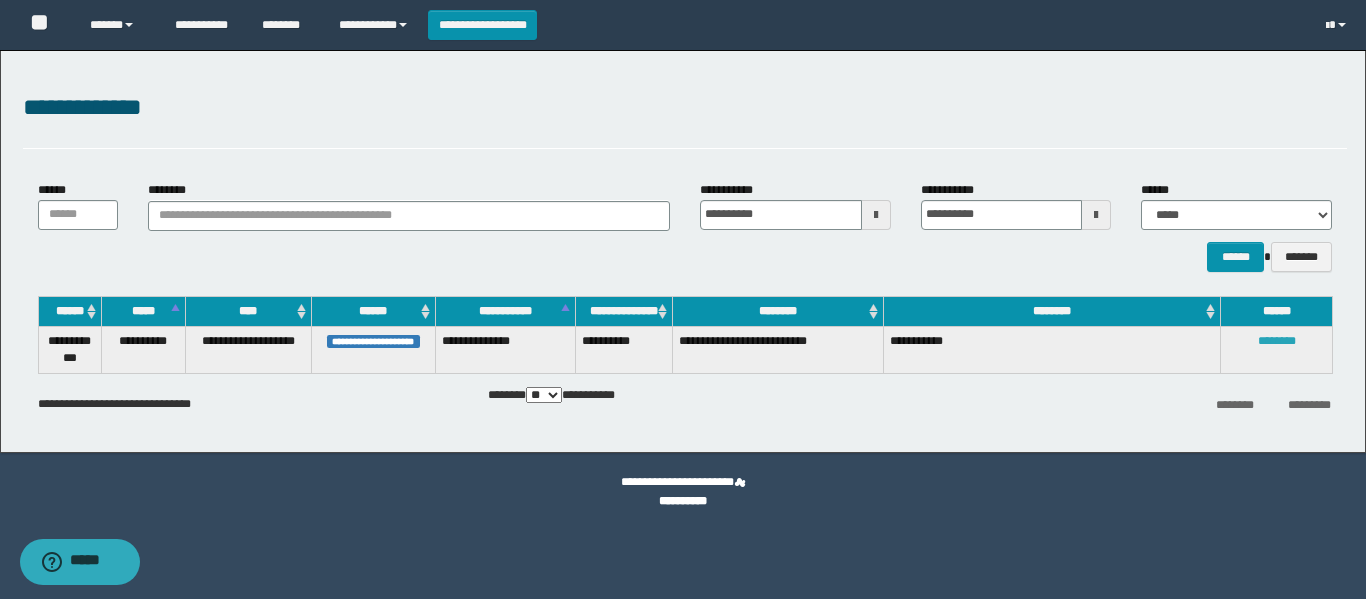 click on "********" at bounding box center (1277, 341) 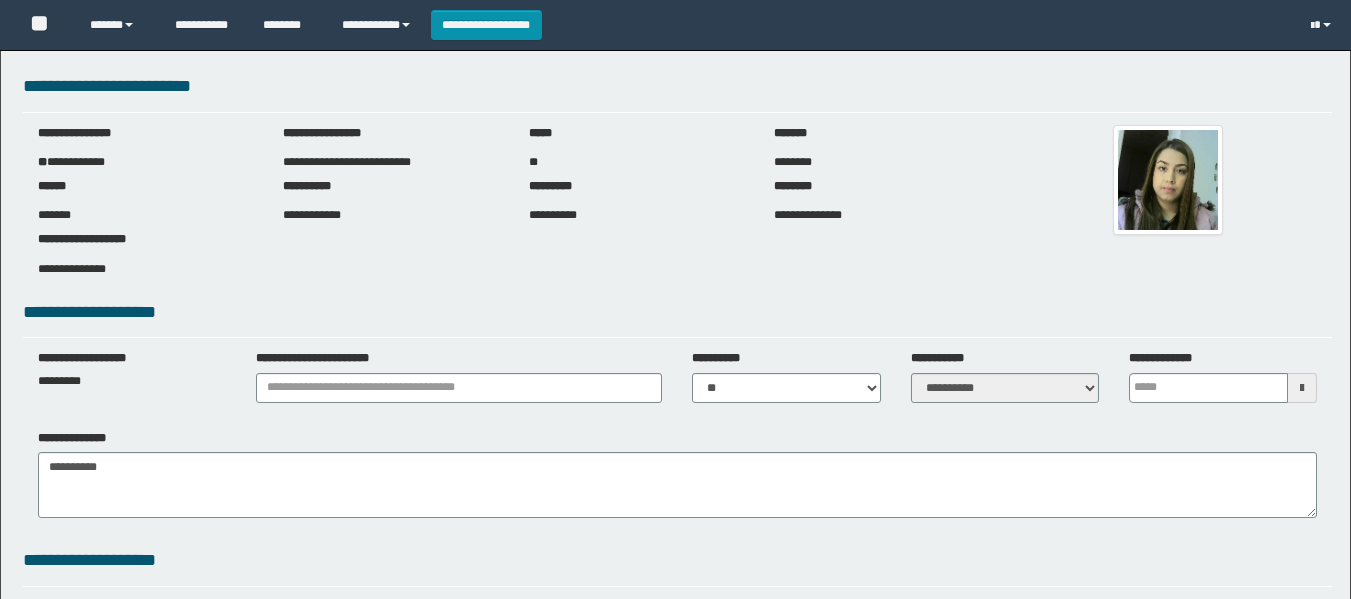 scroll, scrollTop: 0, scrollLeft: 0, axis: both 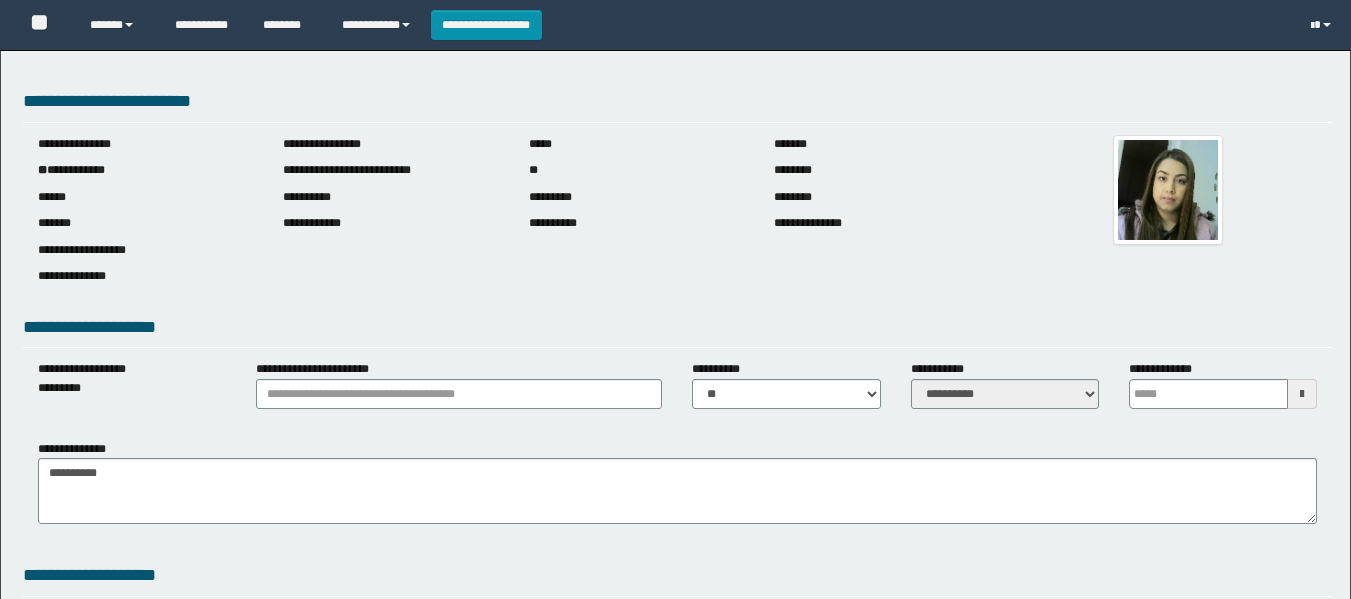 type 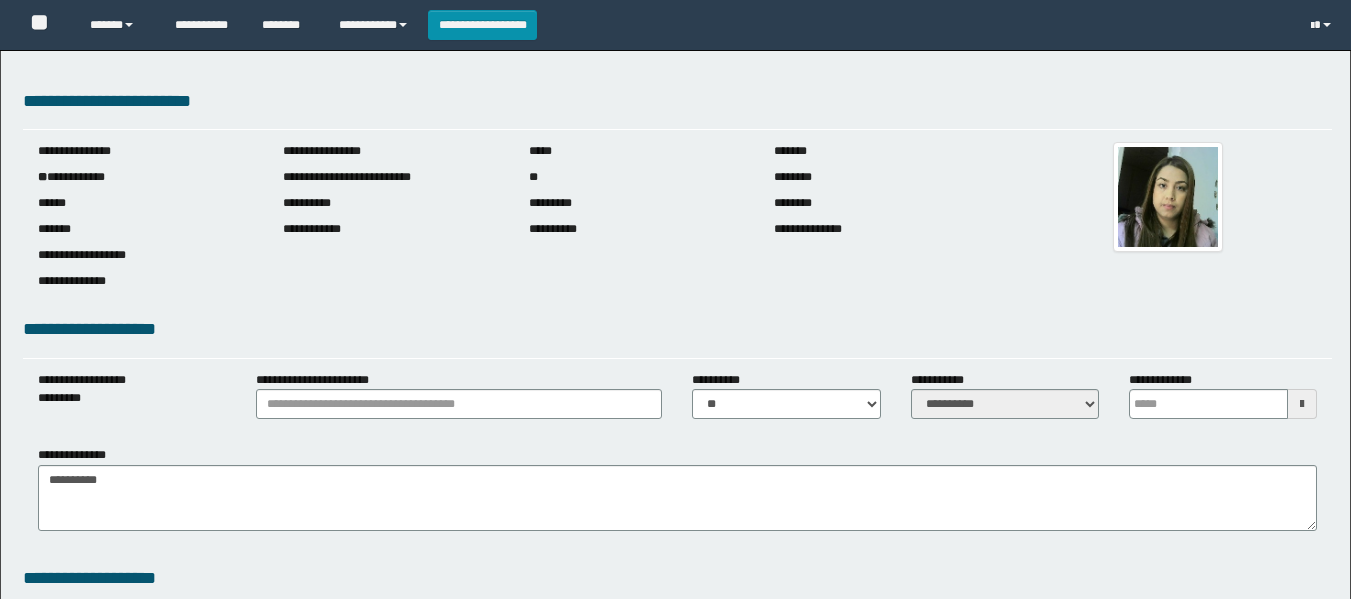 scroll, scrollTop: 0, scrollLeft: 0, axis: both 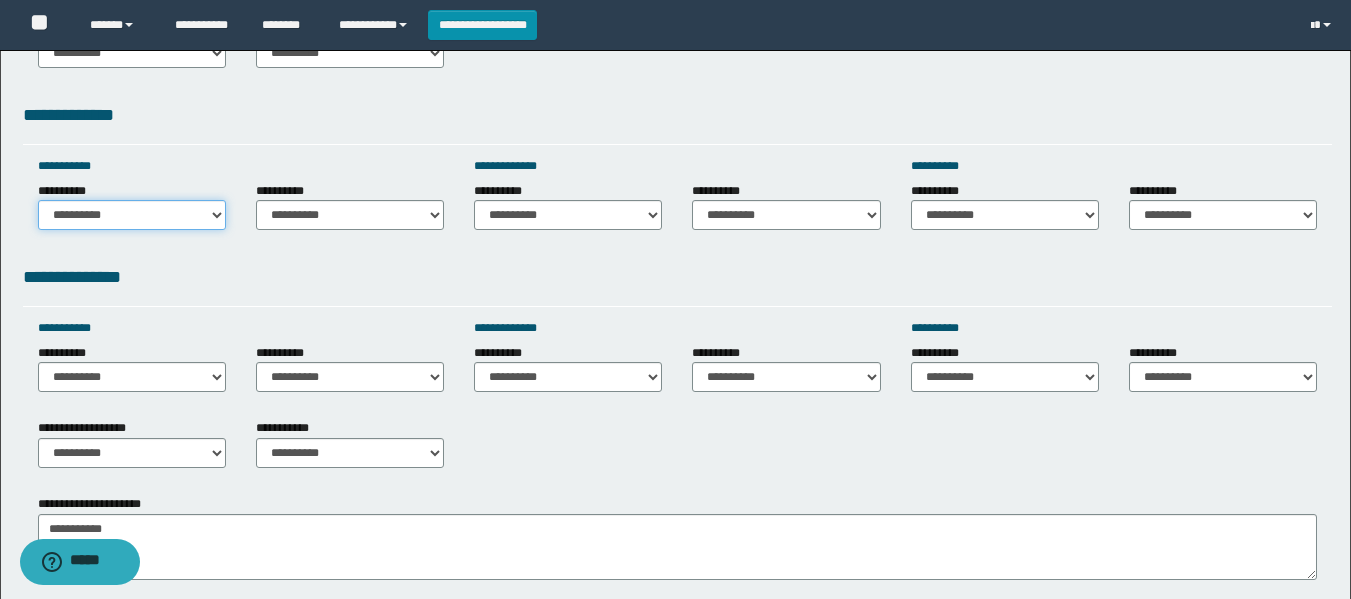 drag, startPoint x: 96, startPoint y: 208, endPoint x: 100, endPoint y: 228, distance: 20.396078 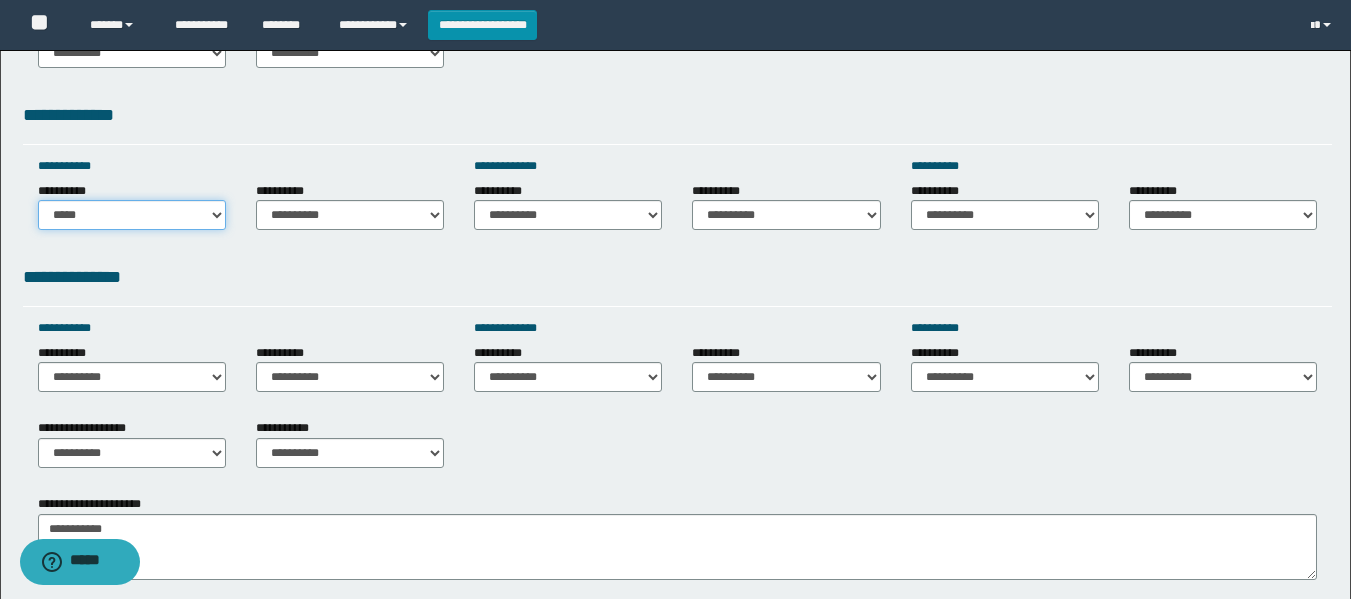click on "**********" at bounding box center (132, 215) 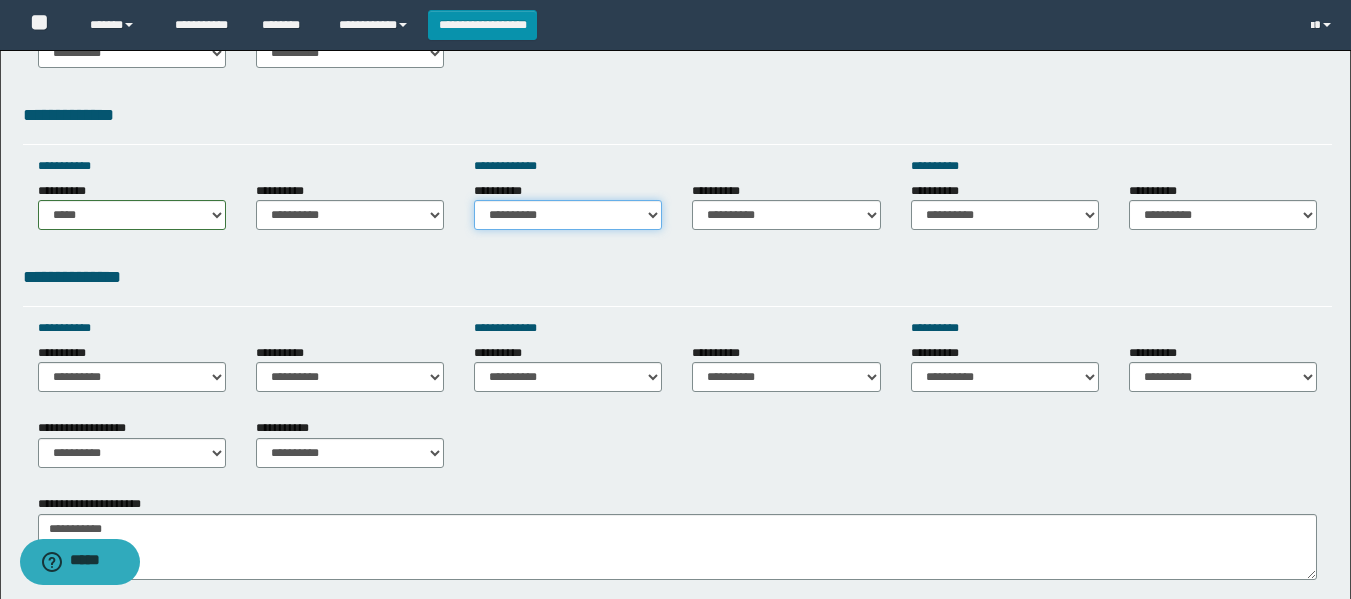 click on "**********" at bounding box center (568, 215) 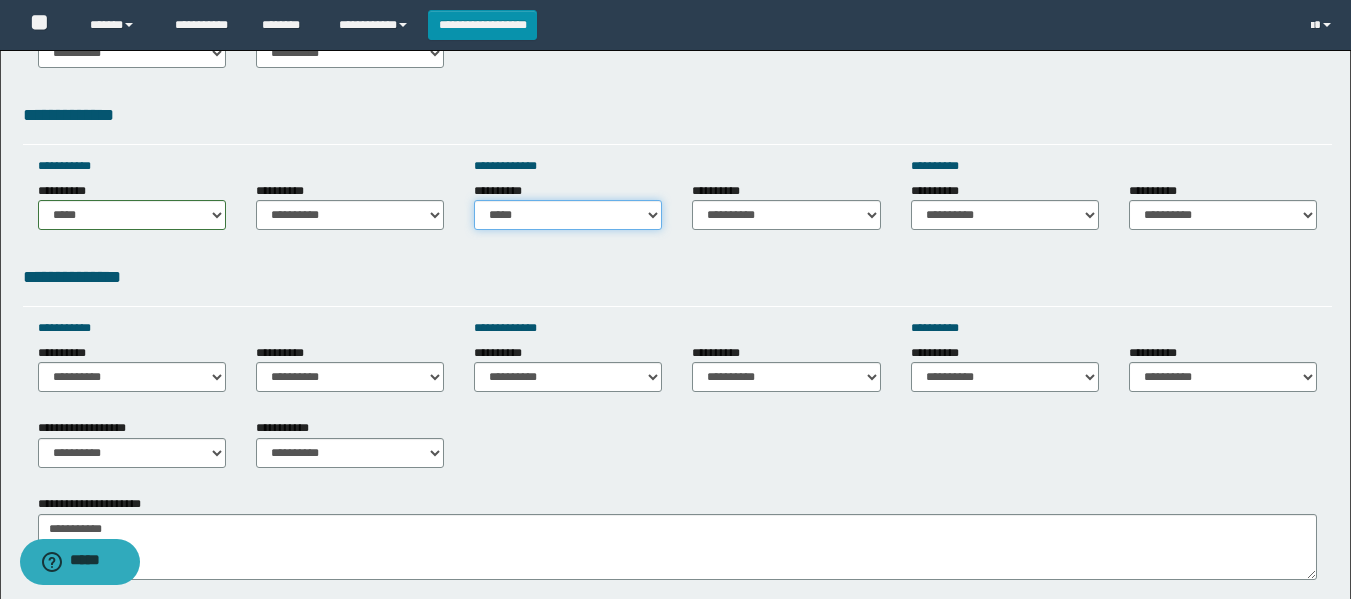 click on "**********" at bounding box center (568, 215) 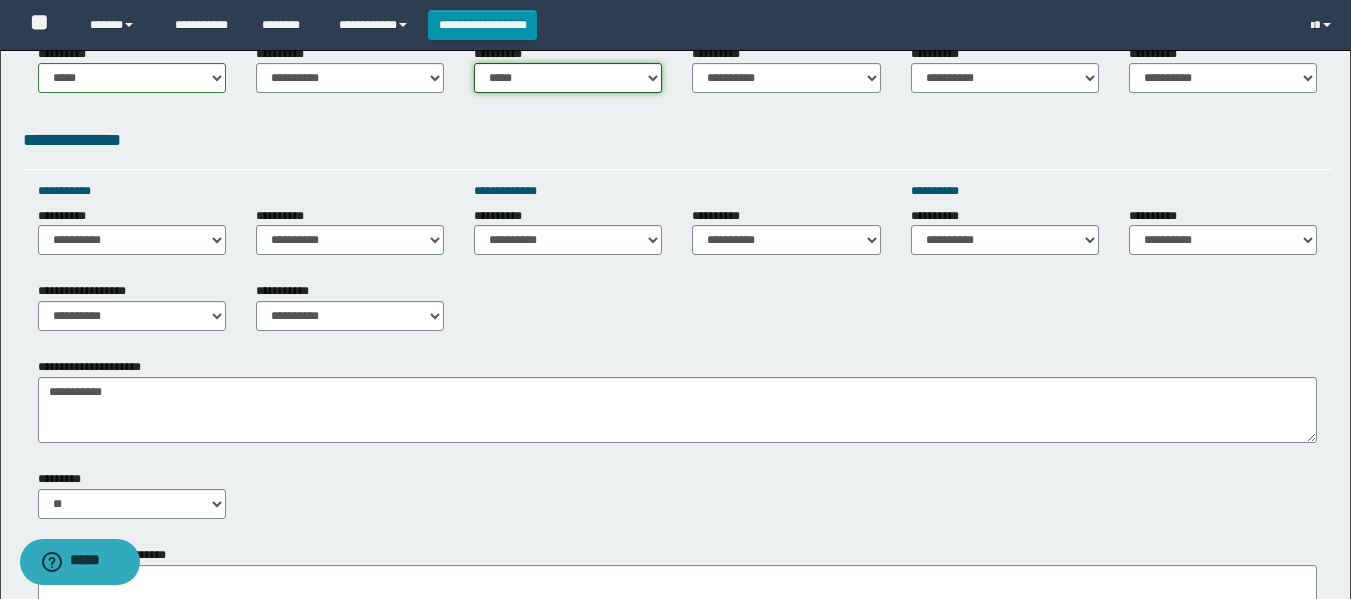 scroll, scrollTop: 800, scrollLeft: 0, axis: vertical 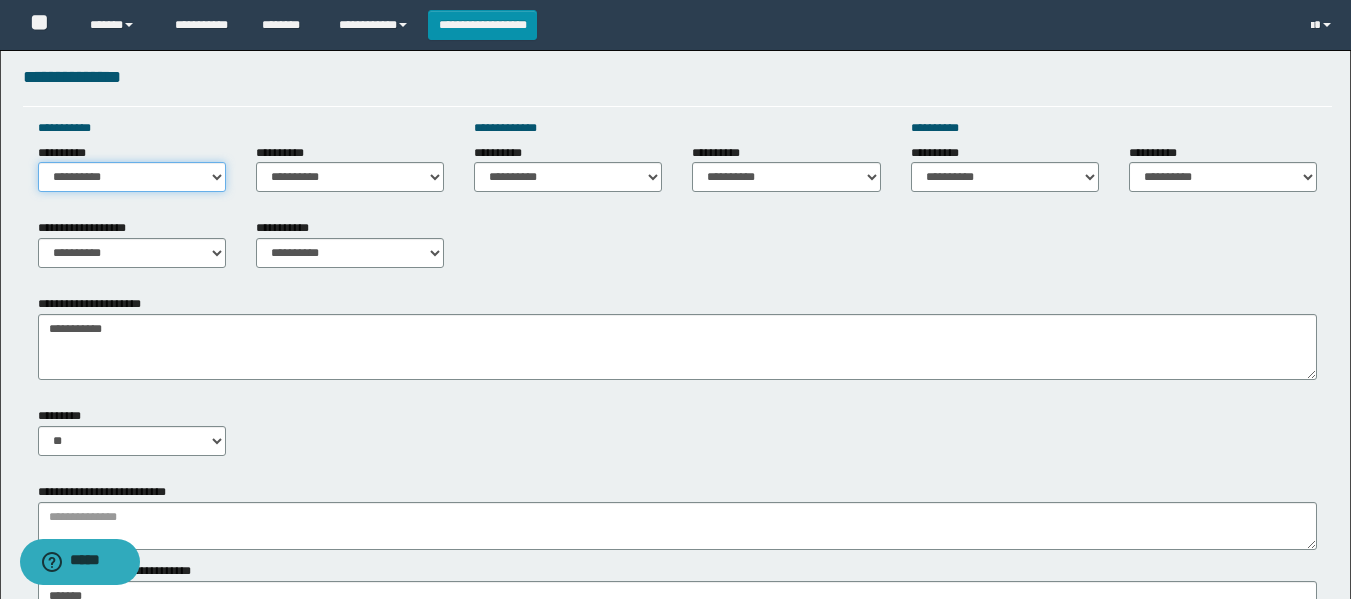 click on "**********" at bounding box center (132, 177) 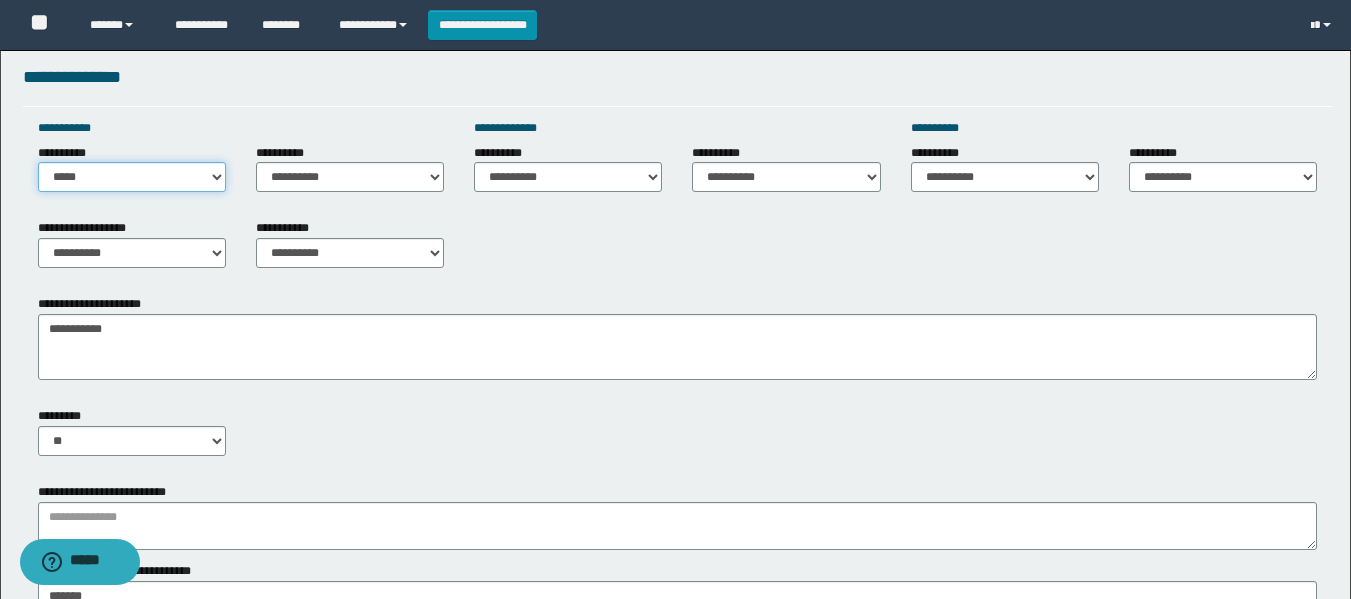 click on "**********" at bounding box center [132, 177] 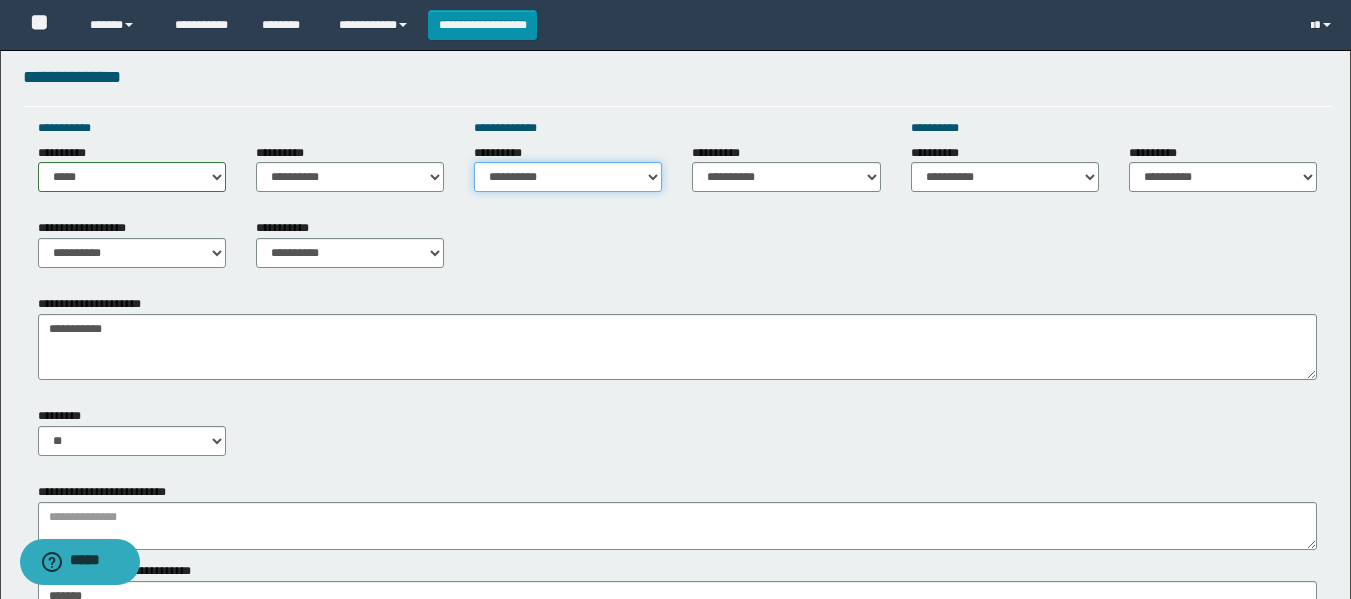 click on "**********" at bounding box center [568, 177] 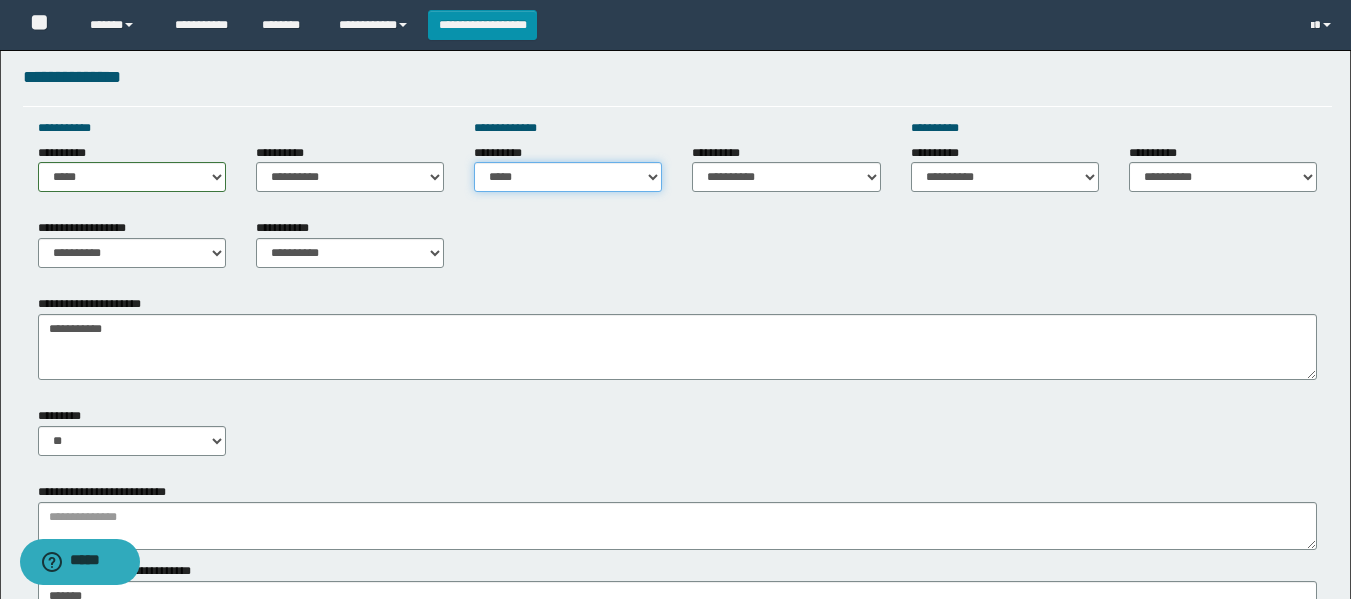 click on "**********" at bounding box center [568, 177] 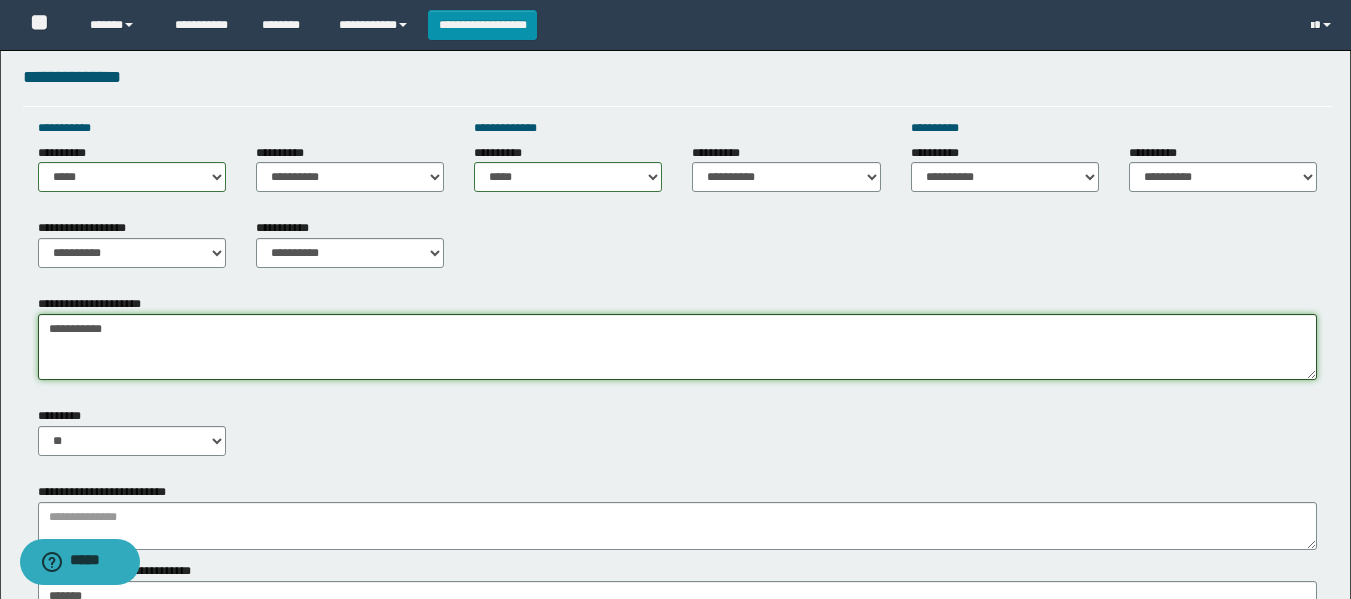 drag, startPoint x: 196, startPoint y: 346, endPoint x: 0, endPoint y: 346, distance: 196 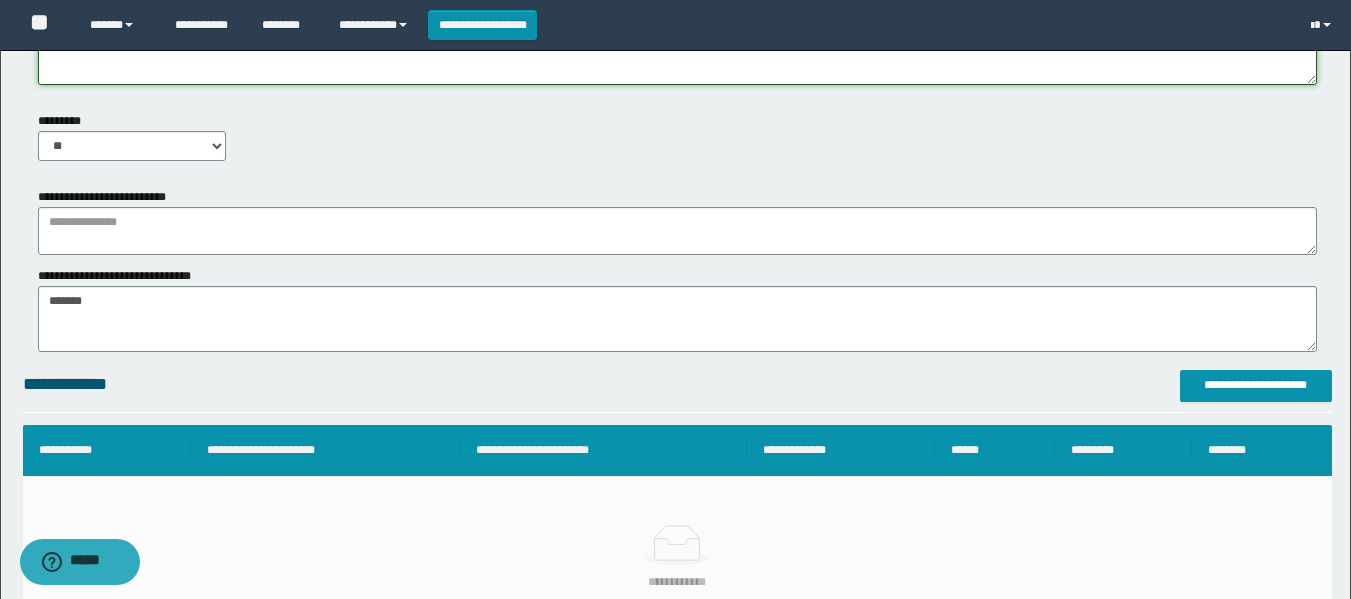 scroll, scrollTop: 1100, scrollLeft: 0, axis: vertical 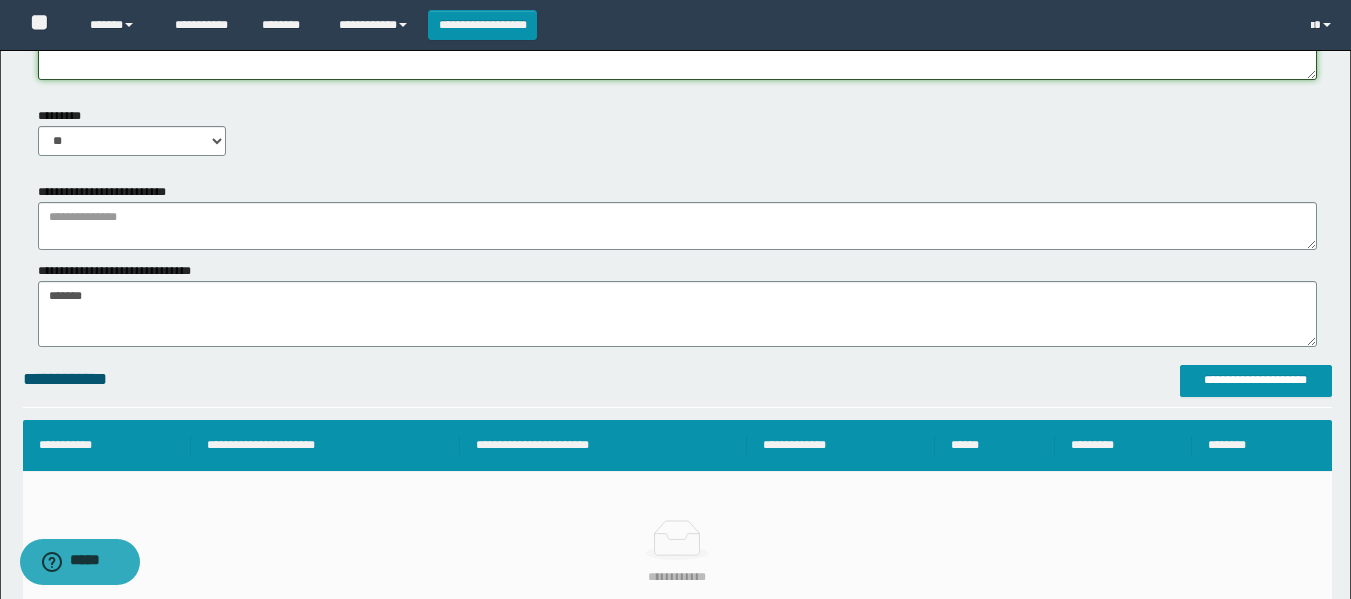 type on "**********" 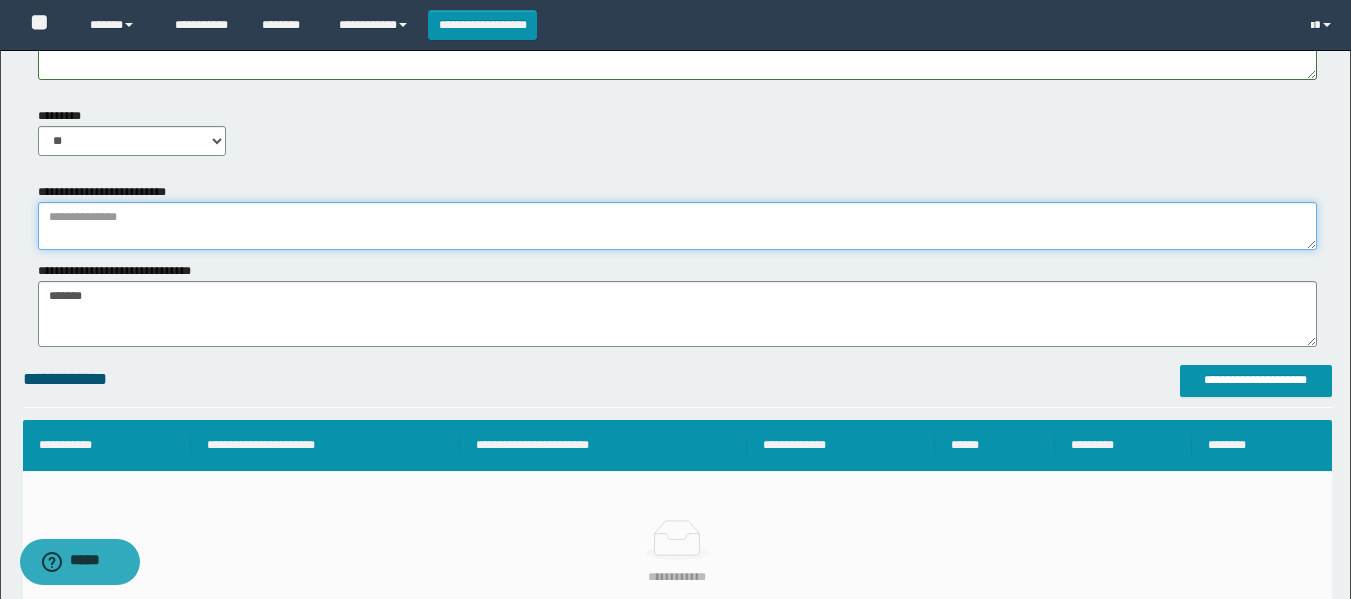 click at bounding box center (677, 226) 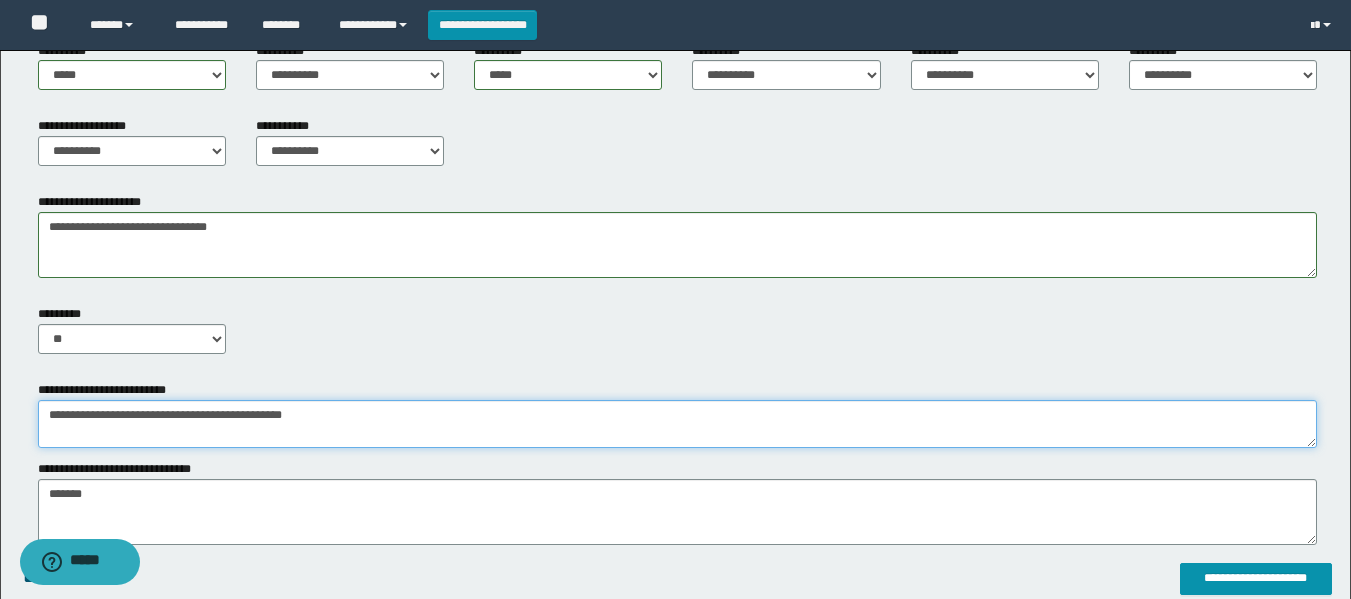scroll, scrollTop: 900, scrollLeft: 0, axis: vertical 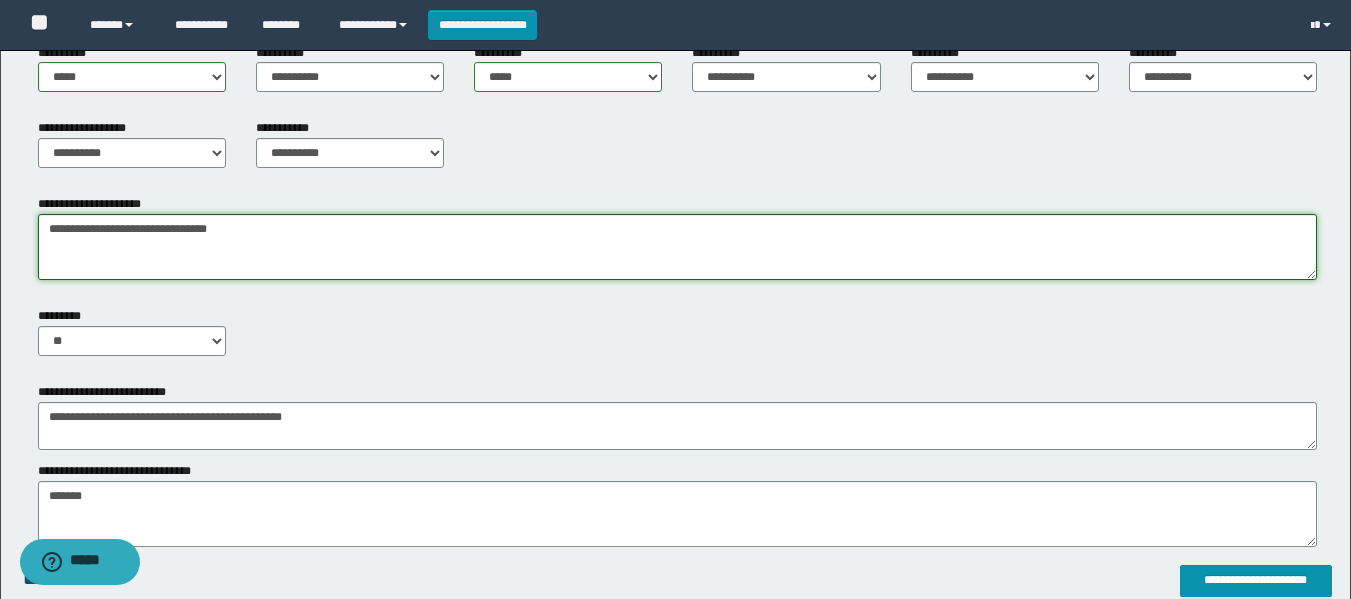 drag, startPoint x: 271, startPoint y: 230, endPoint x: 354, endPoint y: 435, distance: 221.1651 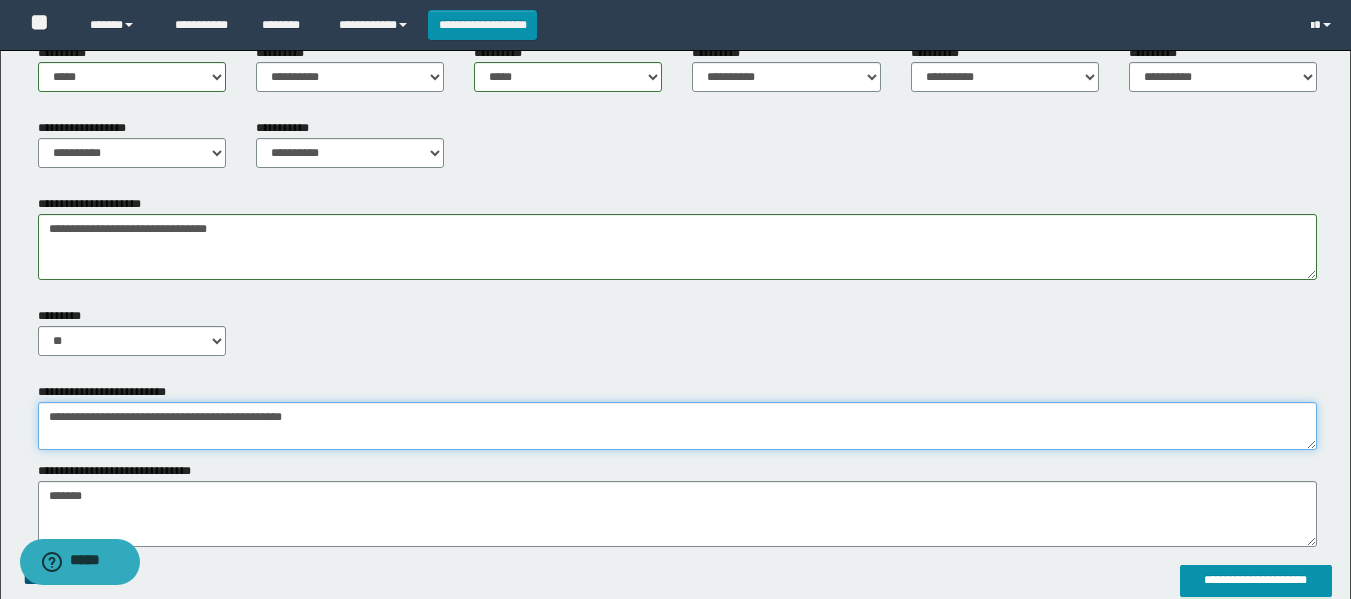 click on "**********" at bounding box center [677, 426] 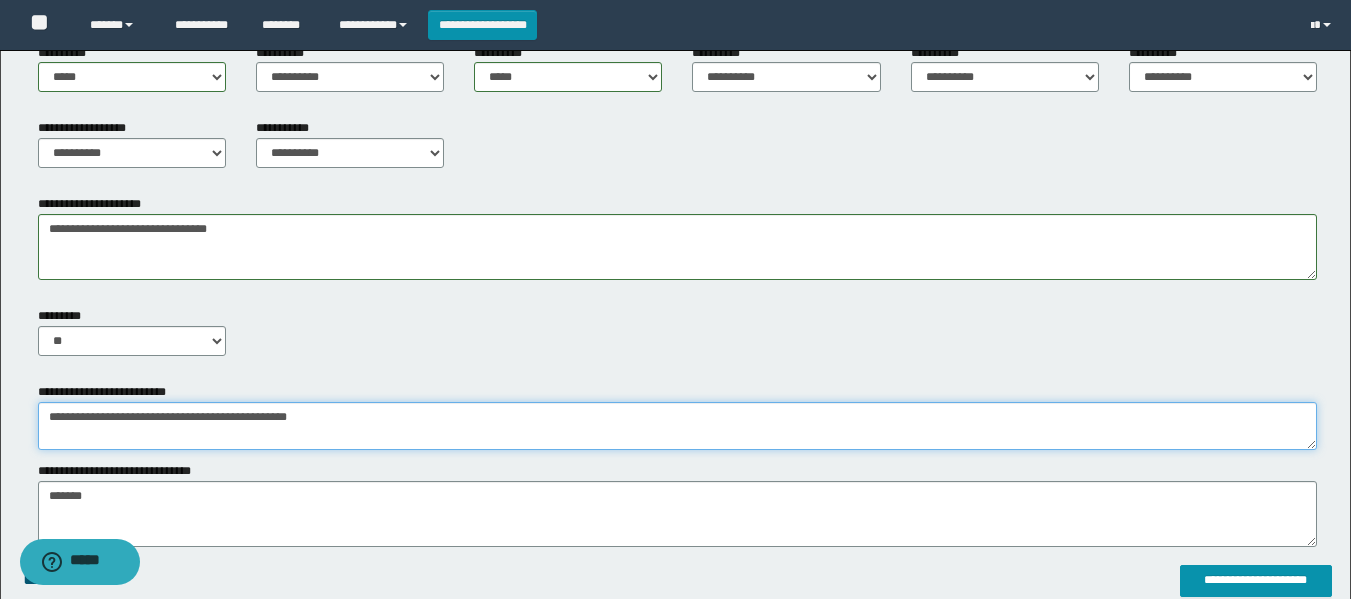 paste on "**********" 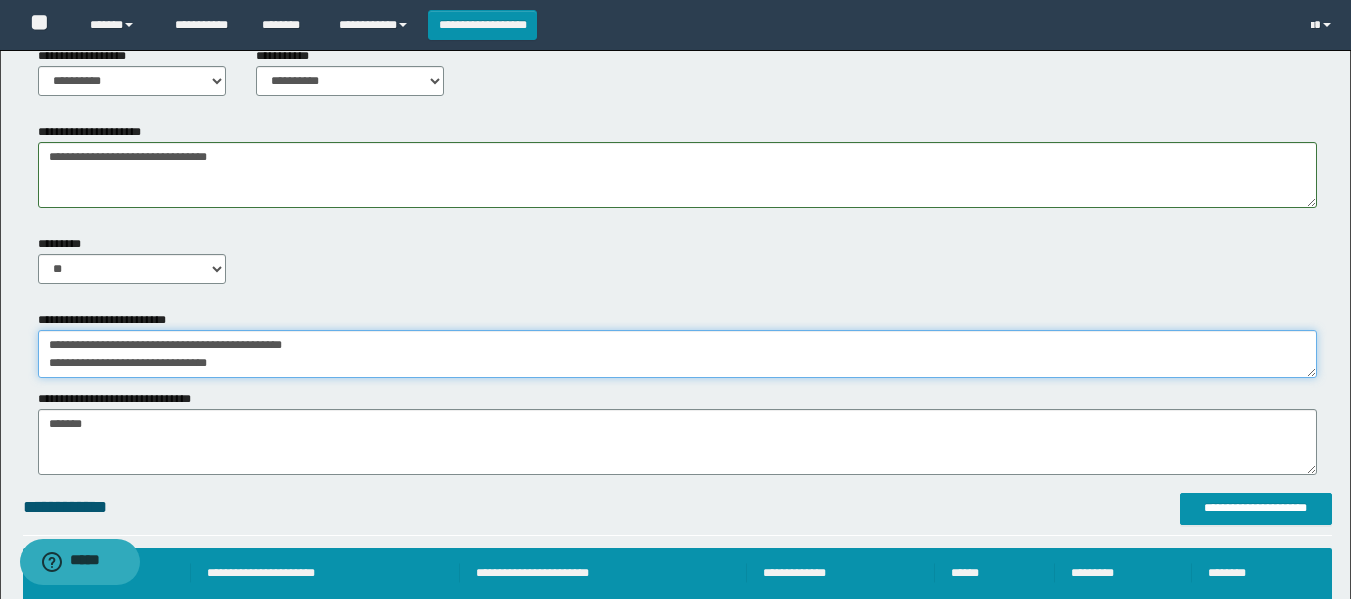 scroll, scrollTop: 1287, scrollLeft: 0, axis: vertical 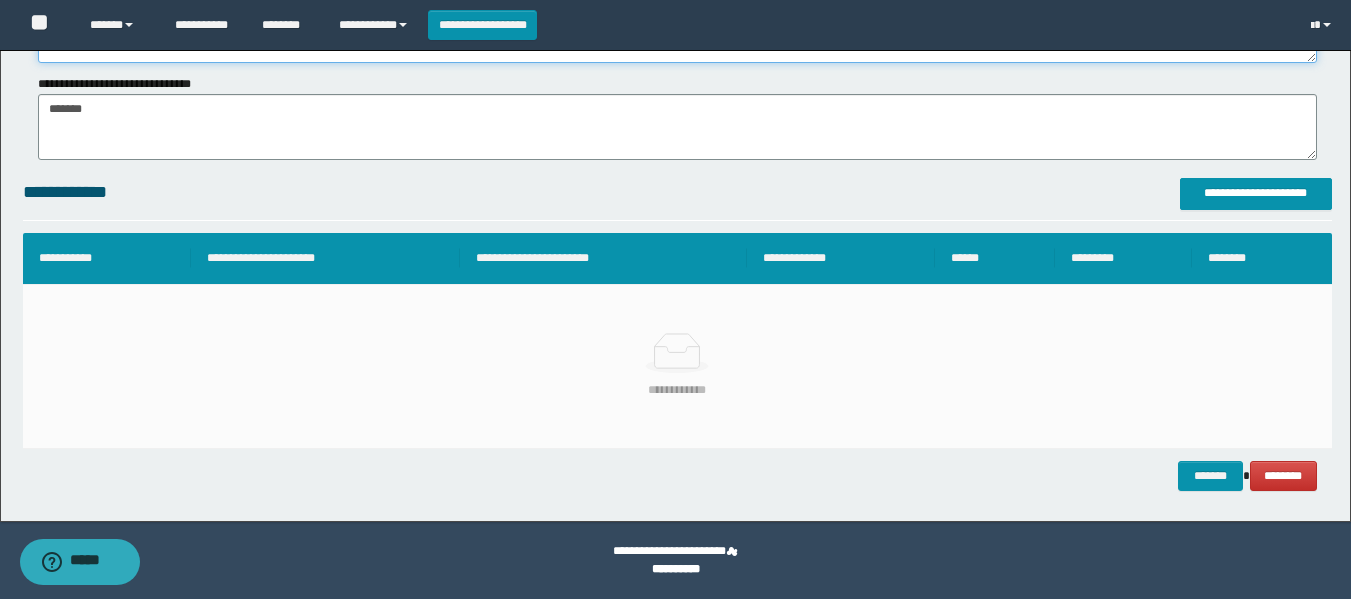 type on "**********" 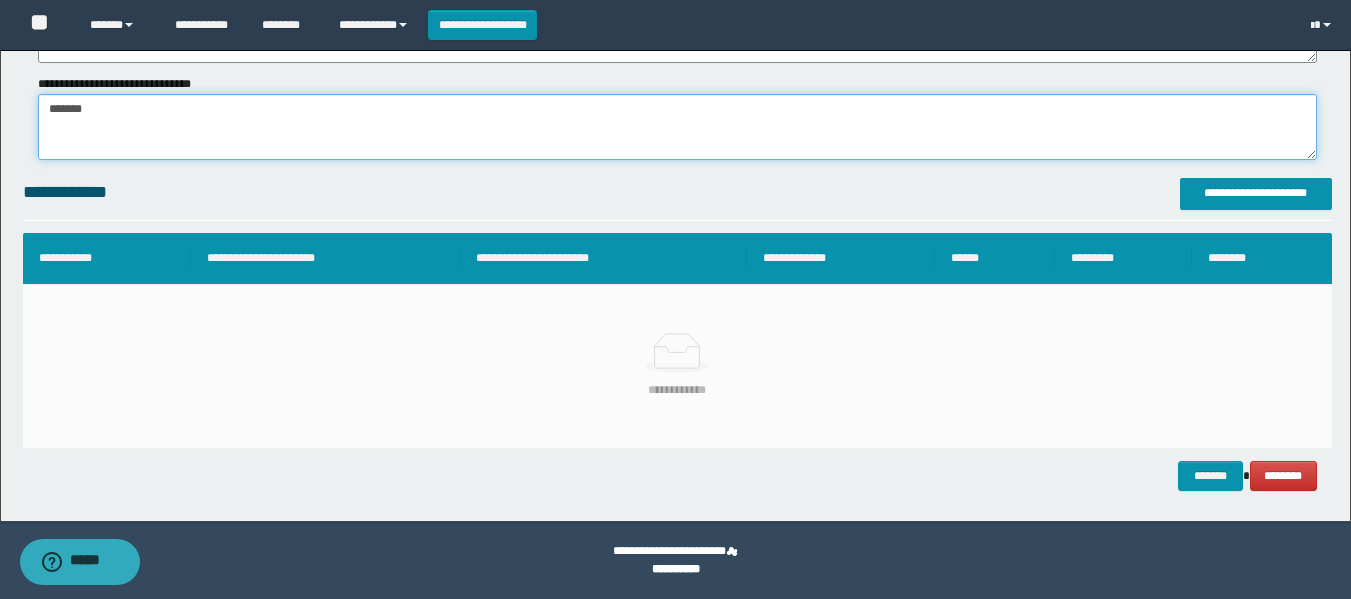 click on "**********" at bounding box center (675, -358) 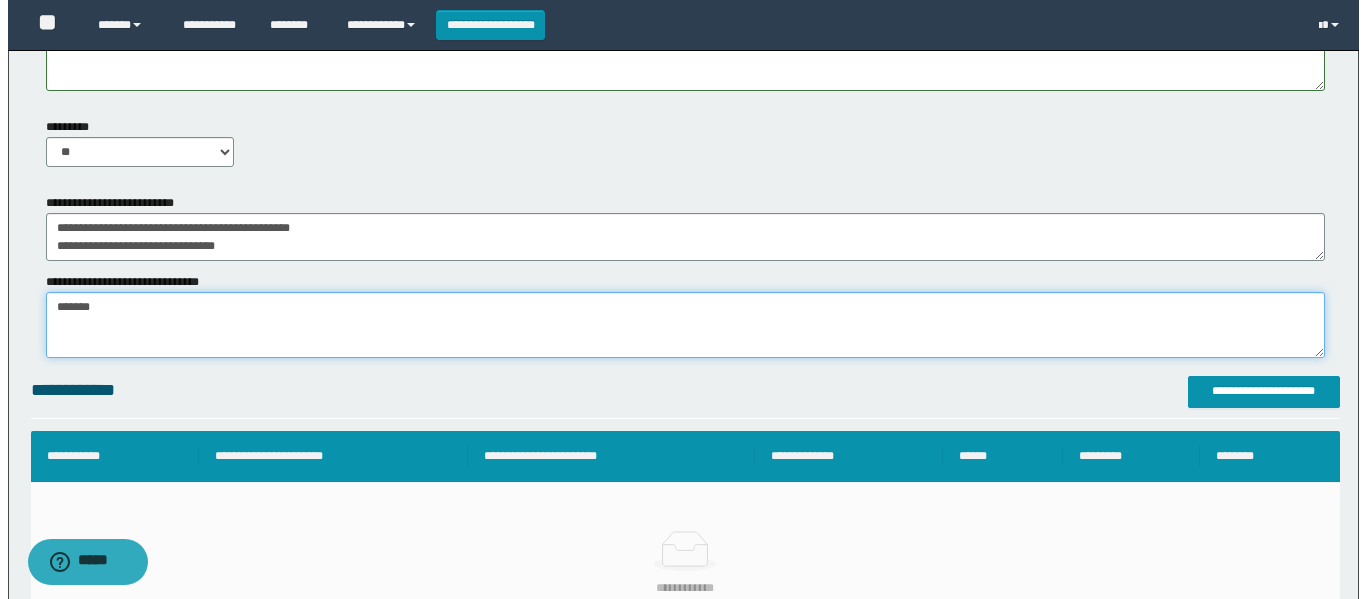 scroll, scrollTop: 1087, scrollLeft: 0, axis: vertical 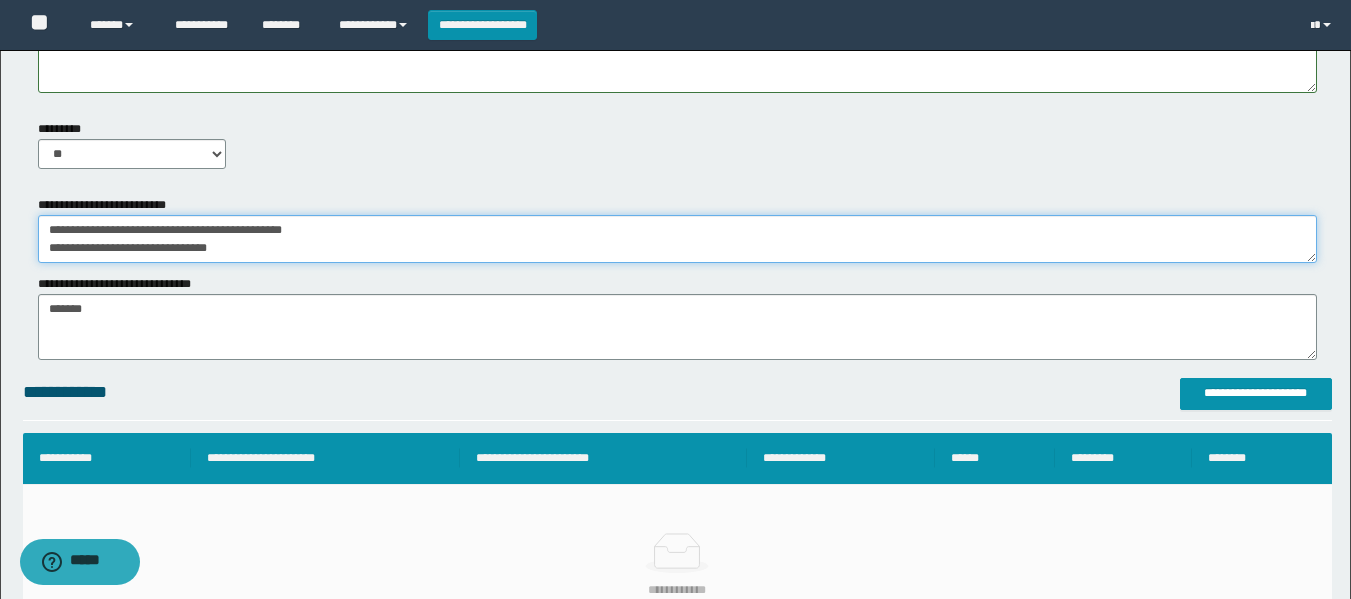 drag, startPoint x: 243, startPoint y: 248, endPoint x: 0, endPoint y: 174, distance: 254.01772 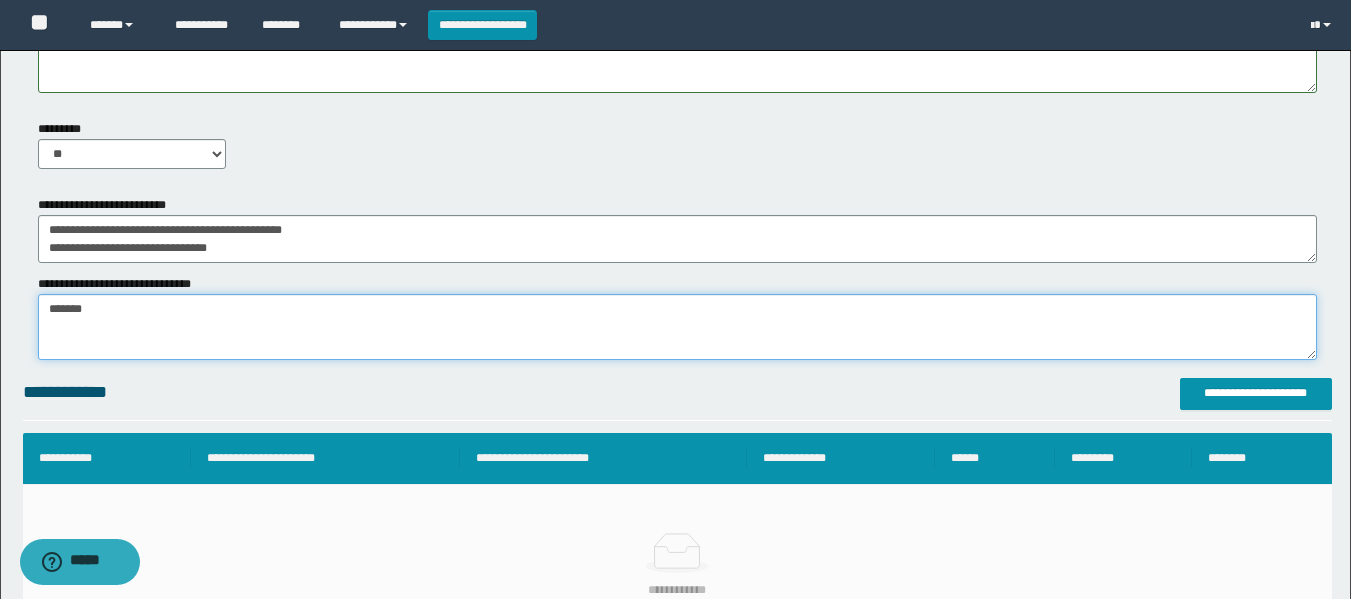 drag, startPoint x: 93, startPoint y: 308, endPoint x: 0, endPoint y: 305, distance: 93.04838 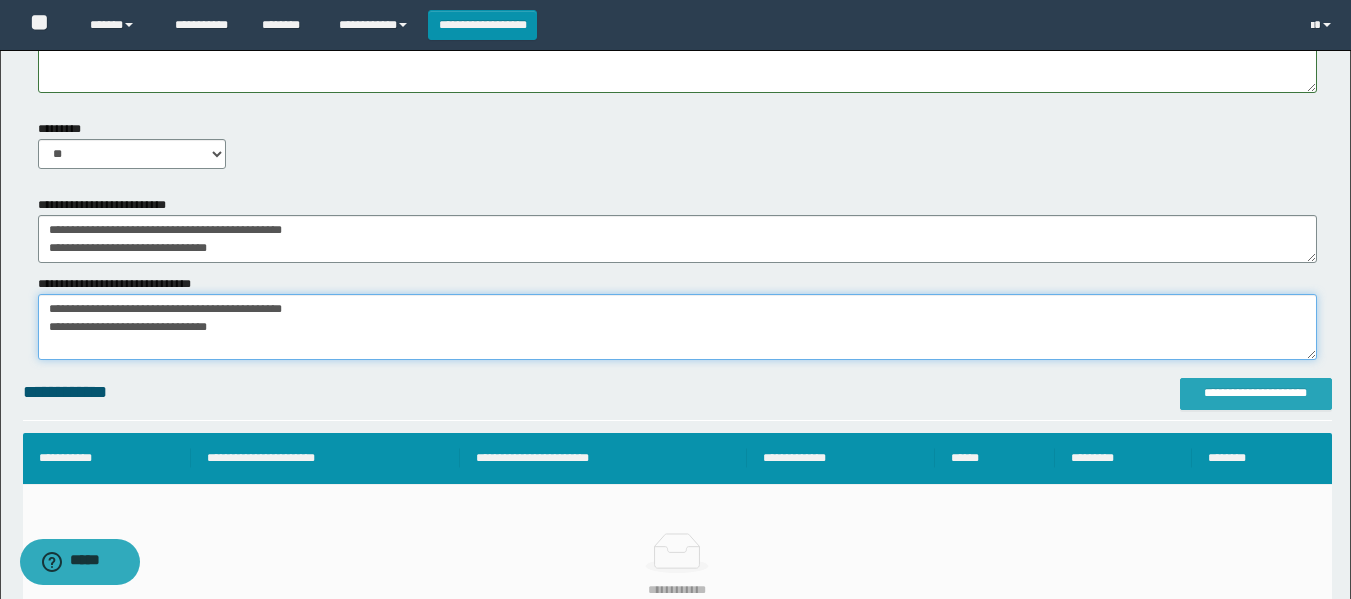 type on "**********" 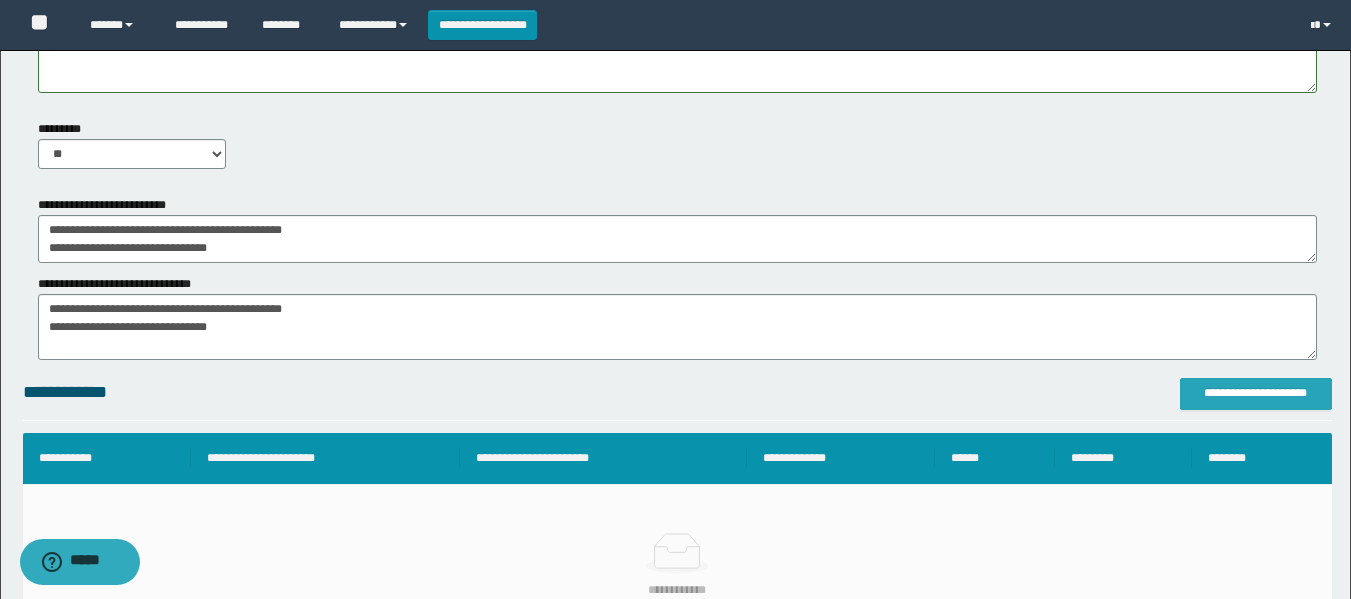 click on "**********" at bounding box center [1256, 393] 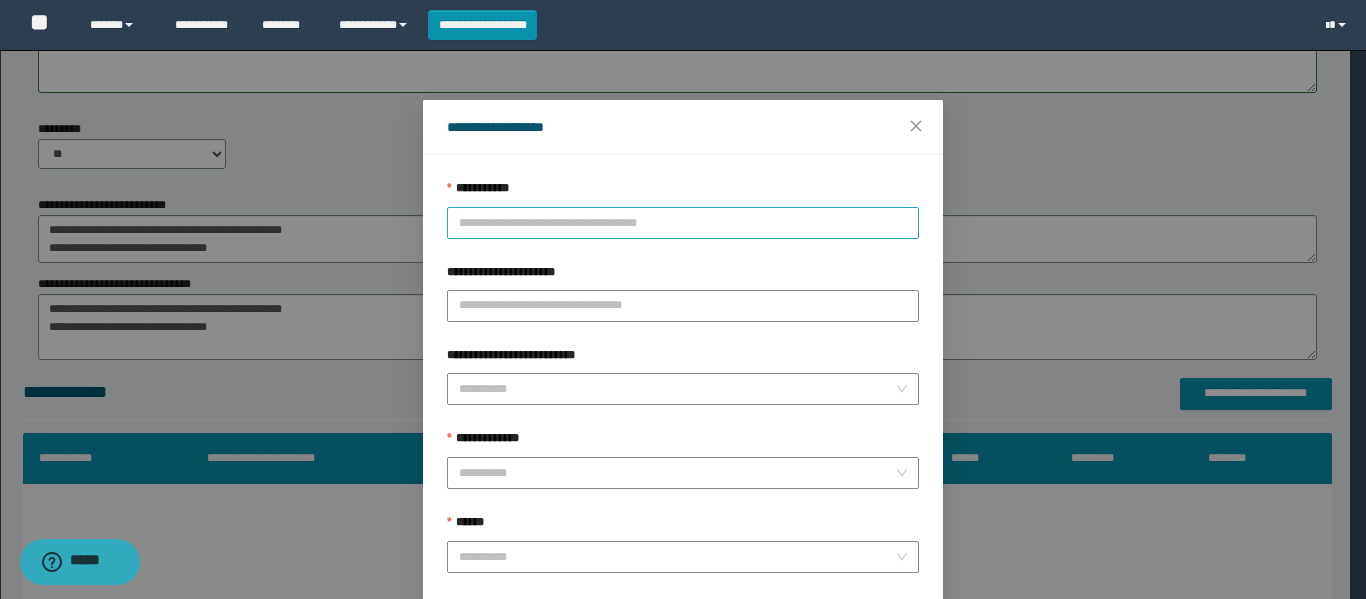 click on "**********" at bounding box center [683, 223] 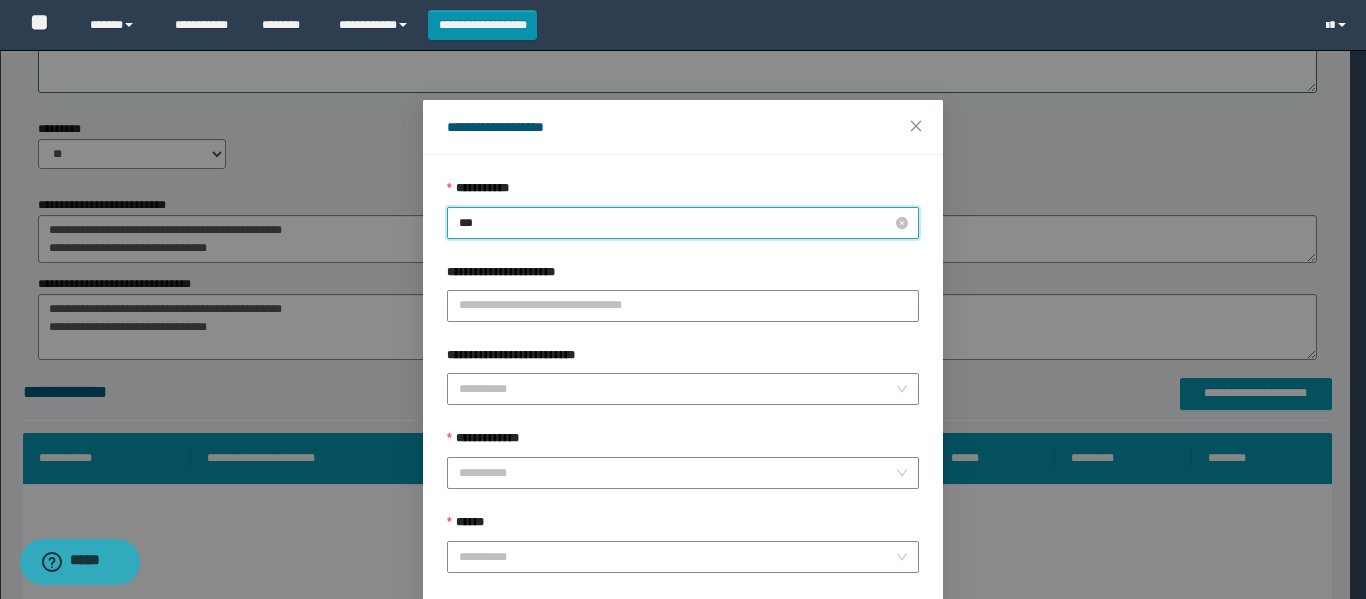 type on "****" 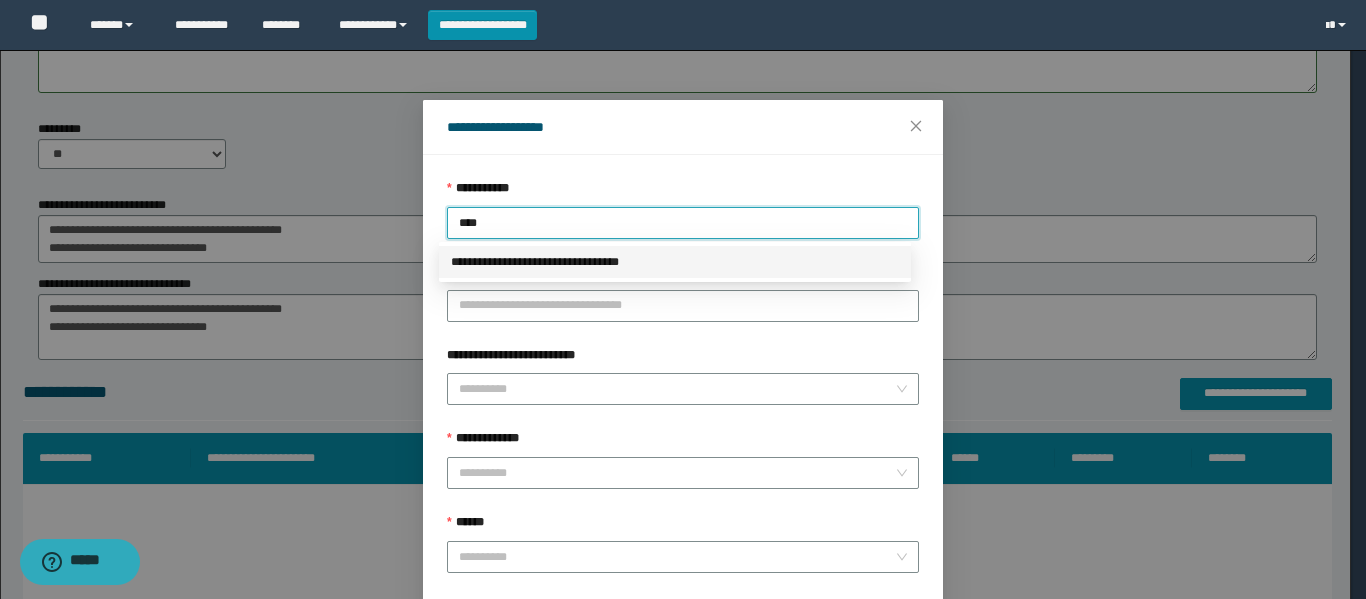 click on "**********" at bounding box center [675, 262] 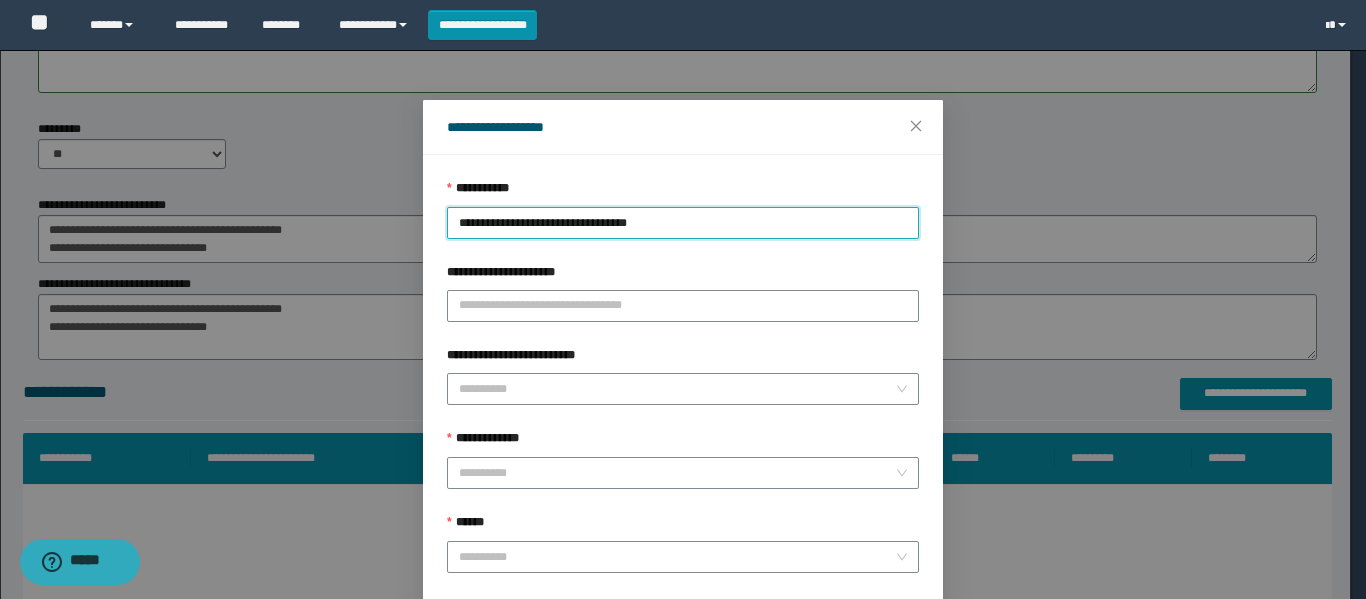 scroll, scrollTop: 153, scrollLeft: 0, axis: vertical 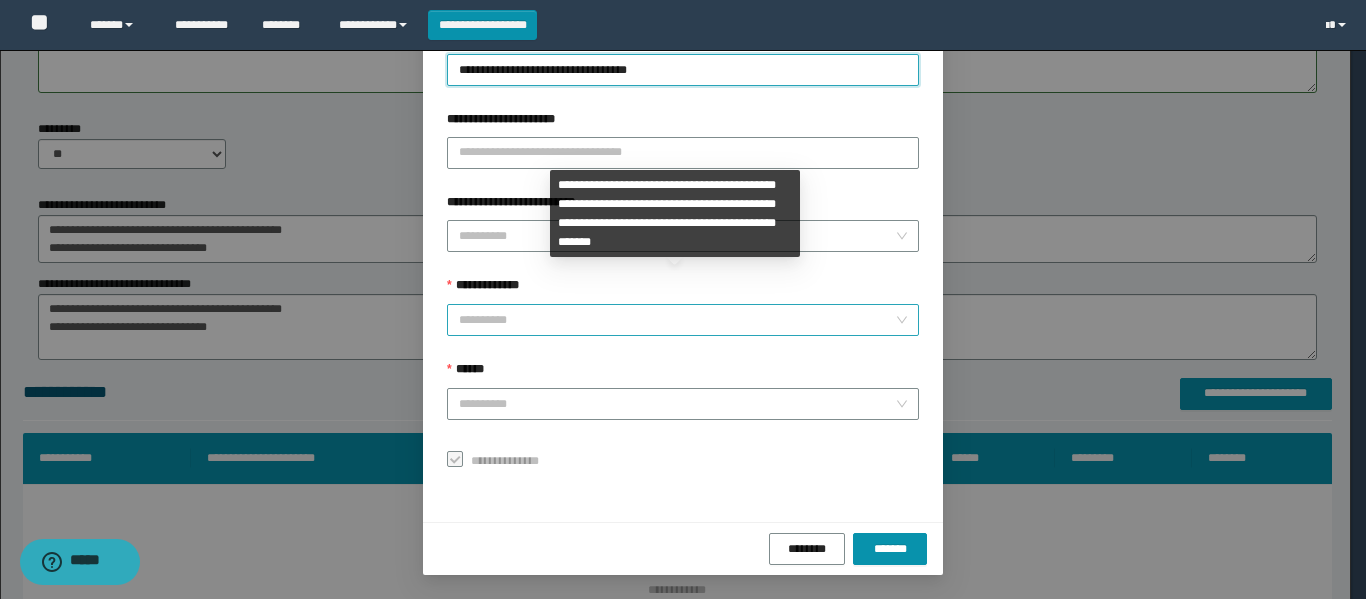 click on "**********" at bounding box center (677, 320) 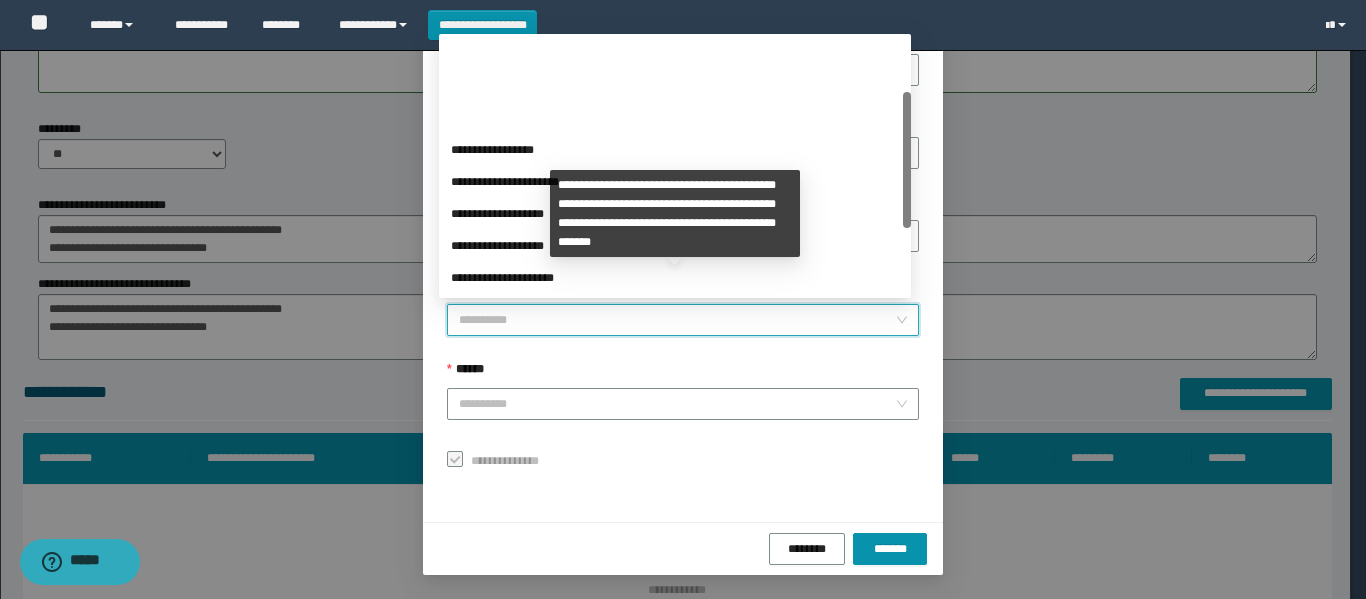 scroll, scrollTop: 224, scrollLeft: 0, axis: vertical 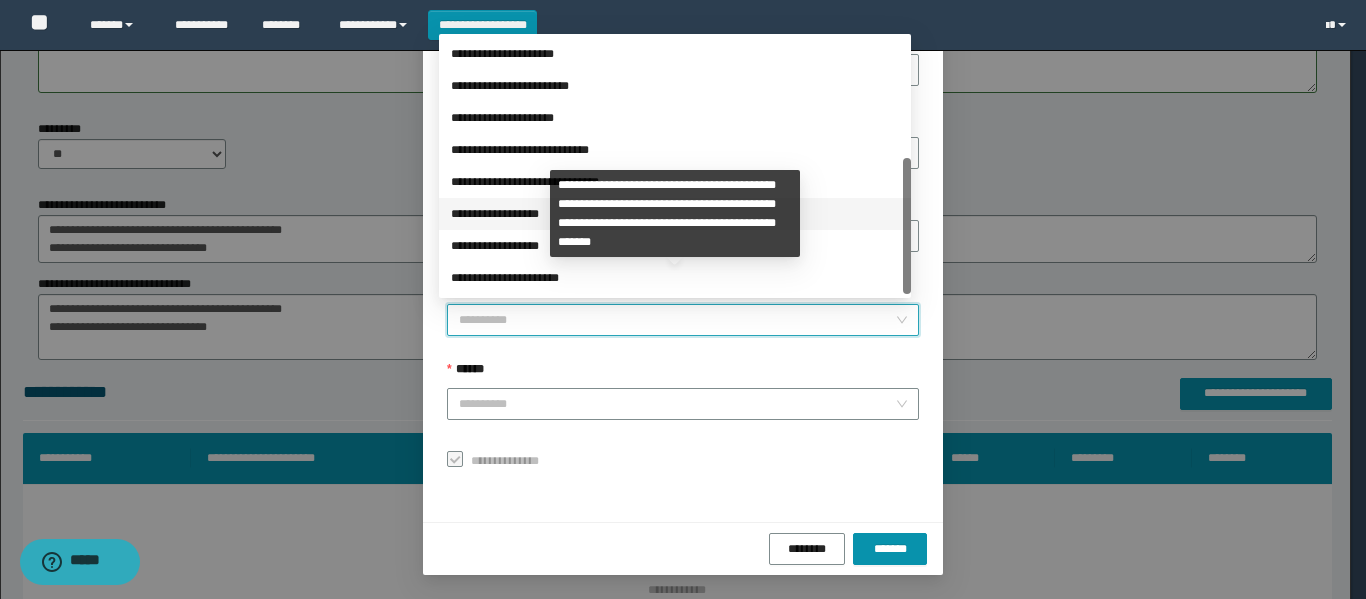 click on "**********" at bounding box center (675, 214) 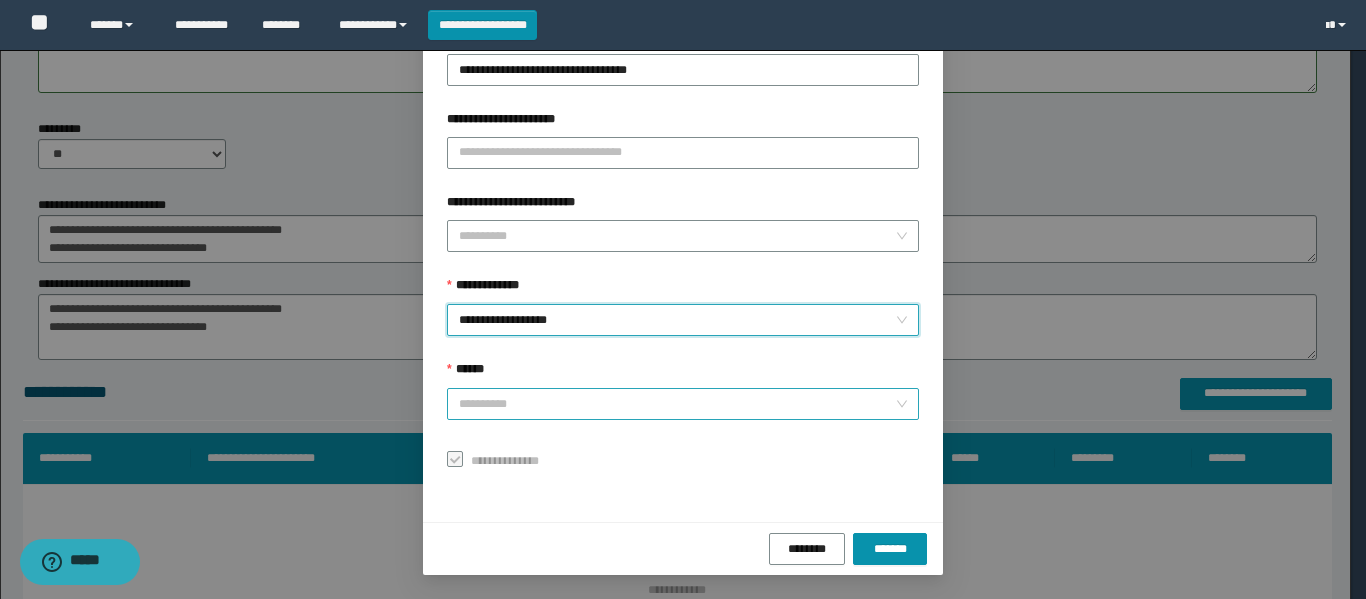 click on "******" at bounding box center [677, 404] 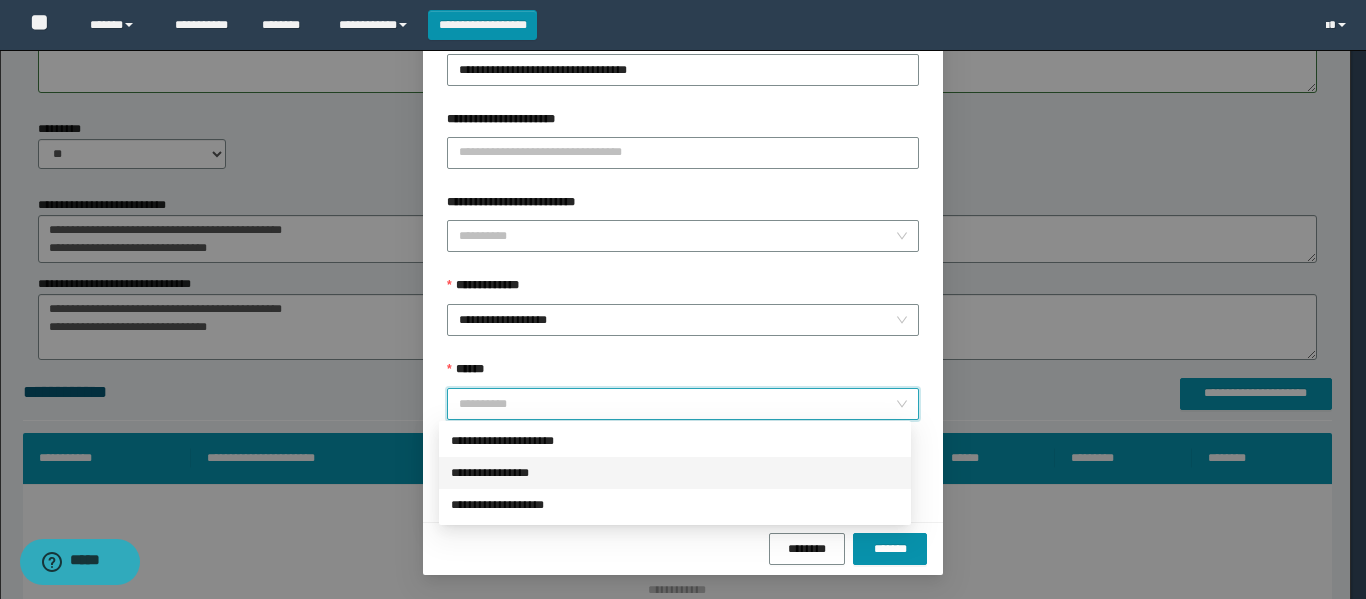 click on "**********" at bounding box center [675, 473] 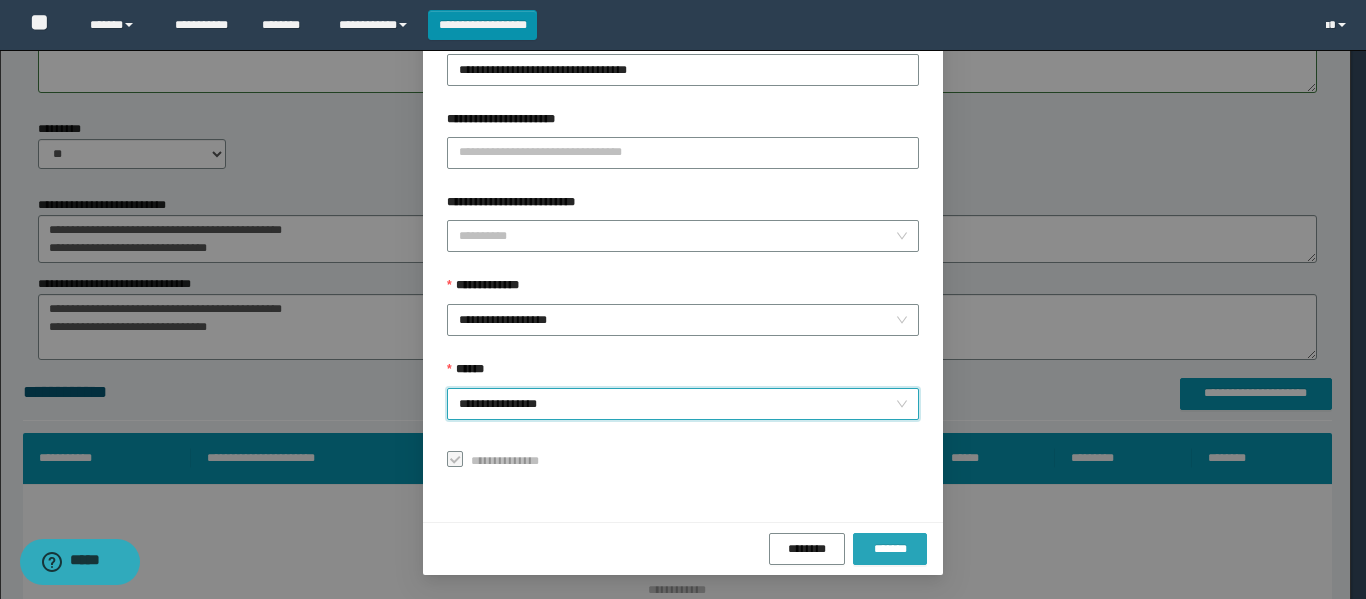 click on "*******" at bounding box center (890, 549) 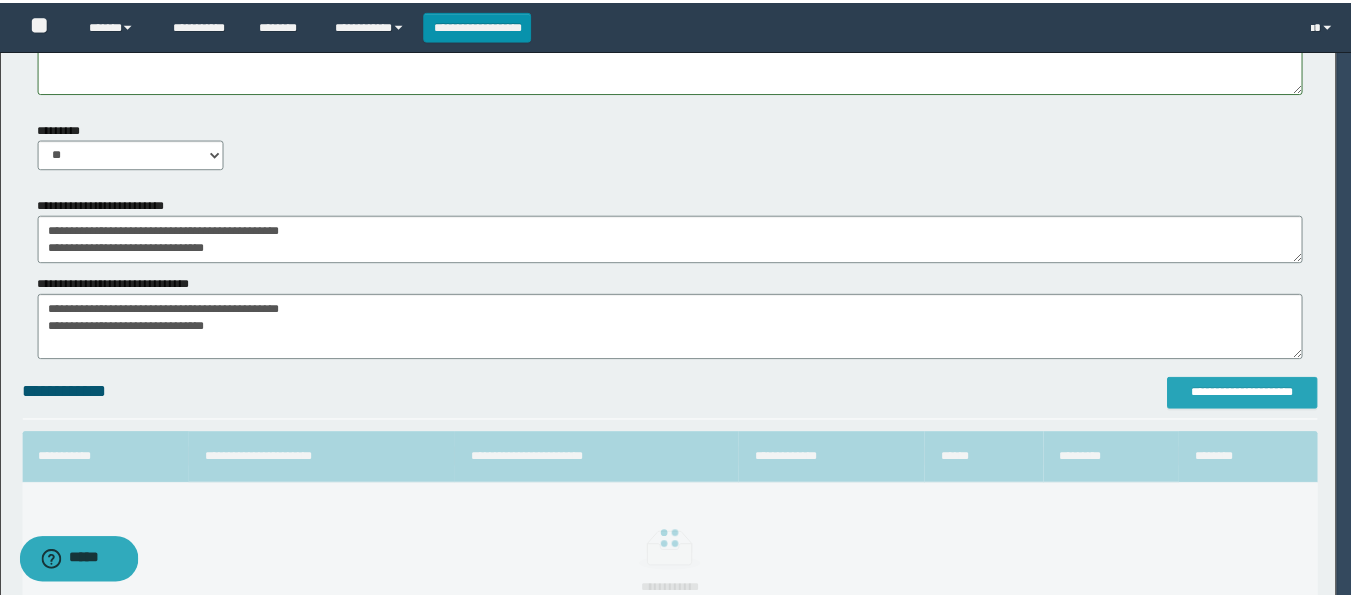 scroll, scrollTop: 0, scrollLeft: 0, axis: both 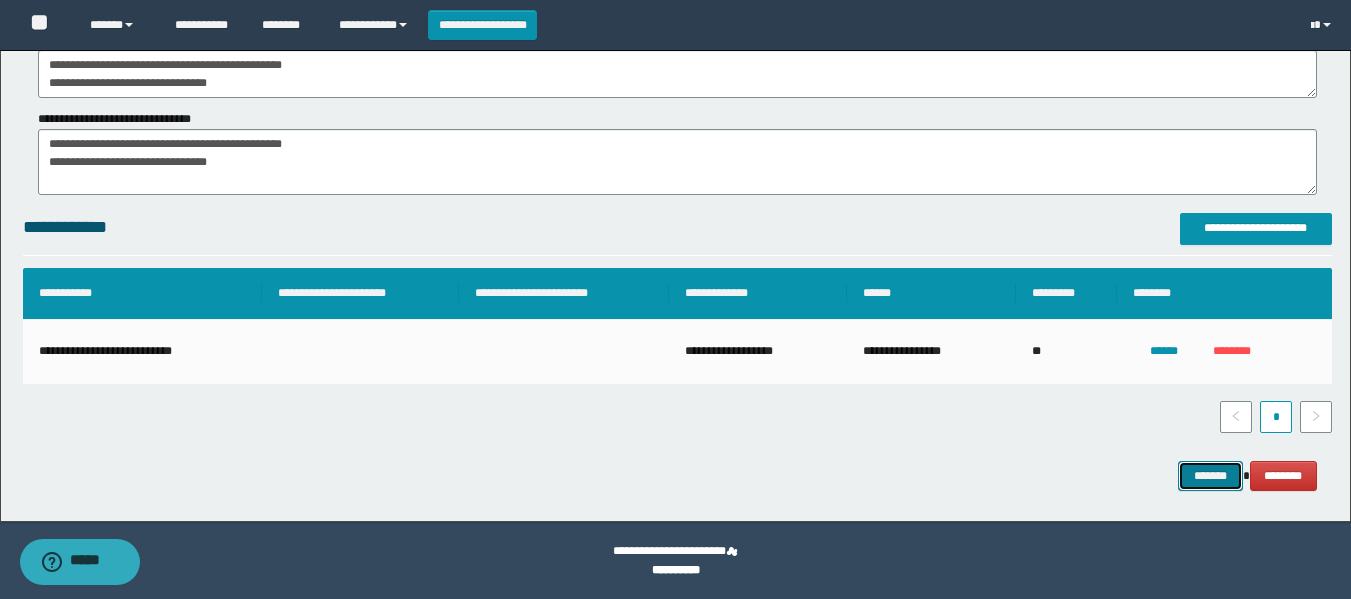 click on "*******" at bounding box center [1210, 476] 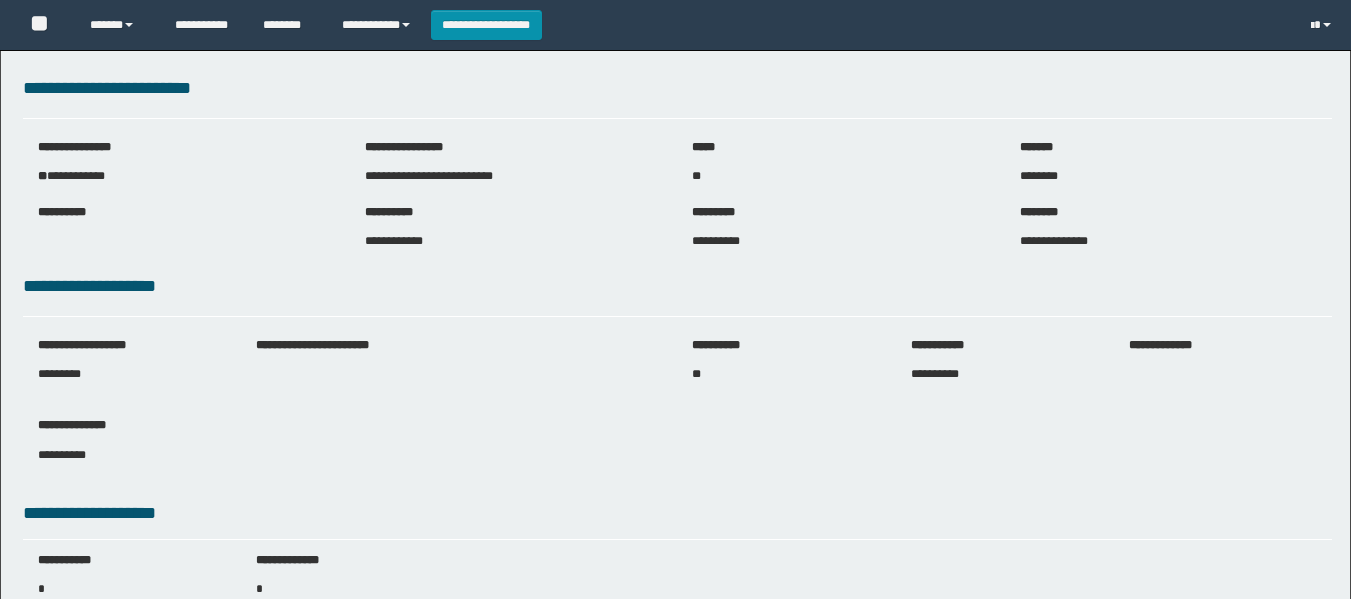 scroll, scrollTop: 0, scrollLeft: 0, axis: both 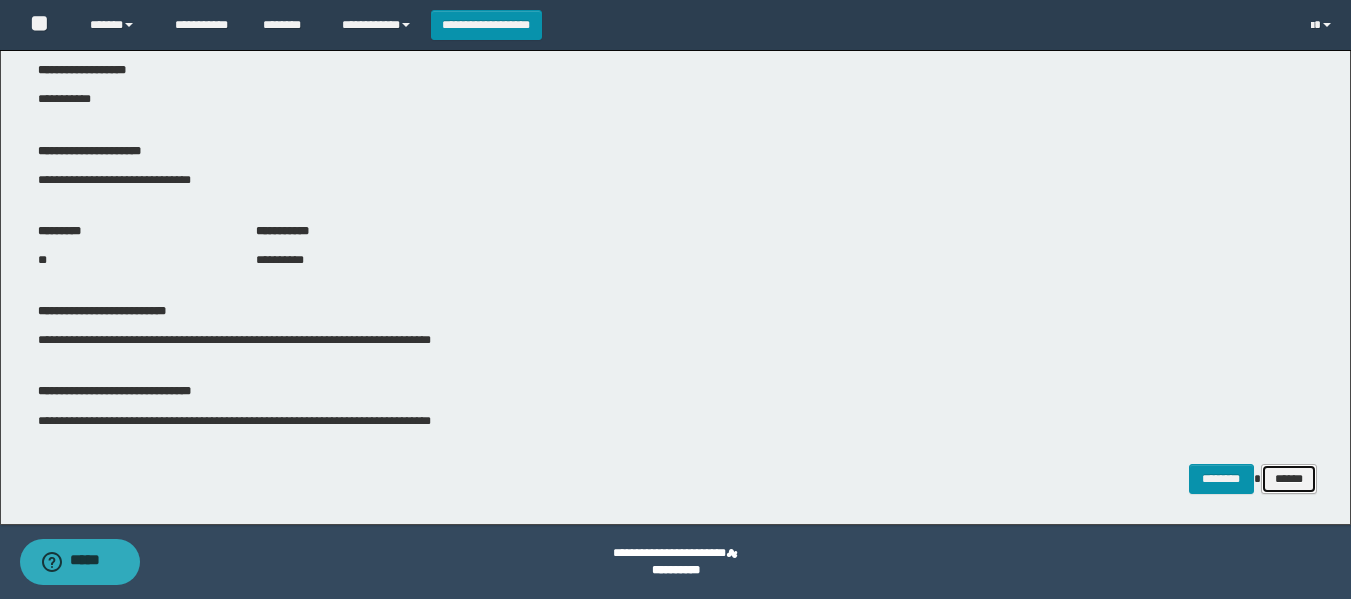 click on "******" at bounding box center (1289, 479) 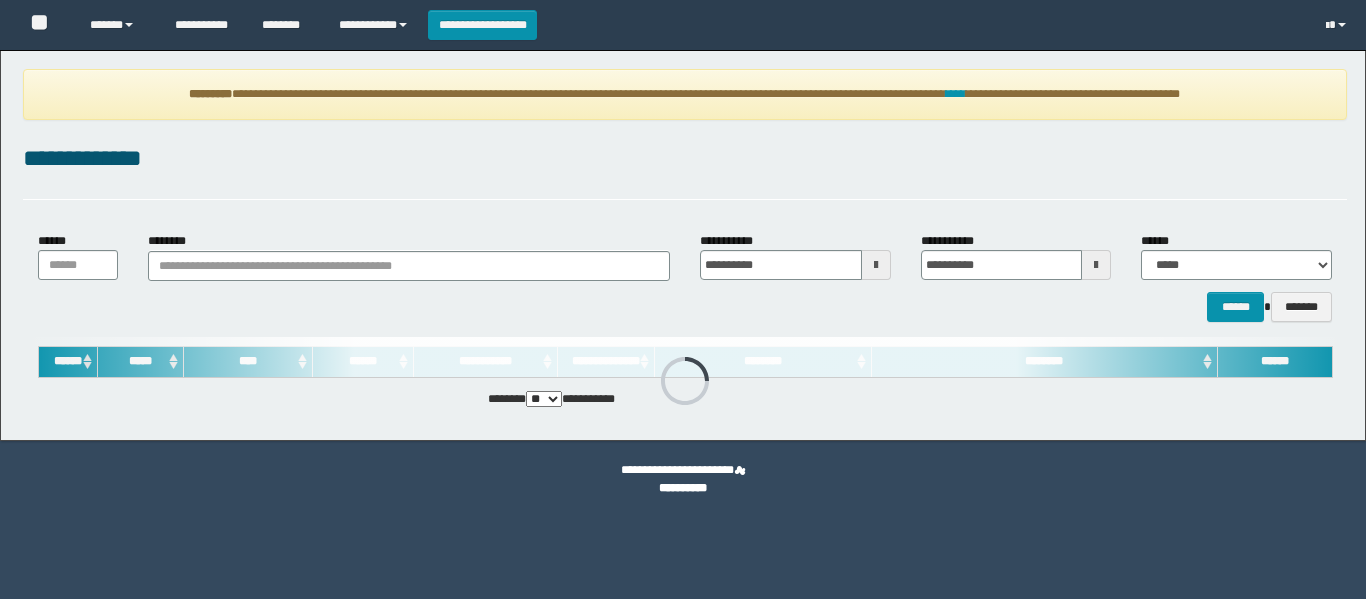 scroll, scrollTop: 0, scrollLeft: 0, axis: both 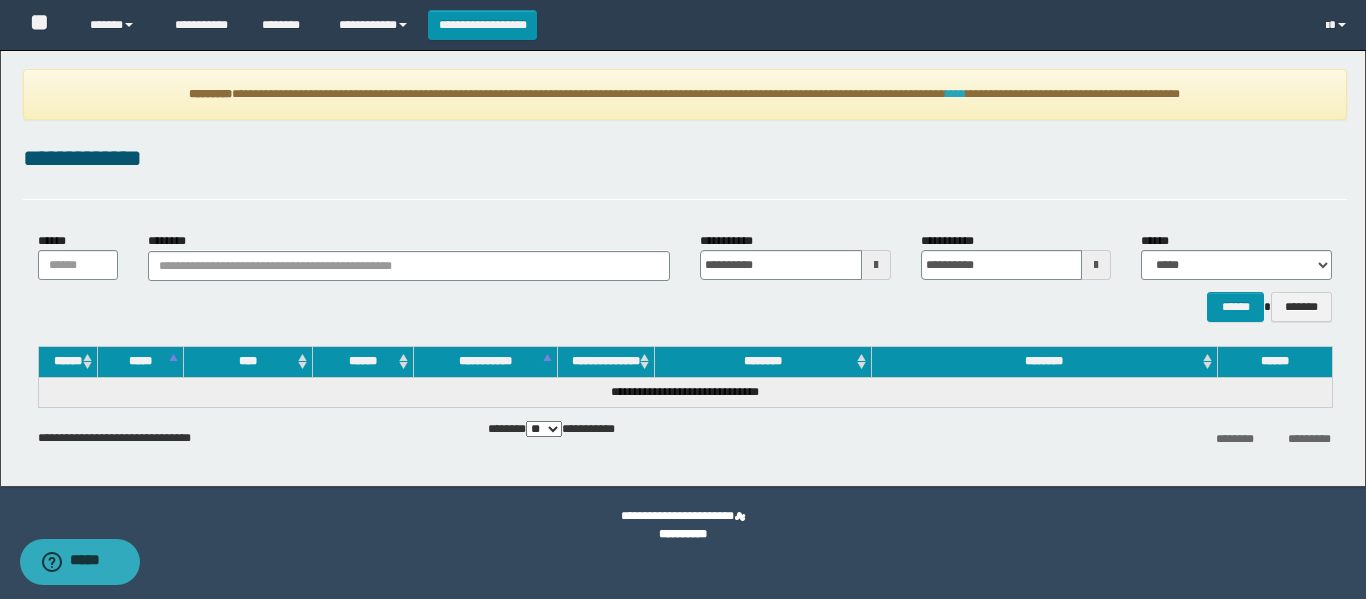 click on "****" at bounding box center [956, 94] 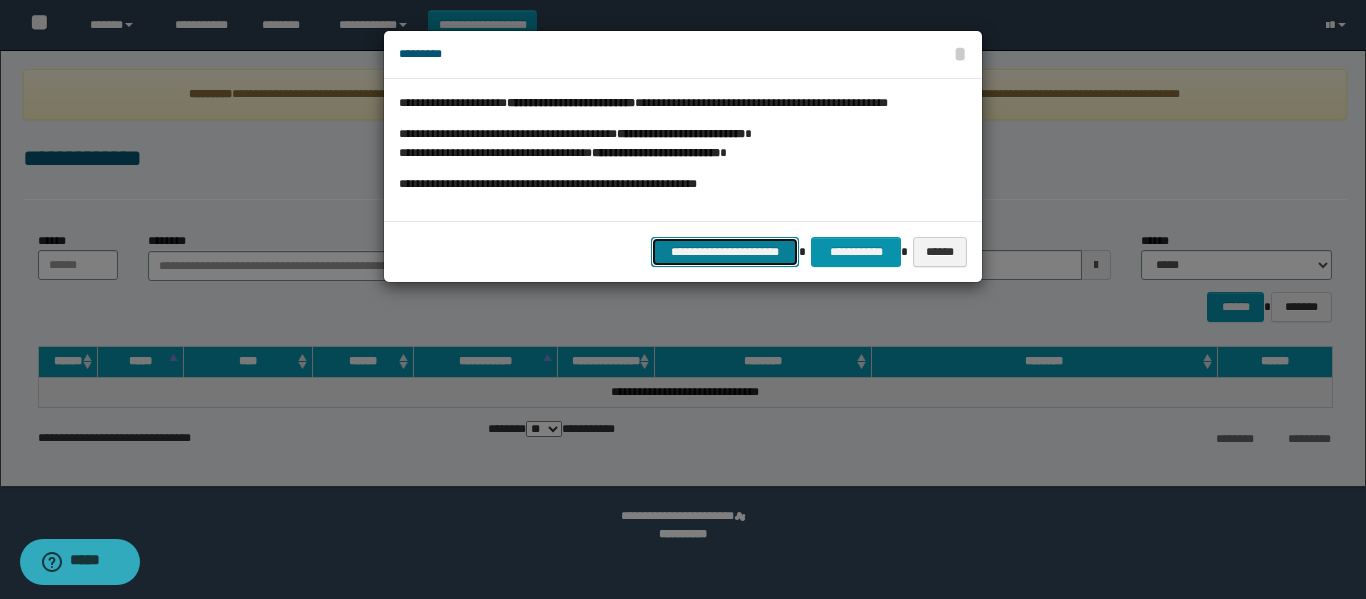click on "**********" at bounding box center [725, 252] 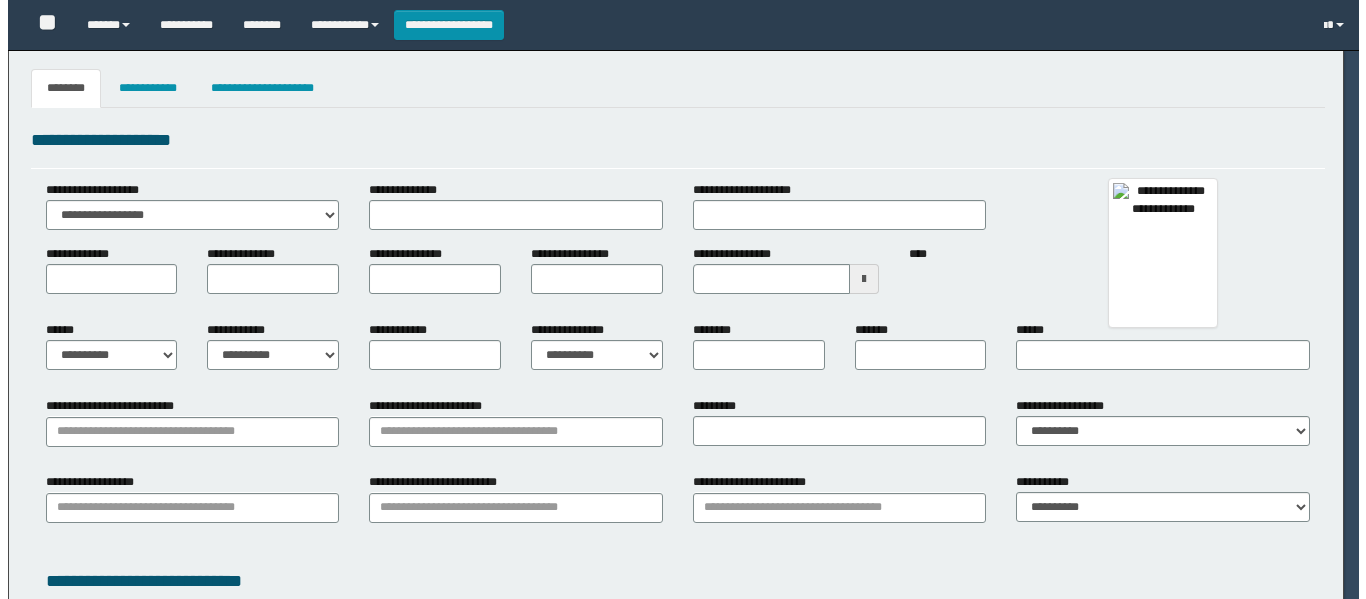 scroll, scrollTop: 0, scrollLeft: 0, axis: both 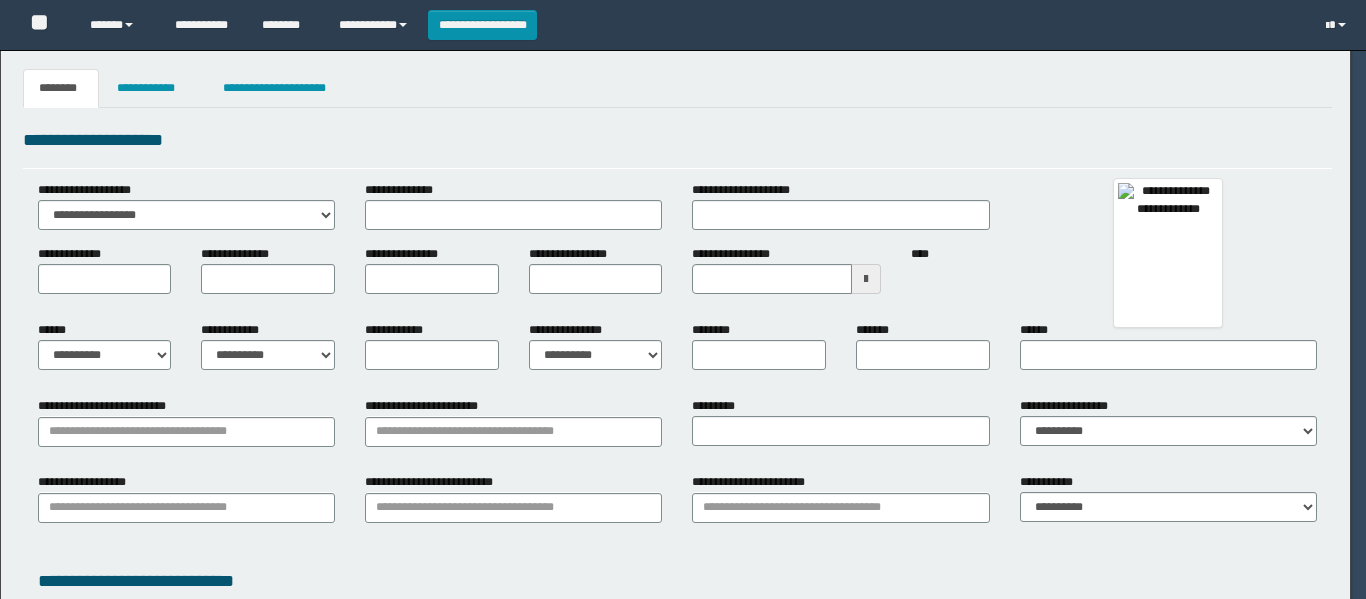 type on "******" 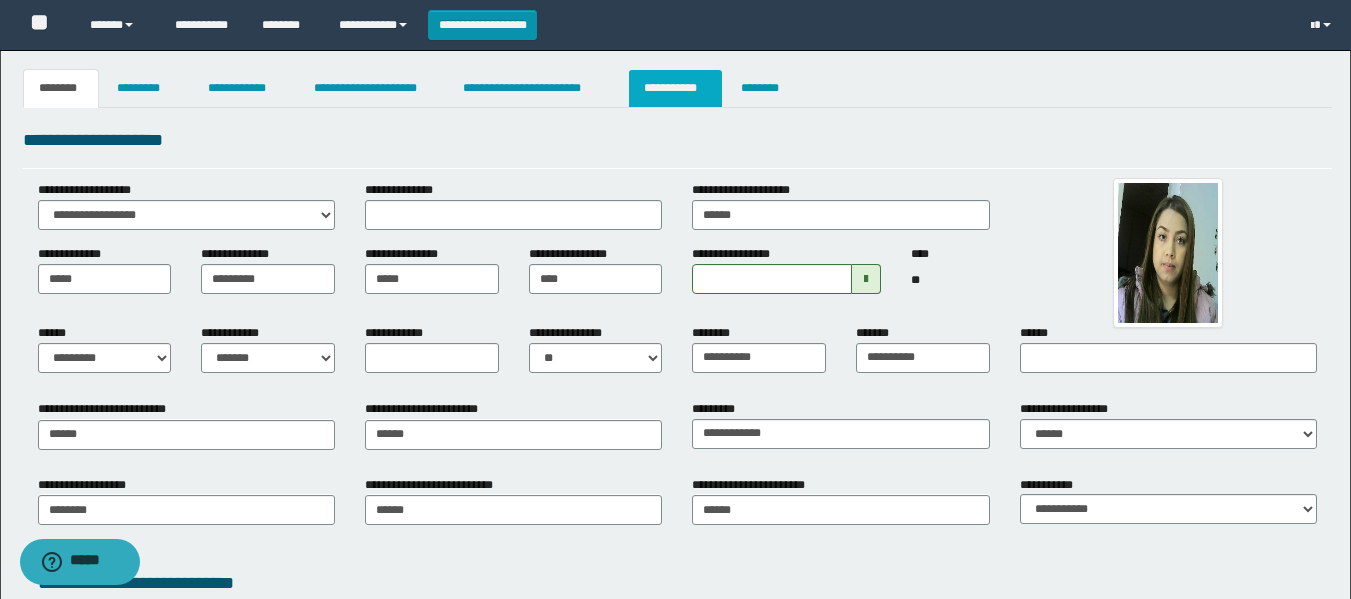 click on "**********" at bounding box center (675, 88) 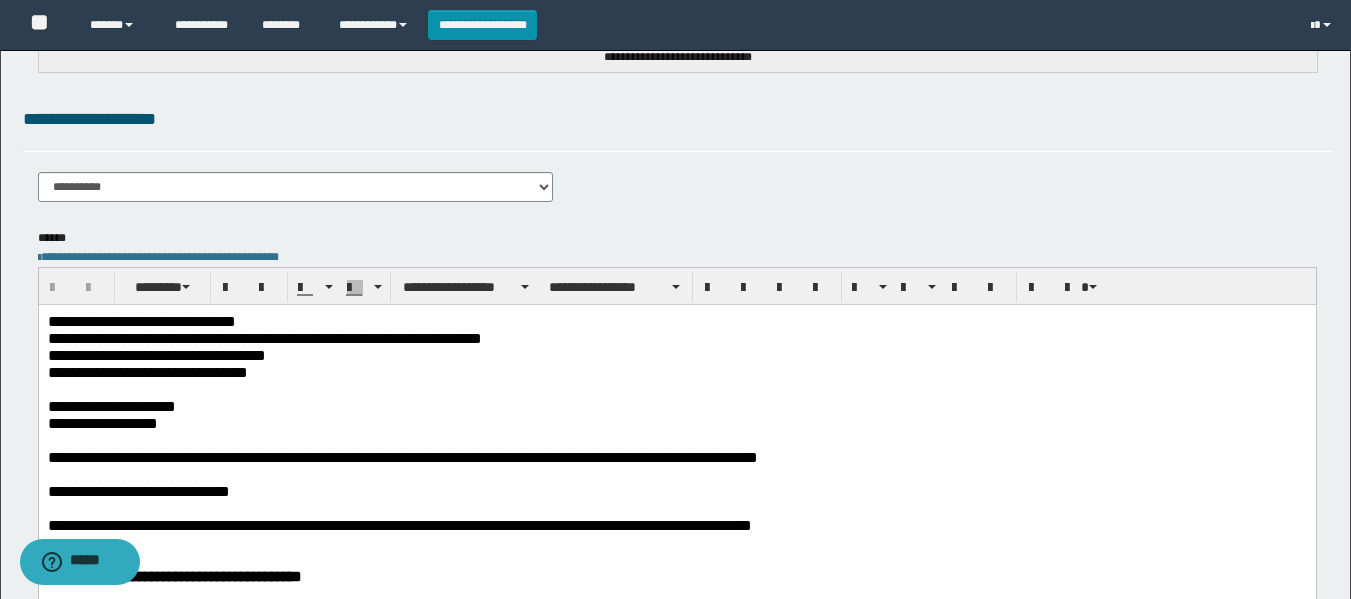 scroll, scrollTop: 0, scrollLeft: 0, axis: both 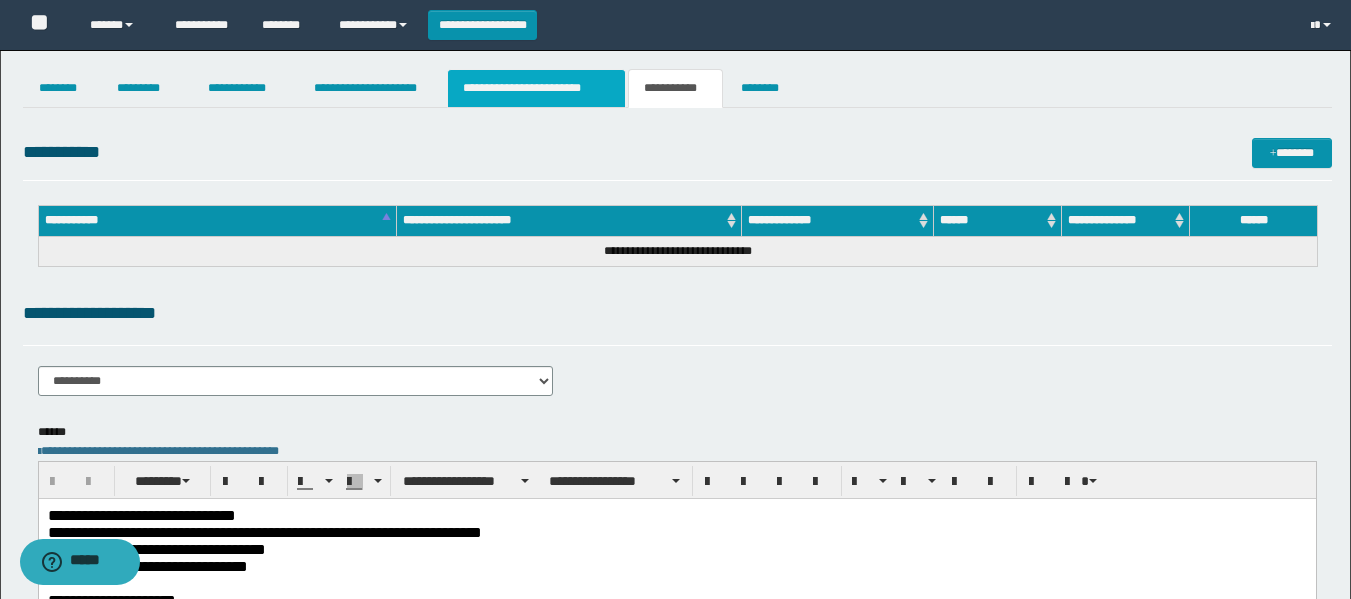 click on "**********" at bounding box center (537, 88) 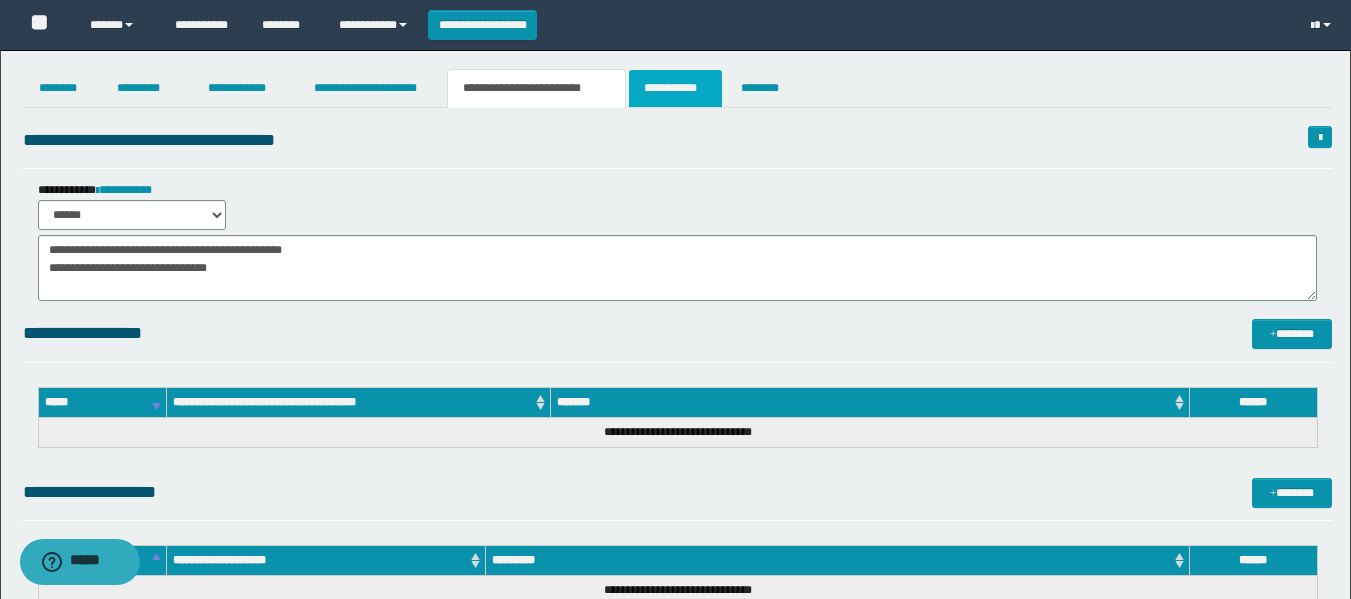 click on "**********" at bounding box center (675, 88) 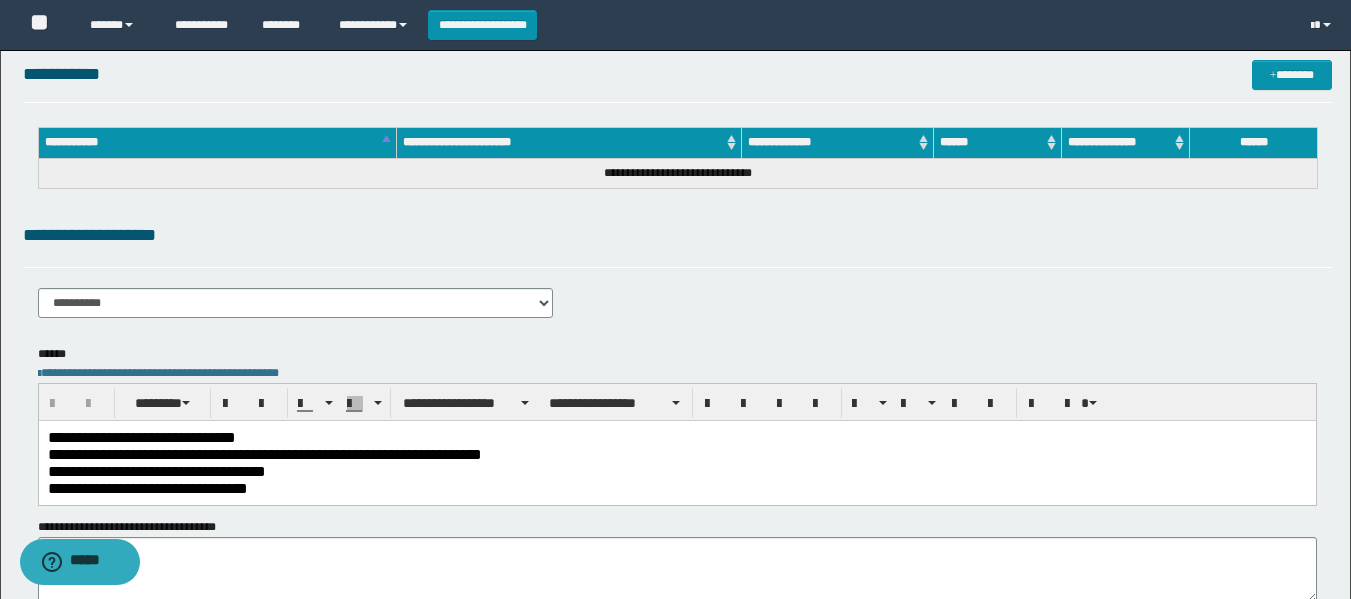 scroll, scrollTop: 236, scrollLeft: 0, axis: vertical 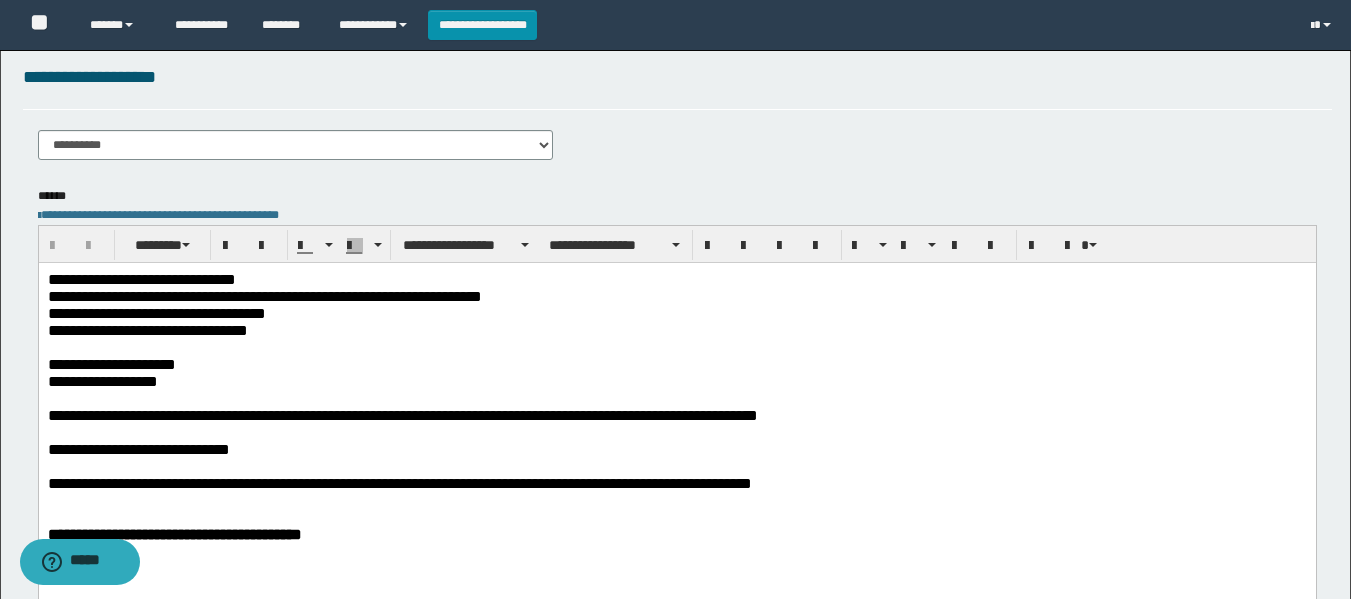 click on "**********" at bounding box center [676, 380] 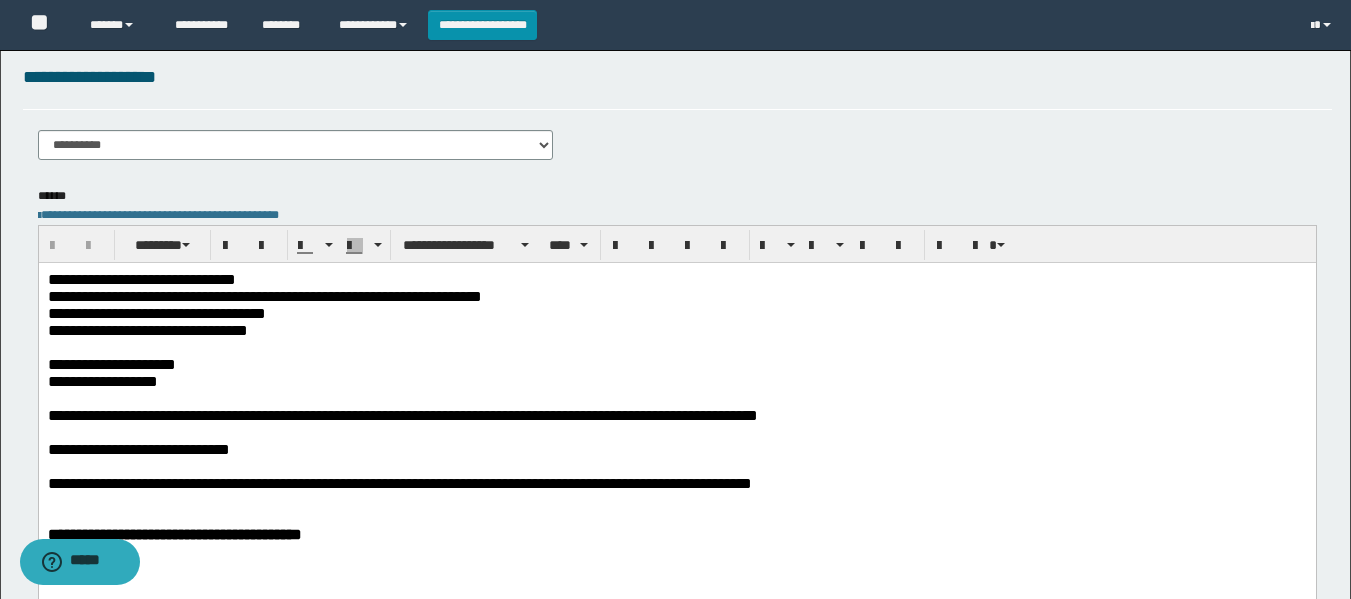 type 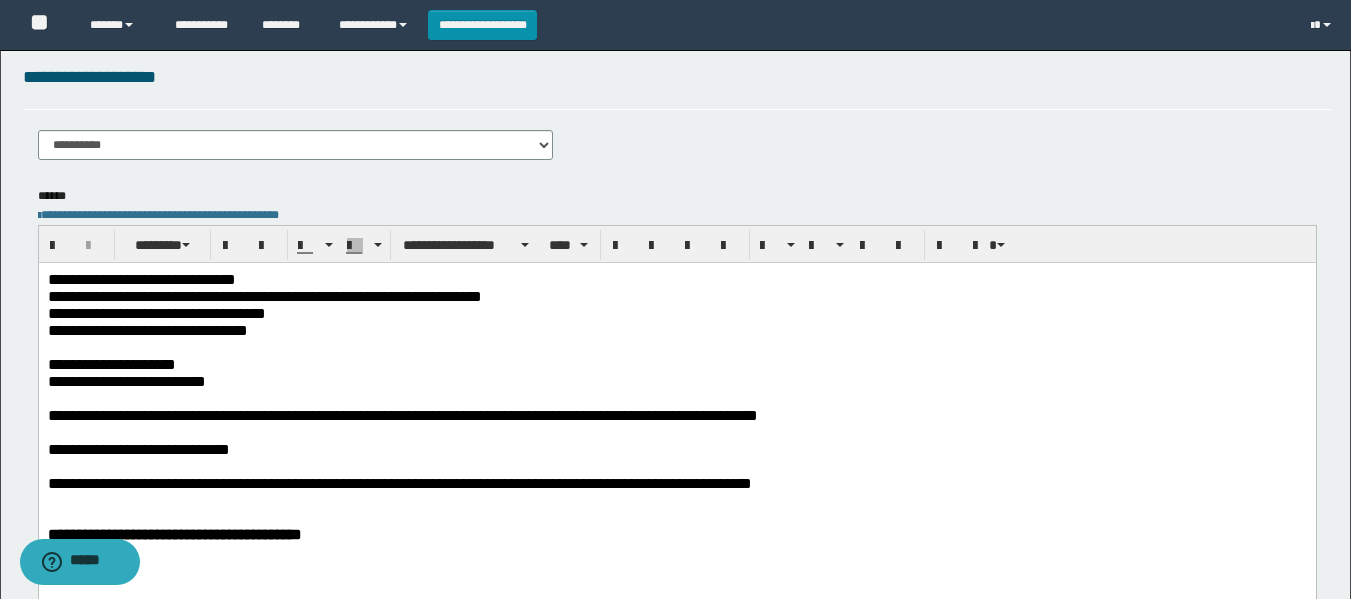 click on "**********" at bounding box center [676, 448] 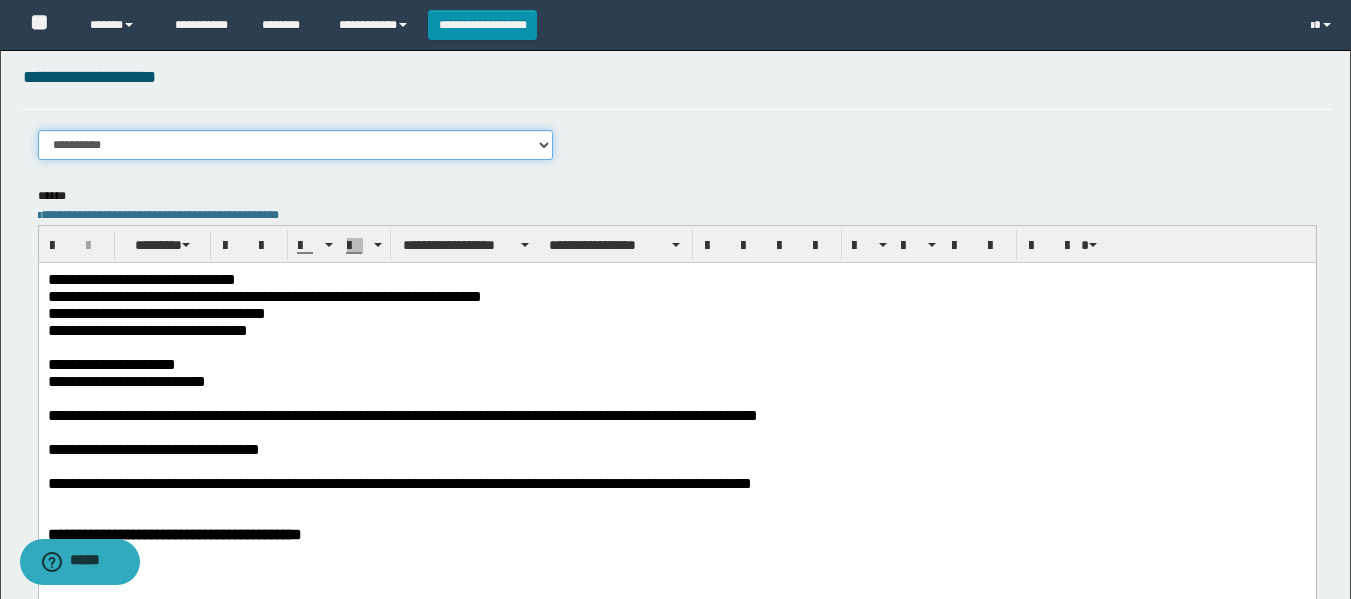 click on "**********" at bounding box center (296, 145) 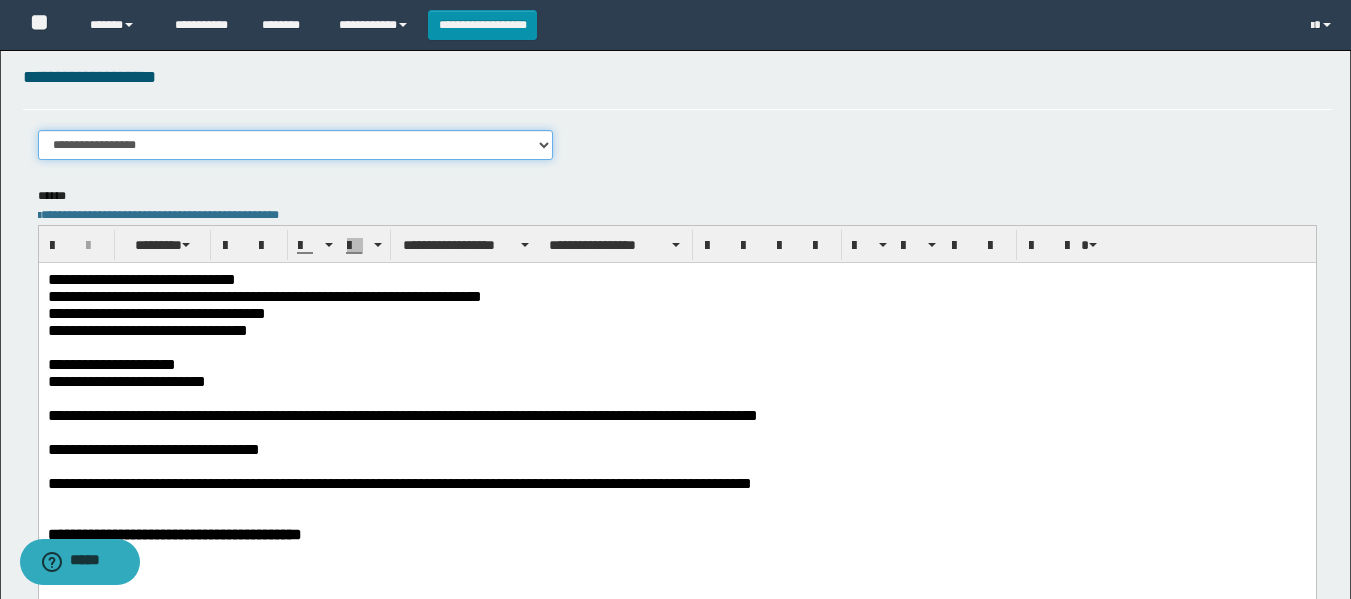 scroll, scrollTop: 536, scrollLeft: 0, axis: vertical 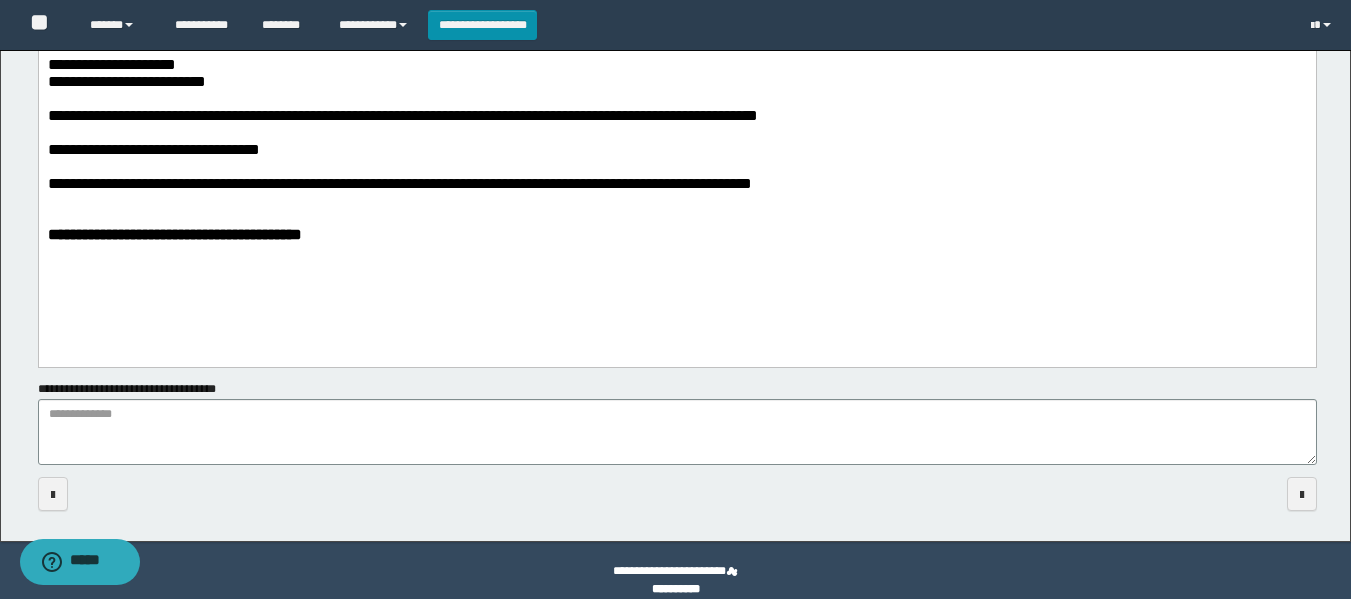 drag, startPoint x: 185, startPoint y: 273, endPoint x: 173, endPoint y: 256, distance: 20.808653 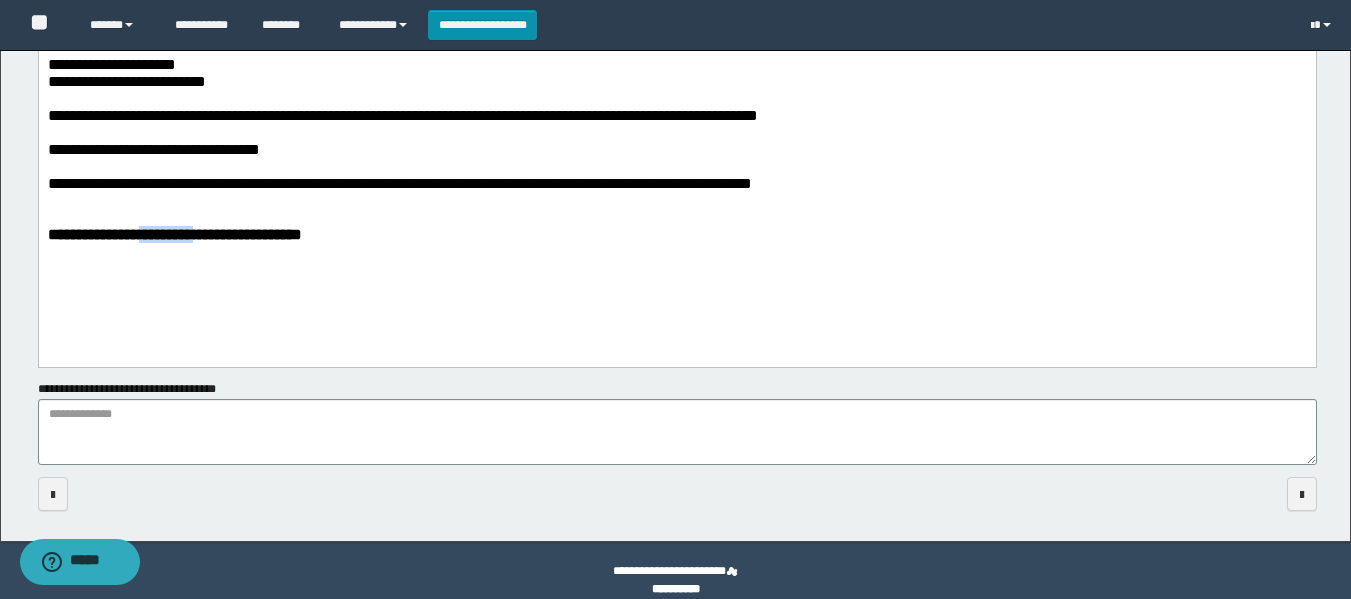 drag, startPoint x: 163, startPoint y: 247, endPoint x: 219, endPoint y: 244, distance: 56.0803 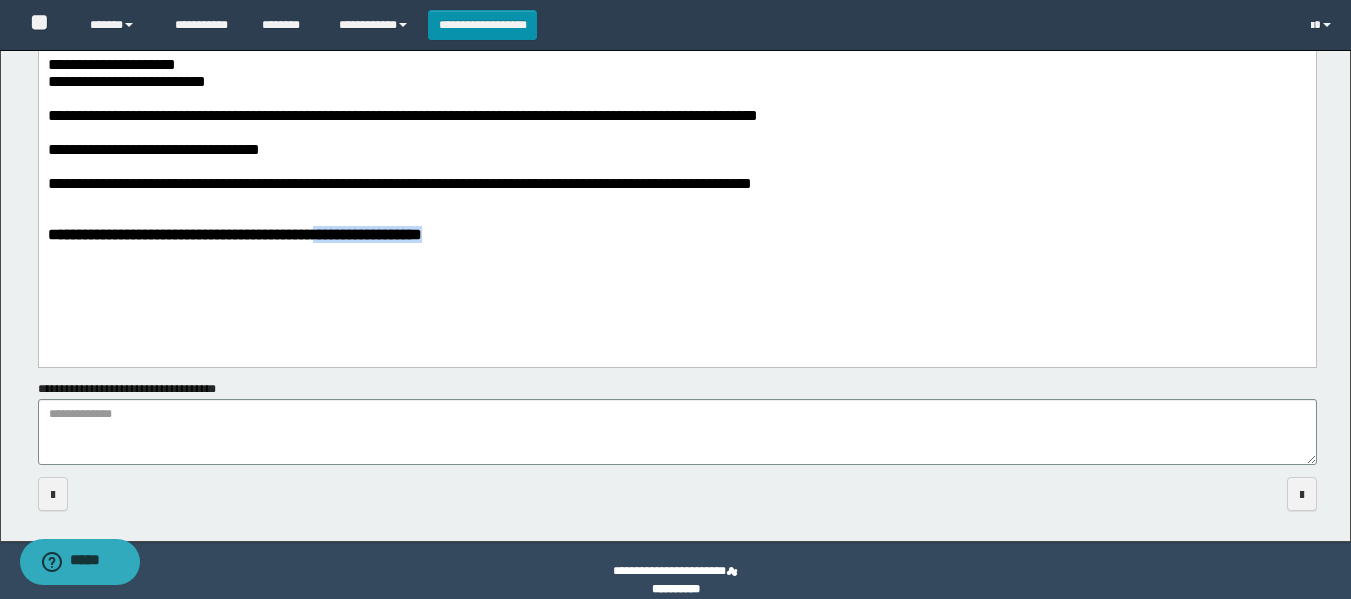 drag, startPoint x: 372, startPoint y: 246, endPoint x: 543, endPoint y: 282, distance: 174.7484 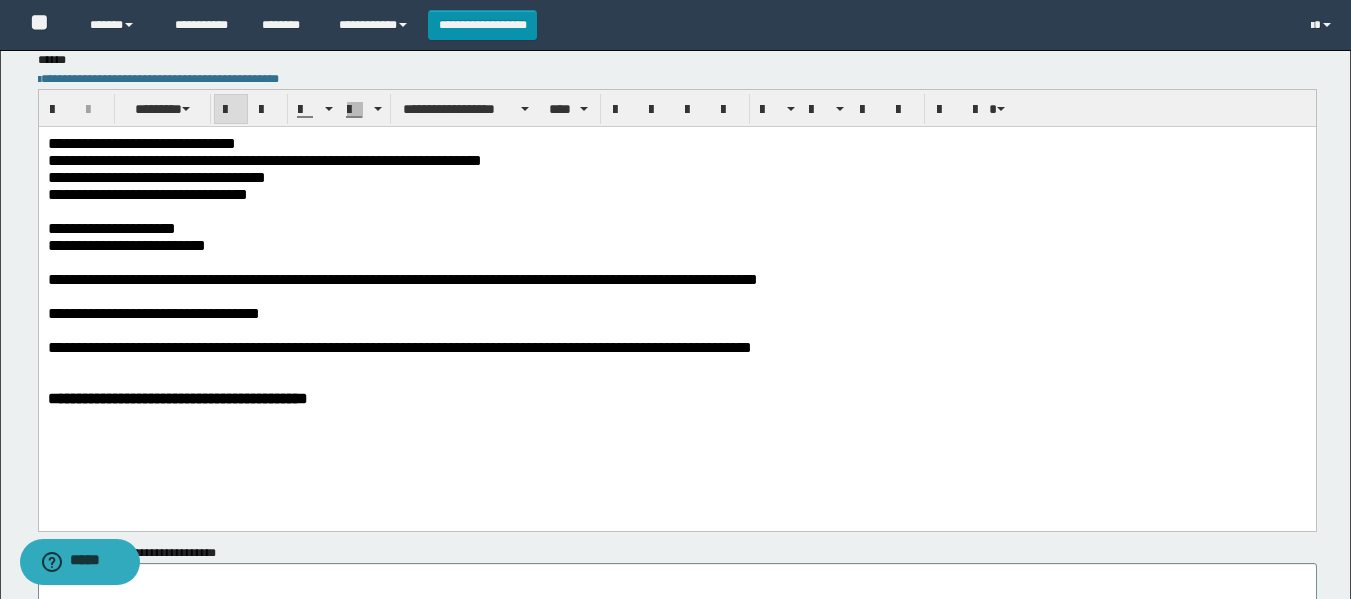 scroll, scrollTop: 336, scrollLeft: 0, axis: vertical 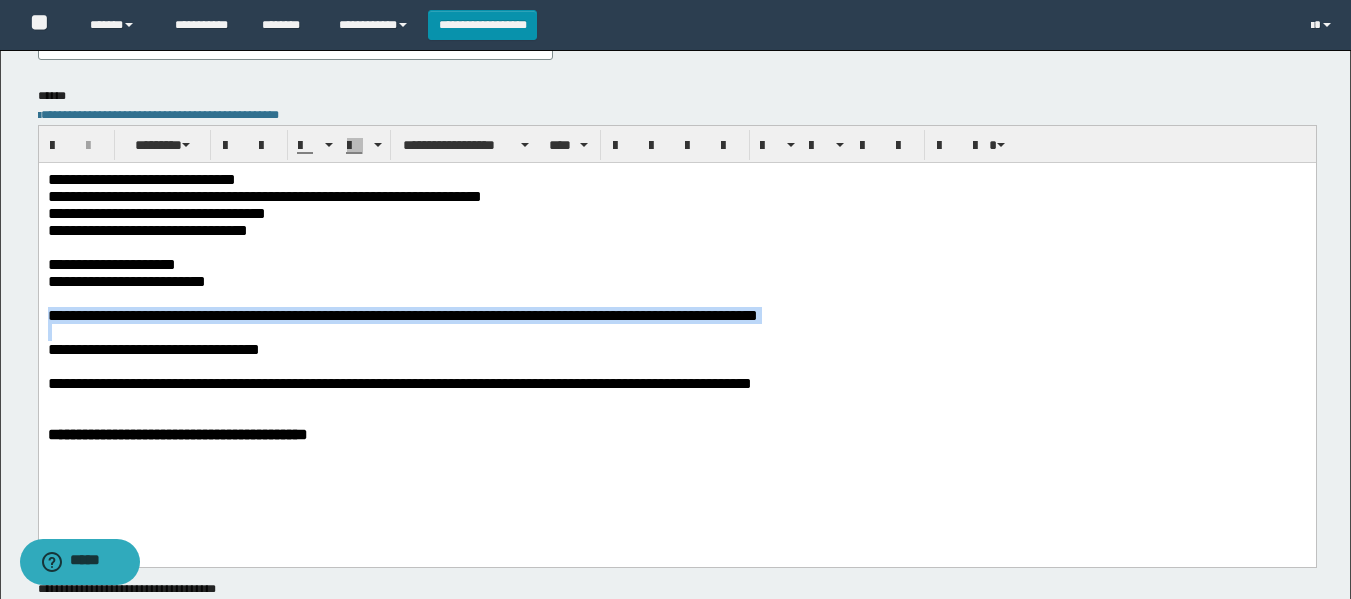 drag, startPoint x: 46, startPoint y: 320, endPoint x: 853, endPoint y: 334, distance: 807.1214 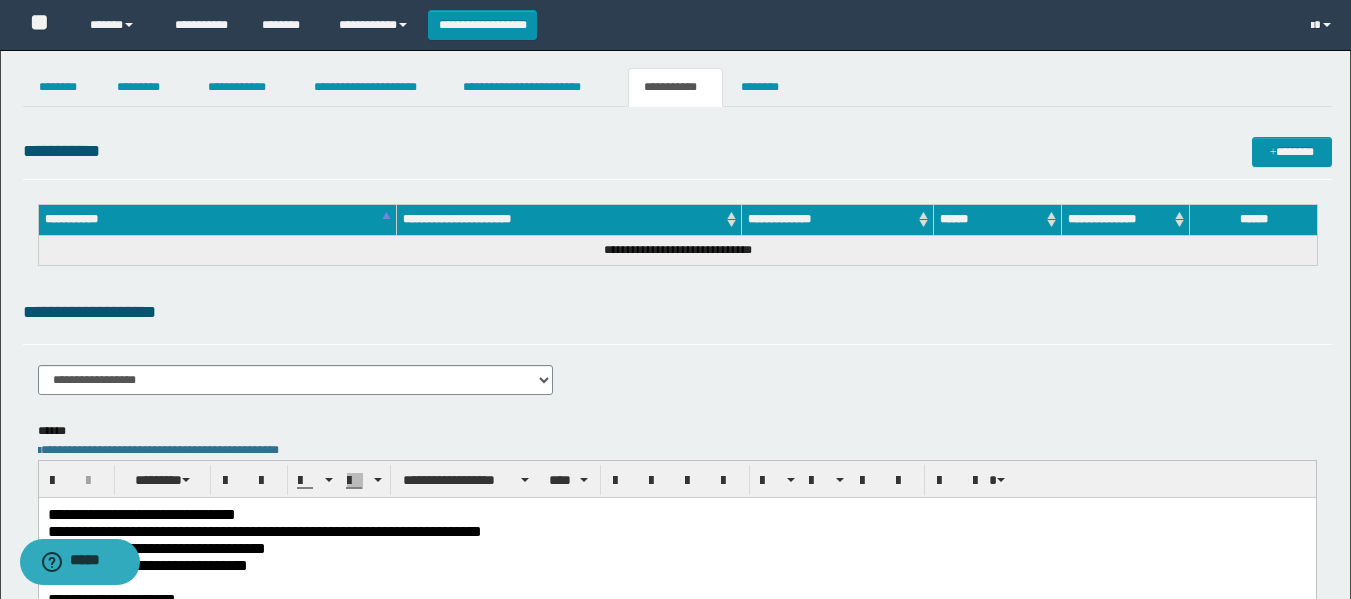 scroll, scrollTop: 0, scrollLeft: 0, axis: both 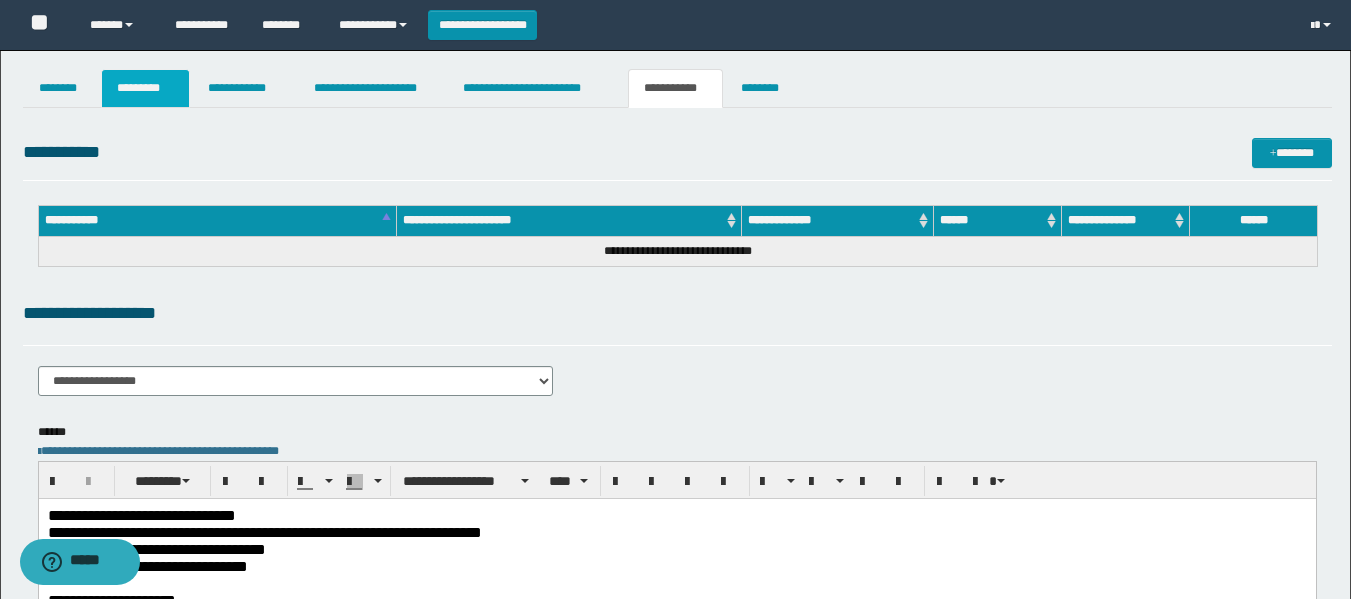 click on "*********" at bounding box center [145, 88] 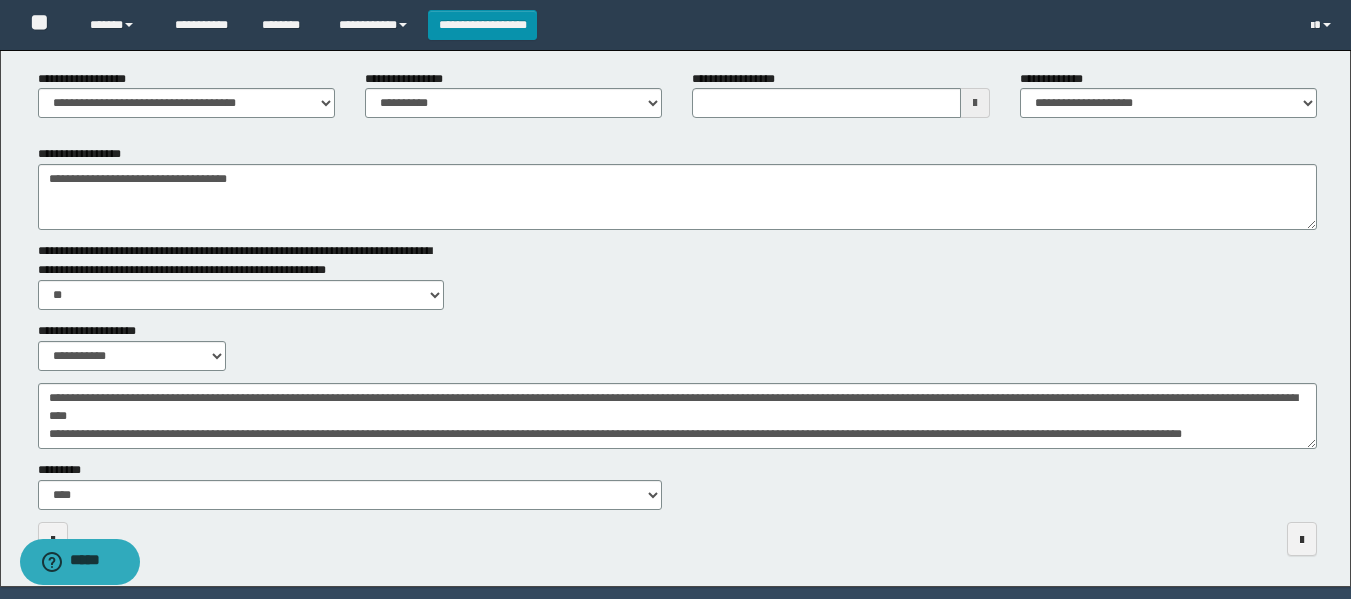 scroll, scrollTop: 300, scrollLeft: 0, axis: vertical 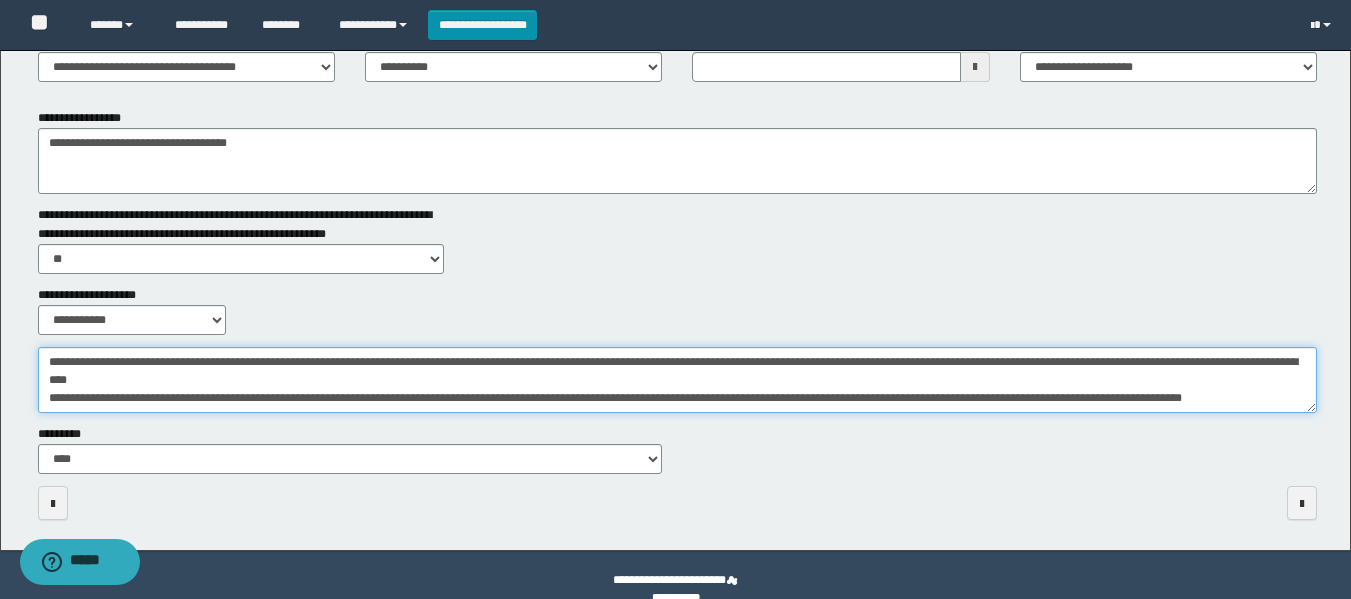 drag, startPoint x: 48, startPoint y: 397, endPoint x: 650, endPoint y: 480, distance: 607.6948 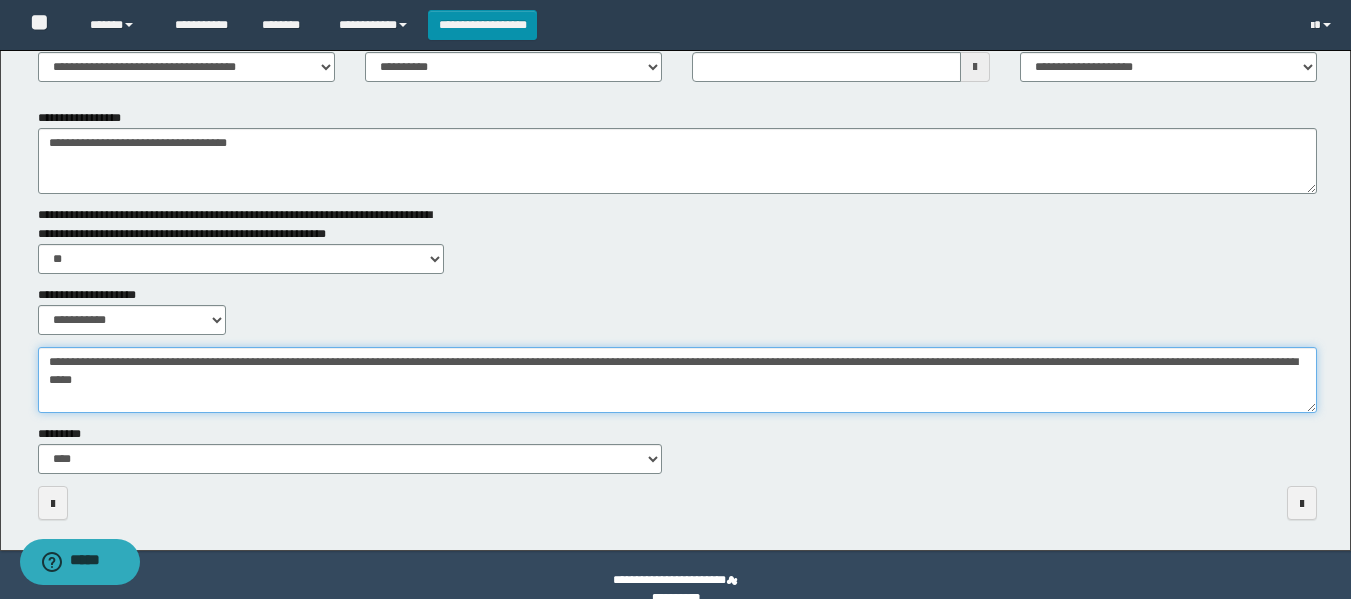 scroll, scrollTop: 0, scrollLeft: 0, axis: both 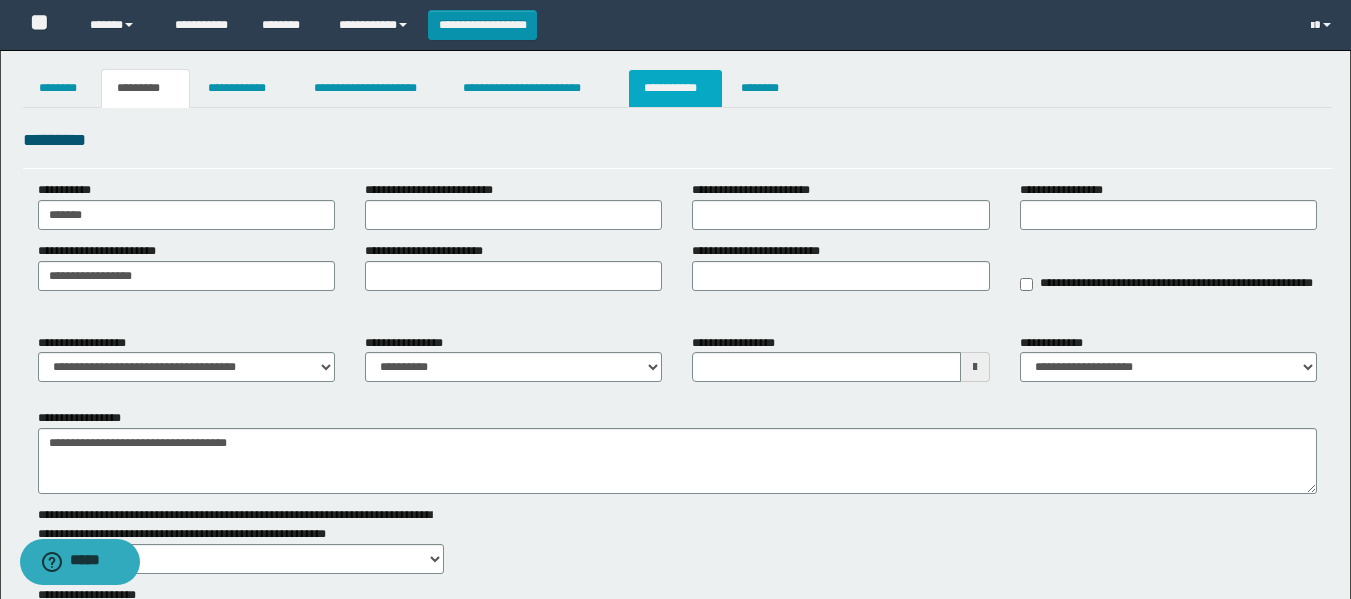 type on "**********" 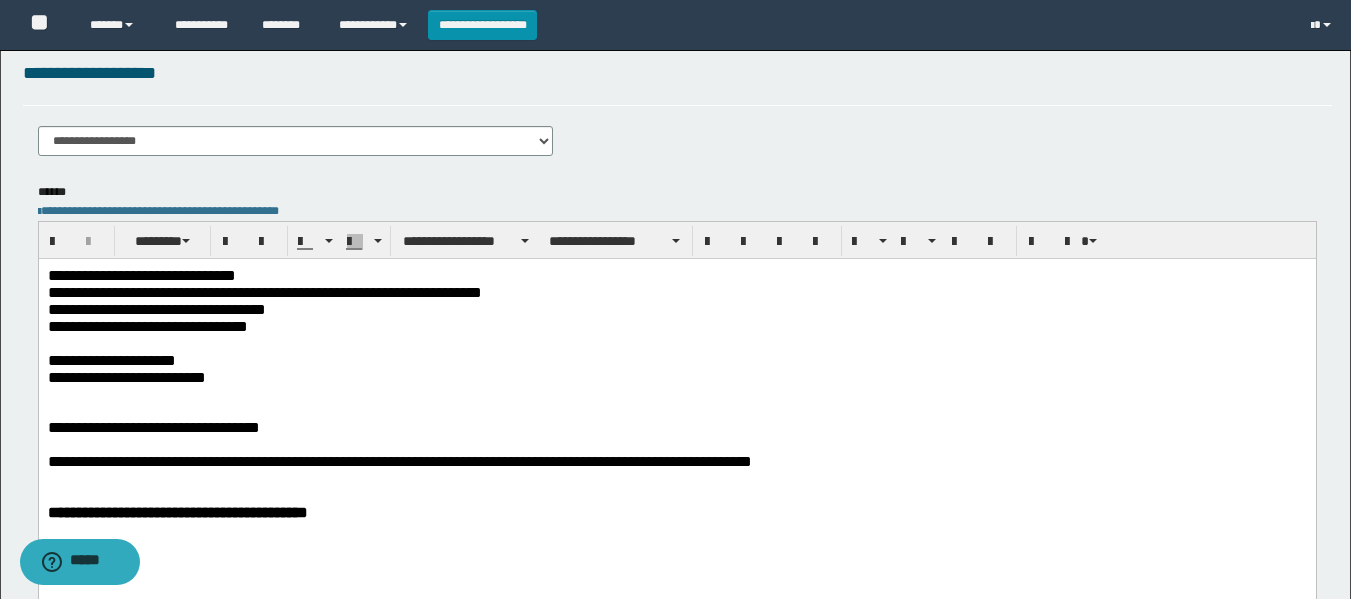 scroll, scrollTop: 300, scrollLeft: 0, axis: vertical 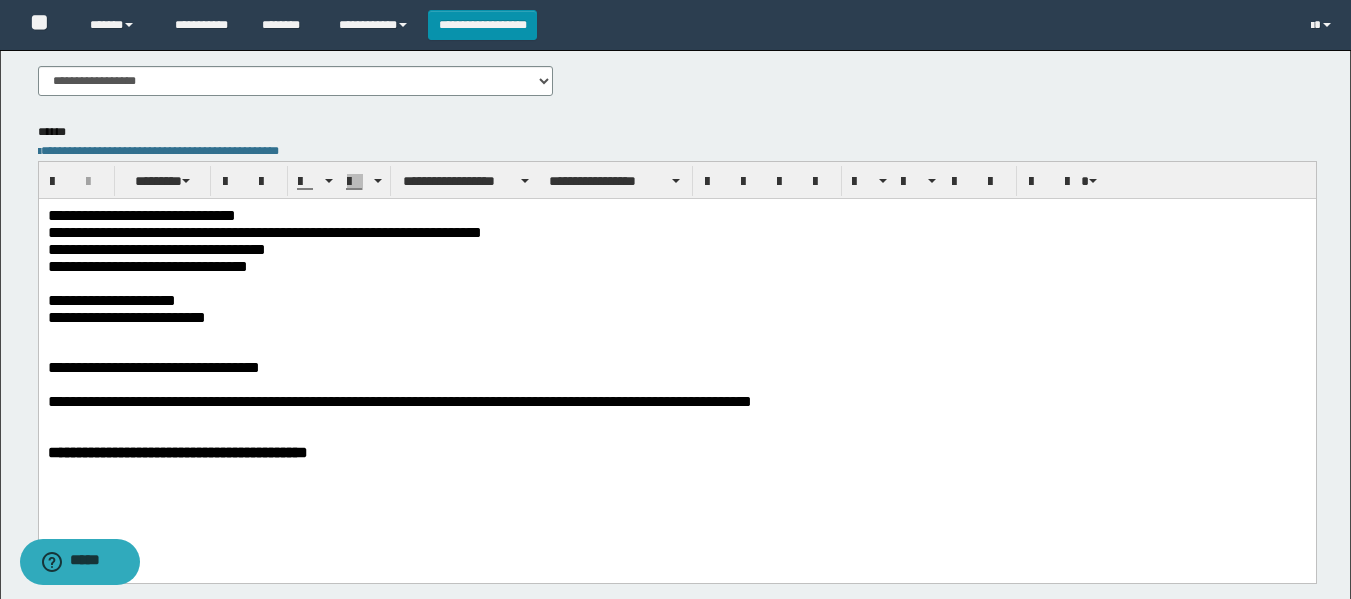 click at bounding box center (676, 350) 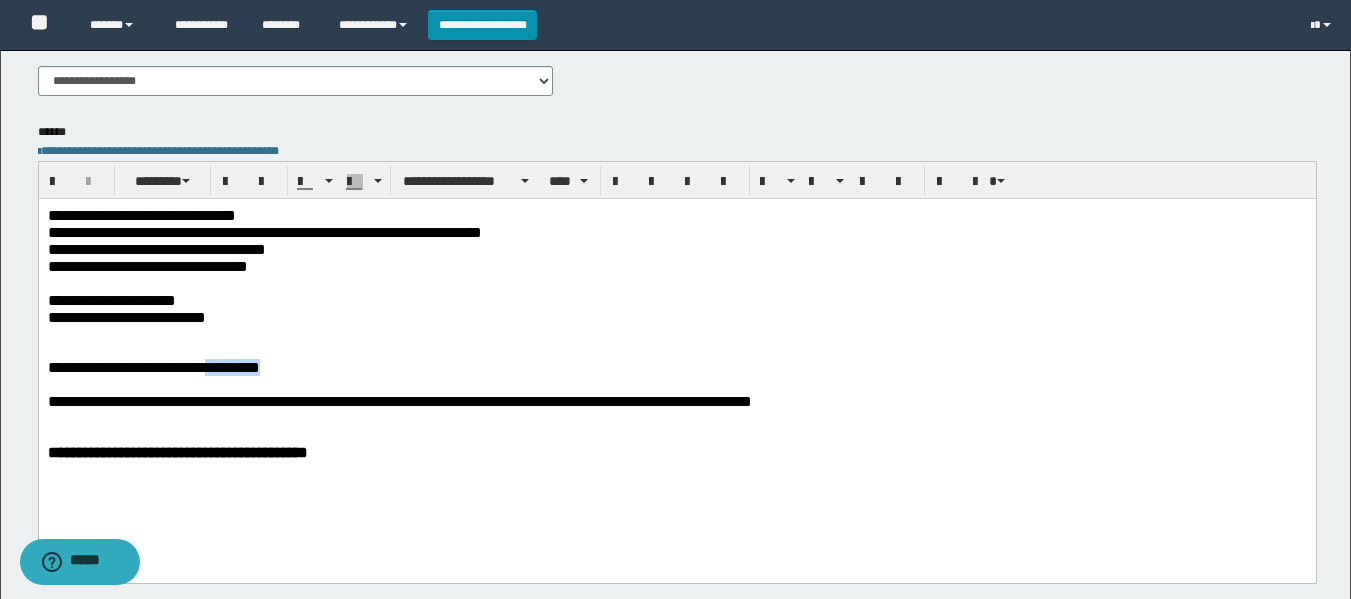 drag, startPoint x: 308, startPoint y: 380, endPoint x: 233, endPoint y: 376, distance: 75.10659 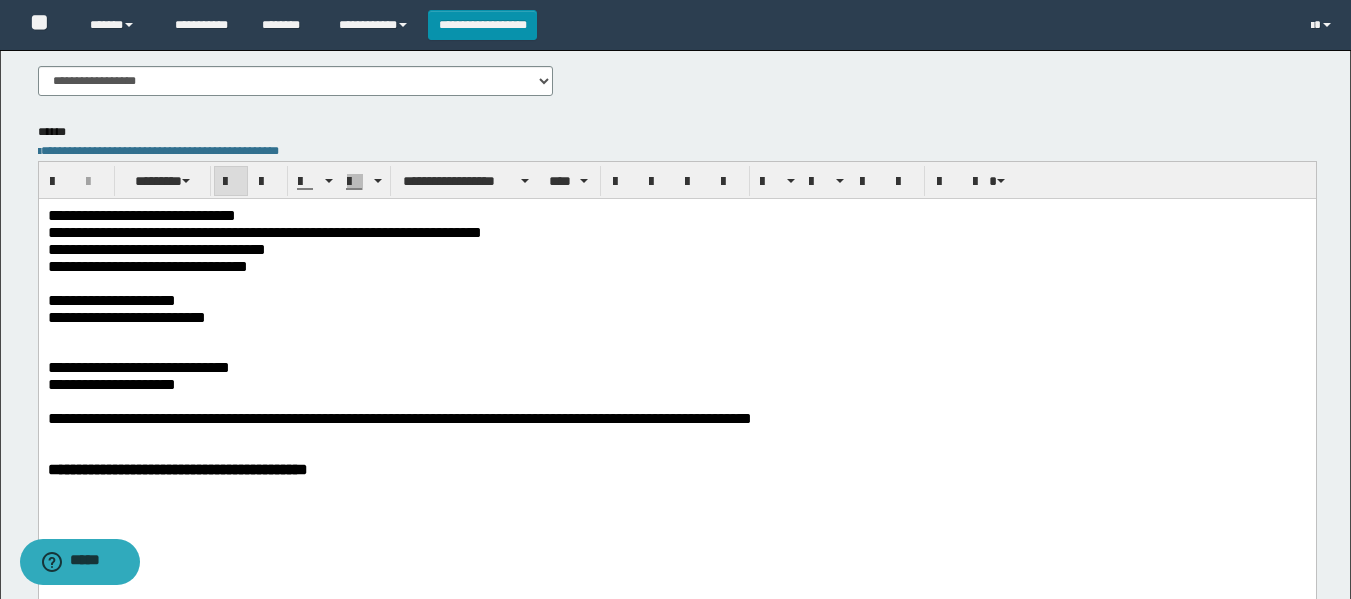 click on "**********" at bounding box center (676, 468) 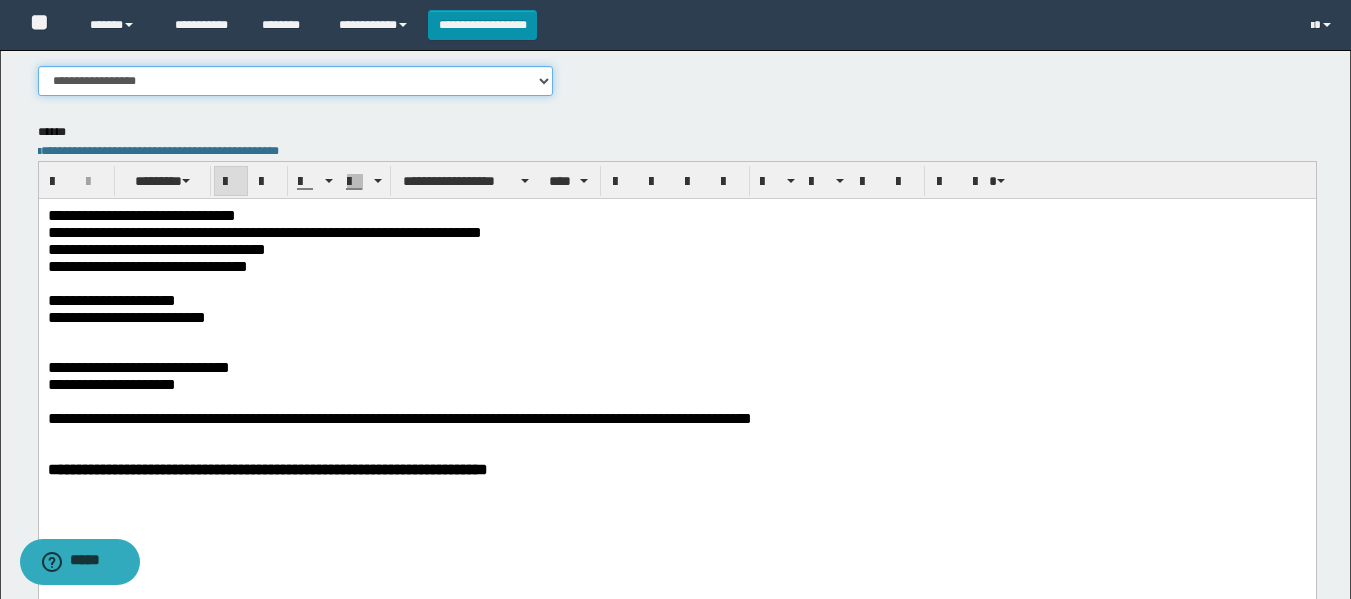 click on "**********" at bounding box center (296, 81) 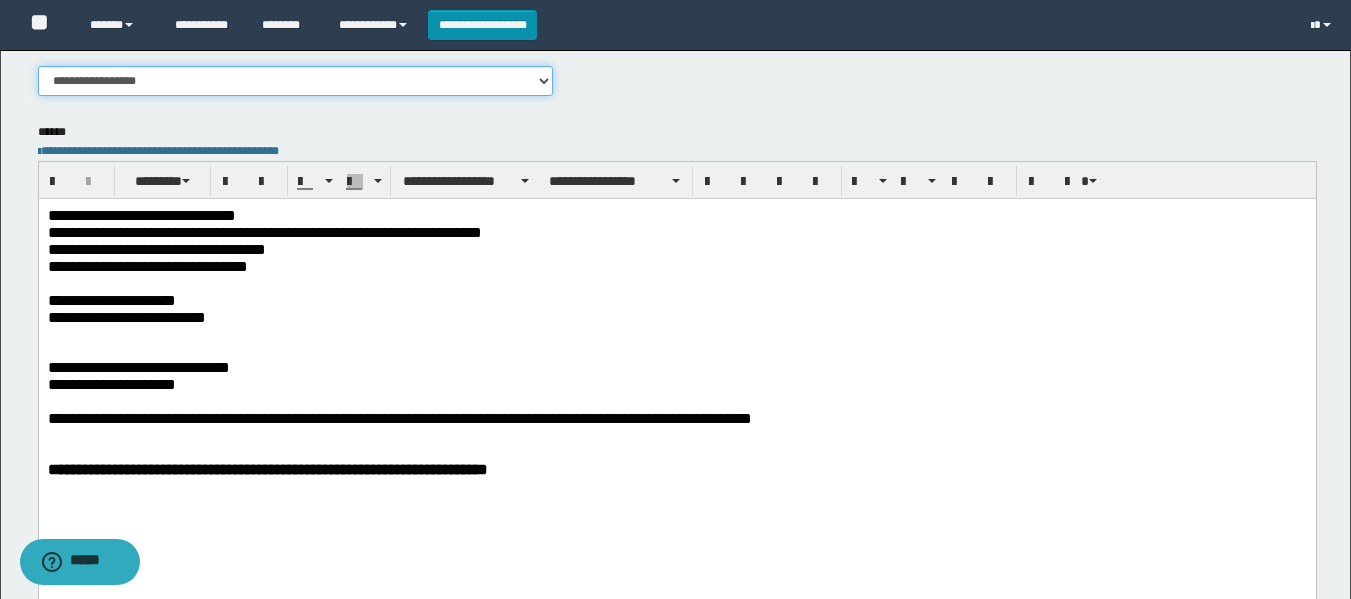 select on "****" 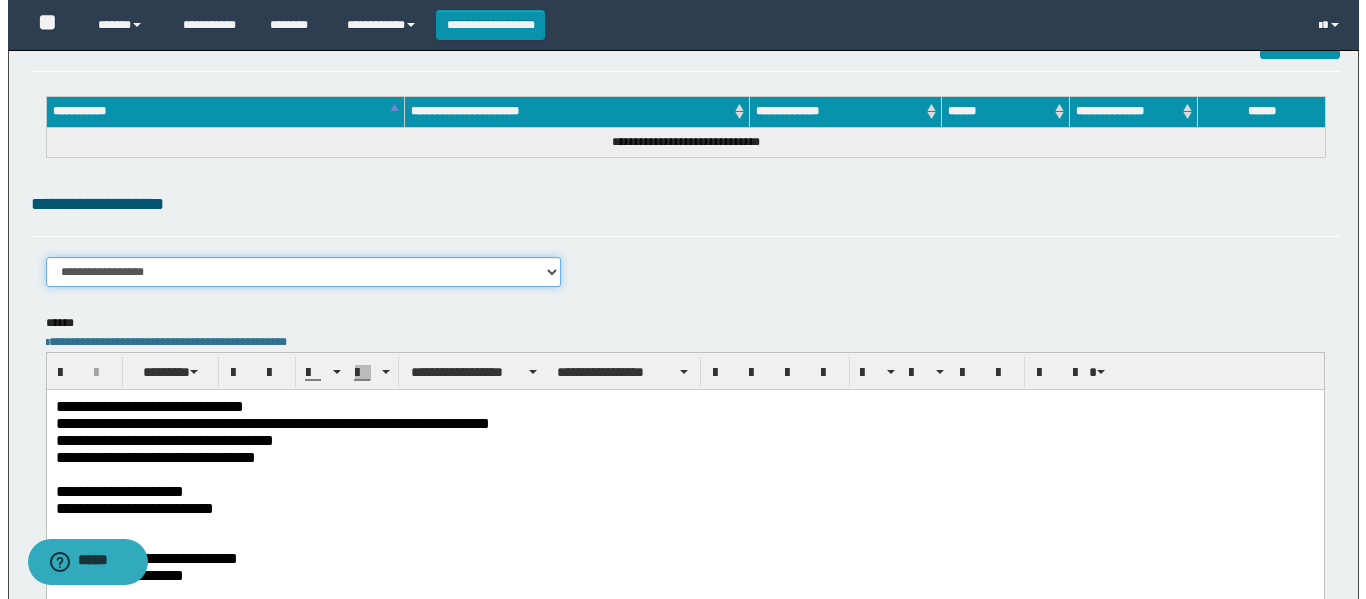 scroll, scrollTop: 0, scrollLeft: 0, axis: both 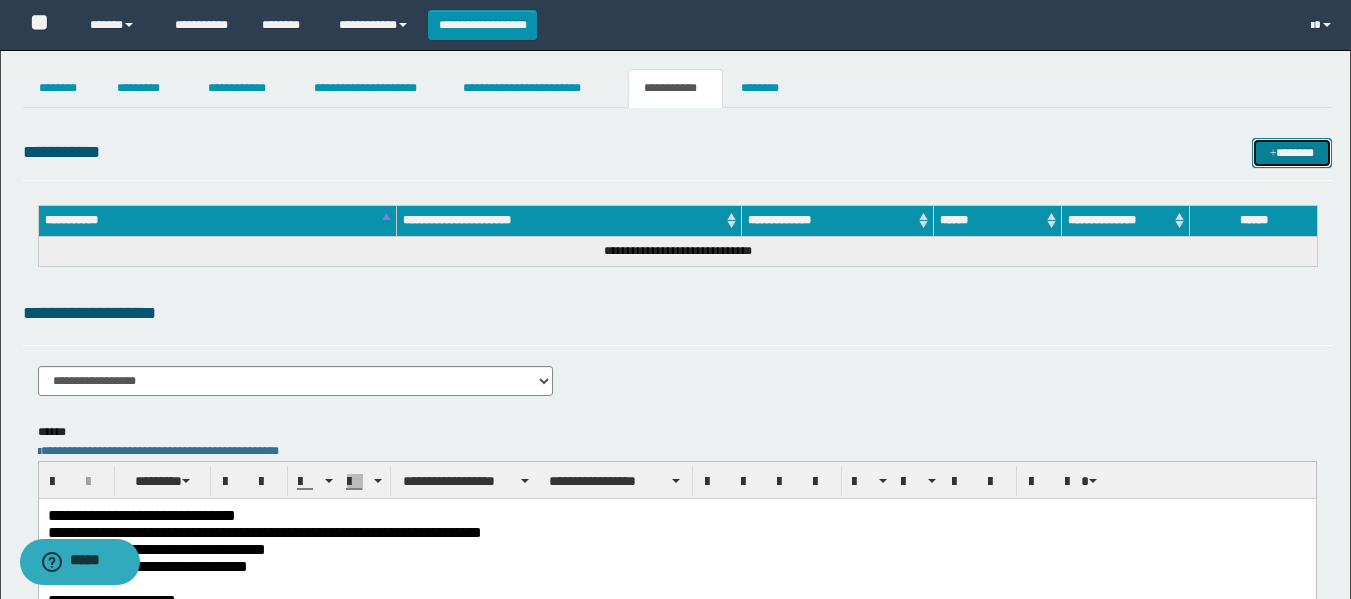 click on "*******" at bounding box center (1292, 153) 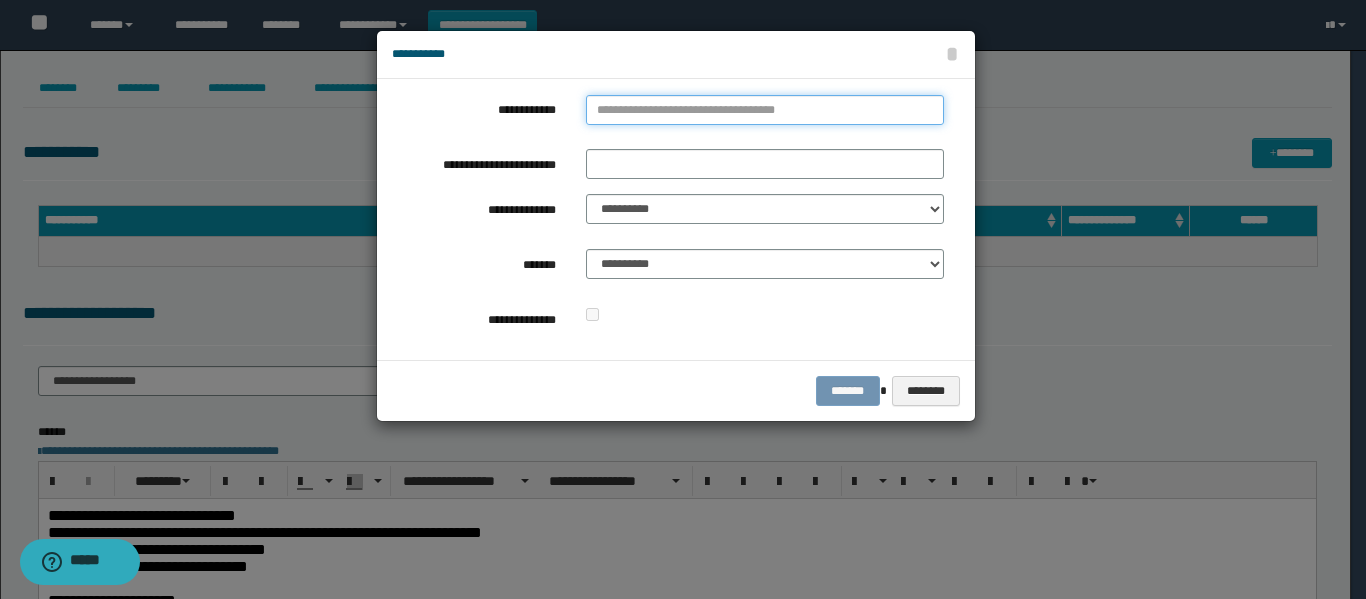 click on "**********" at bounding box center (765, 110) 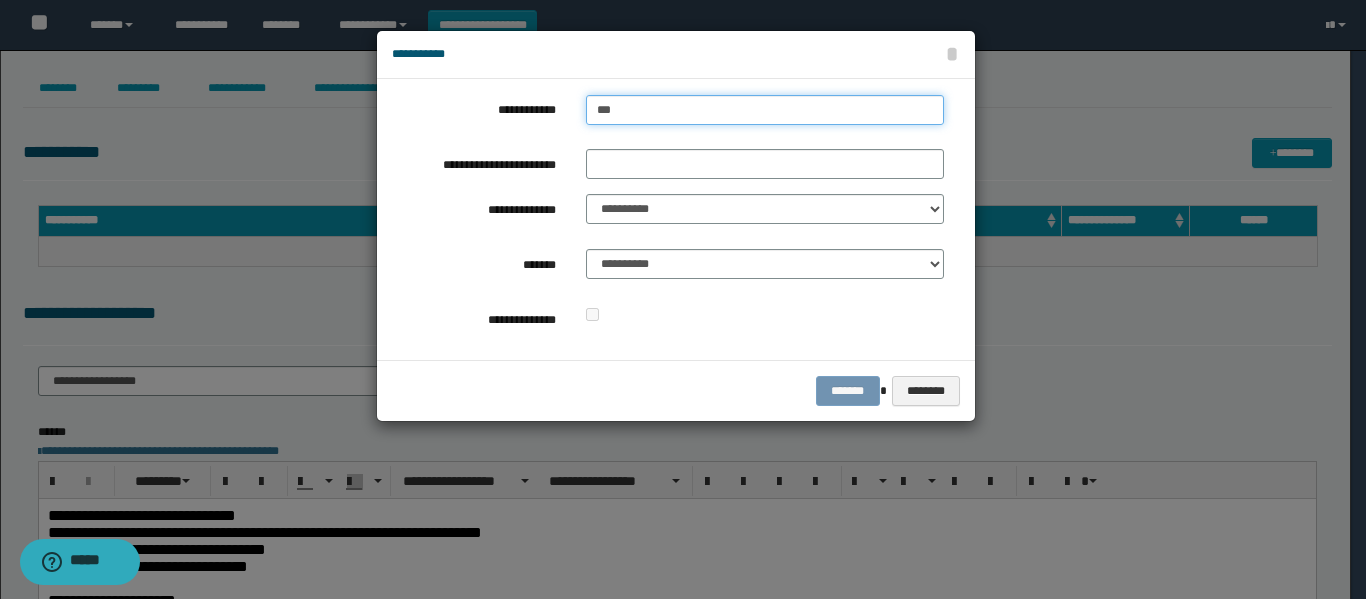 type on "****" 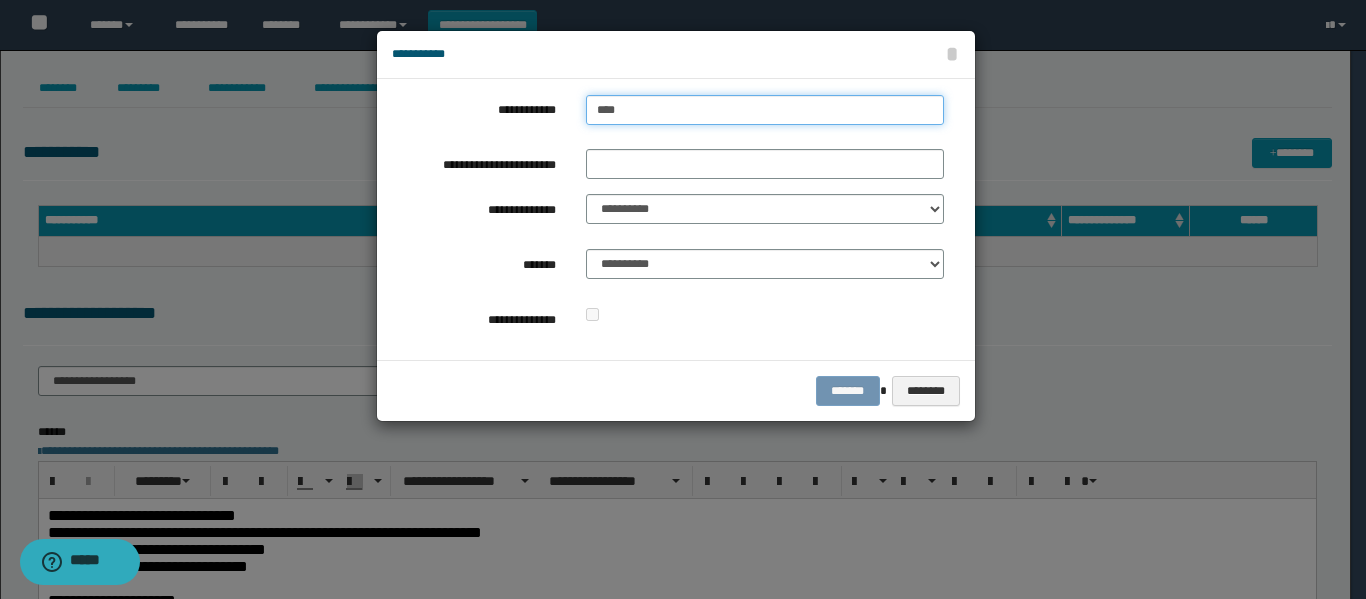 type on "****" 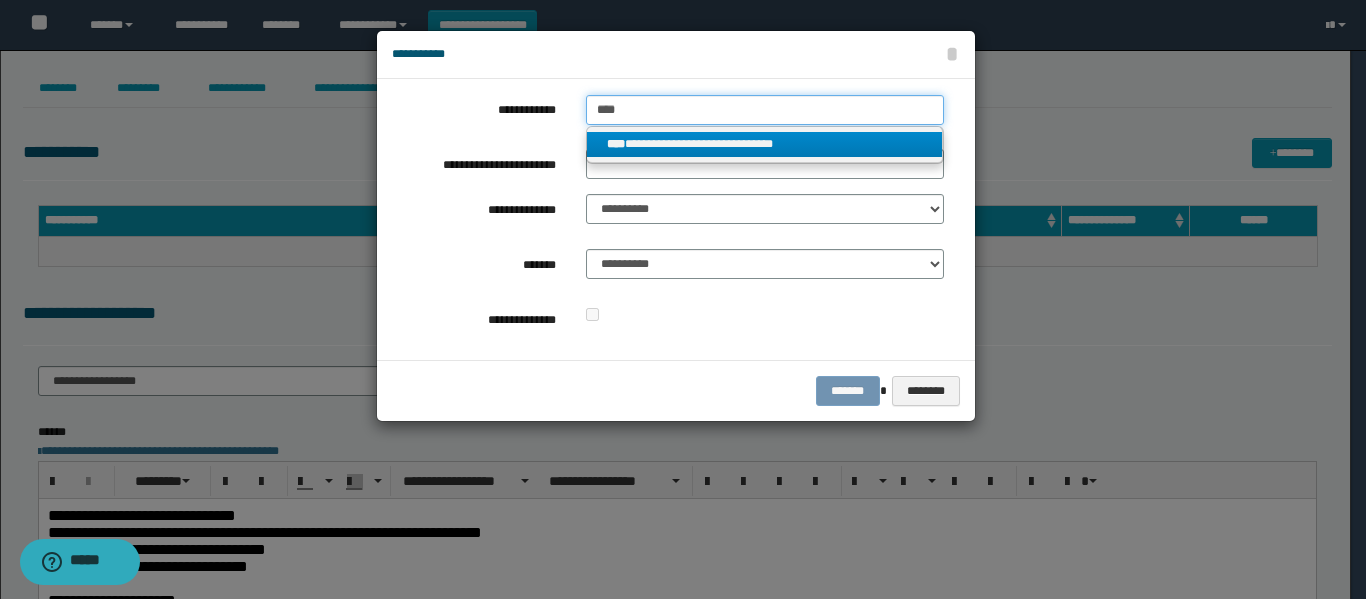 type on "****" 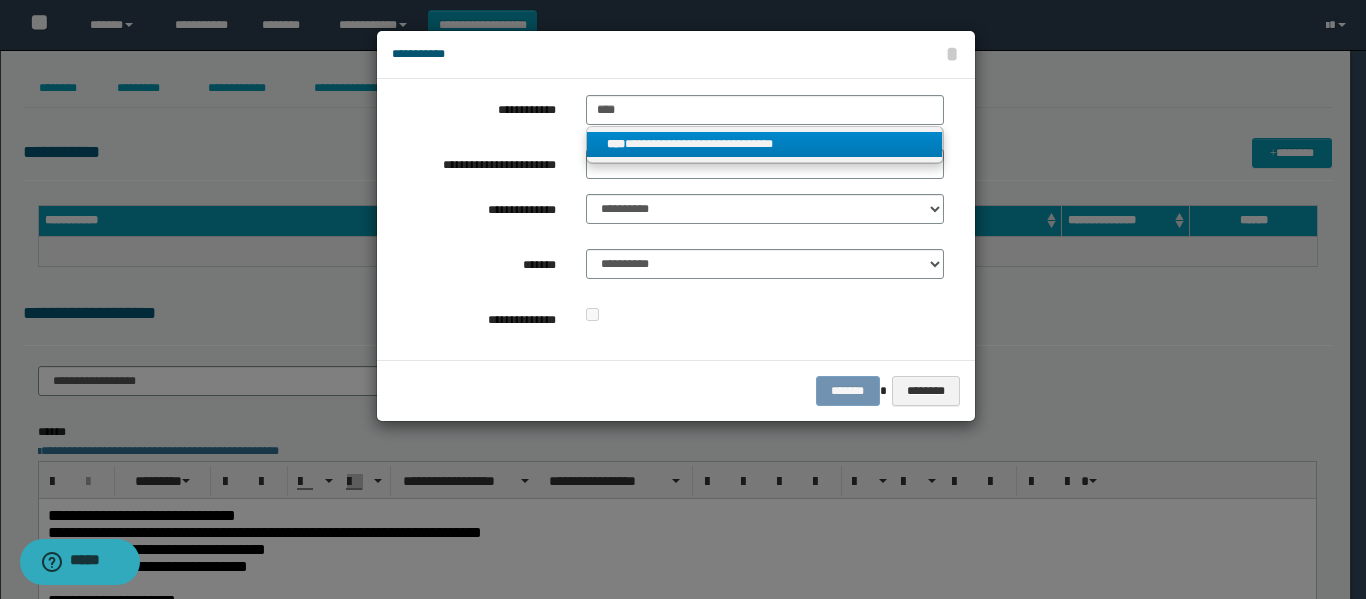 click on "**********" at bounding box center (765, 144) 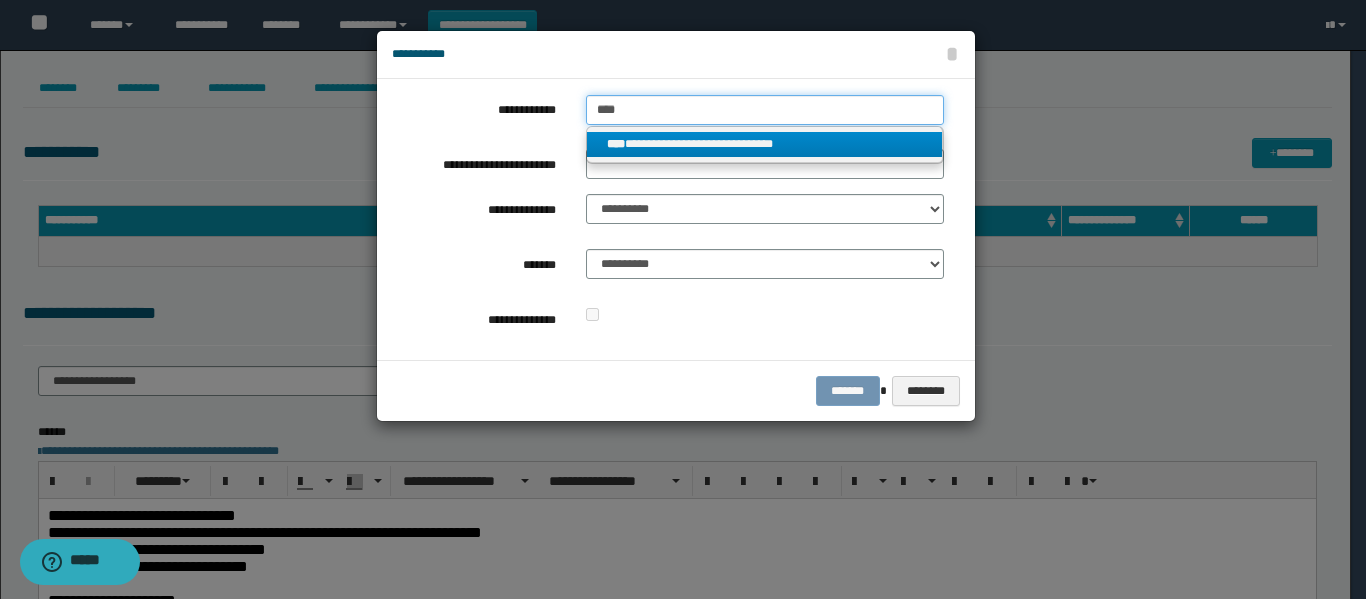 type 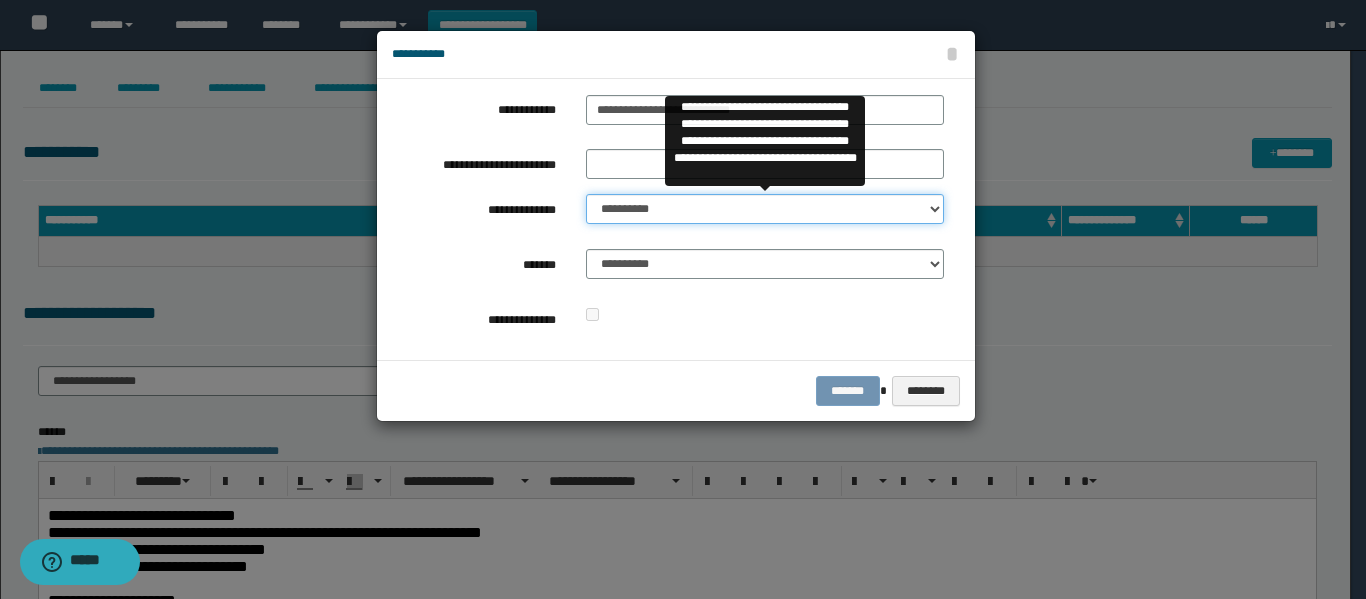click on "**********" at bounding box center [765, 209] 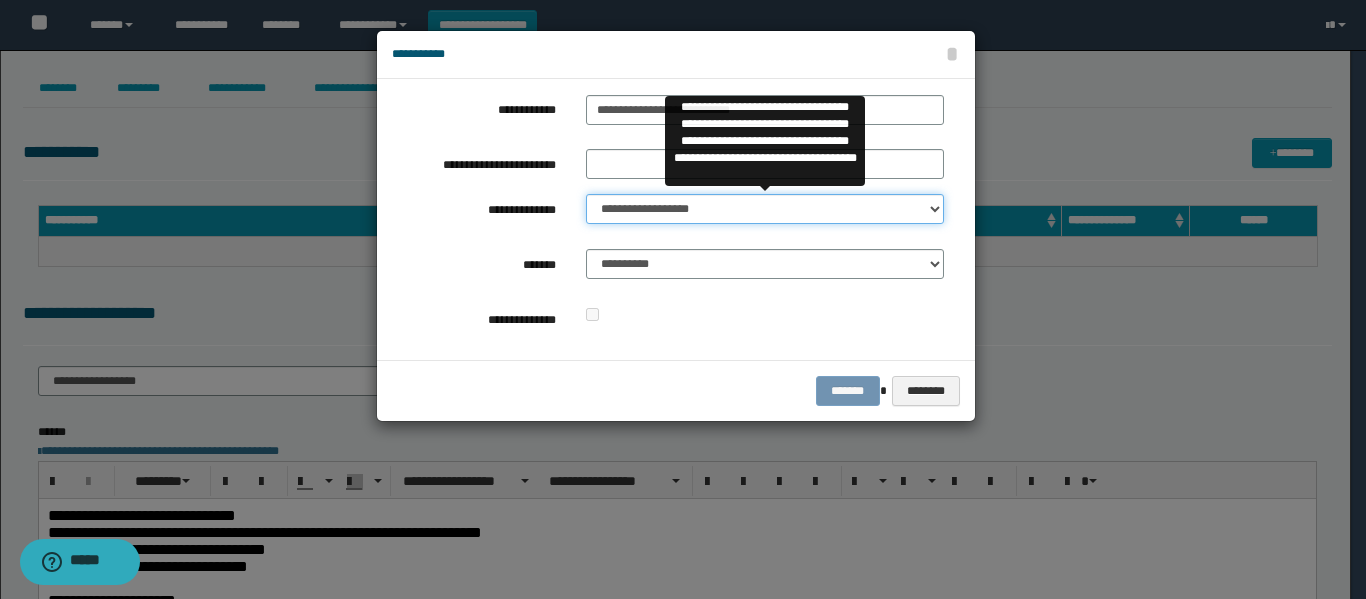 click on "**********" at bounding box center (765, 209) 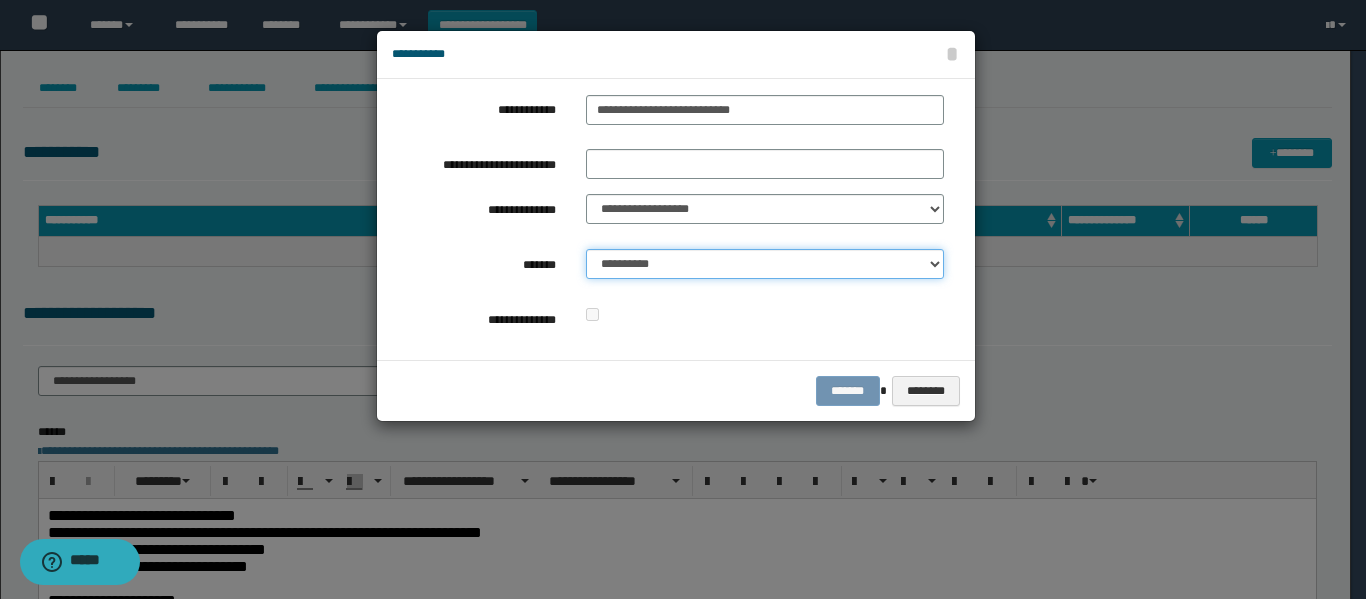drag, startPoint x: 642, startPoint y: 267, endPoint x: 642, endPoint y: 278, distance: 11 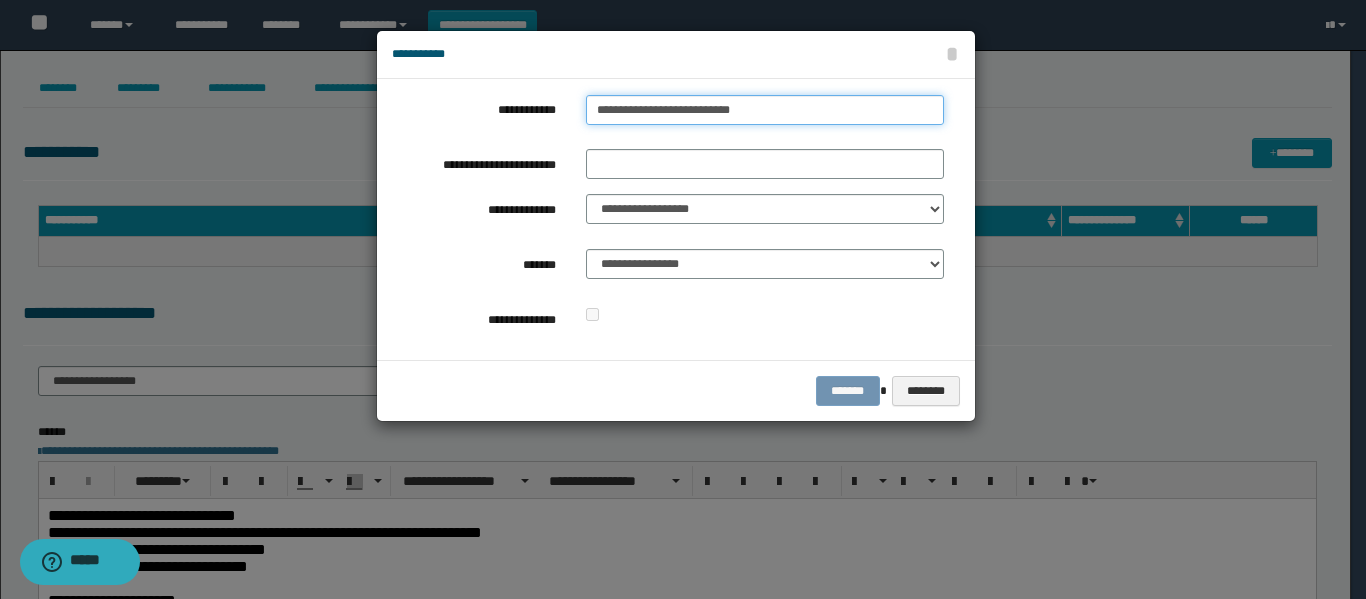 type on "**********" 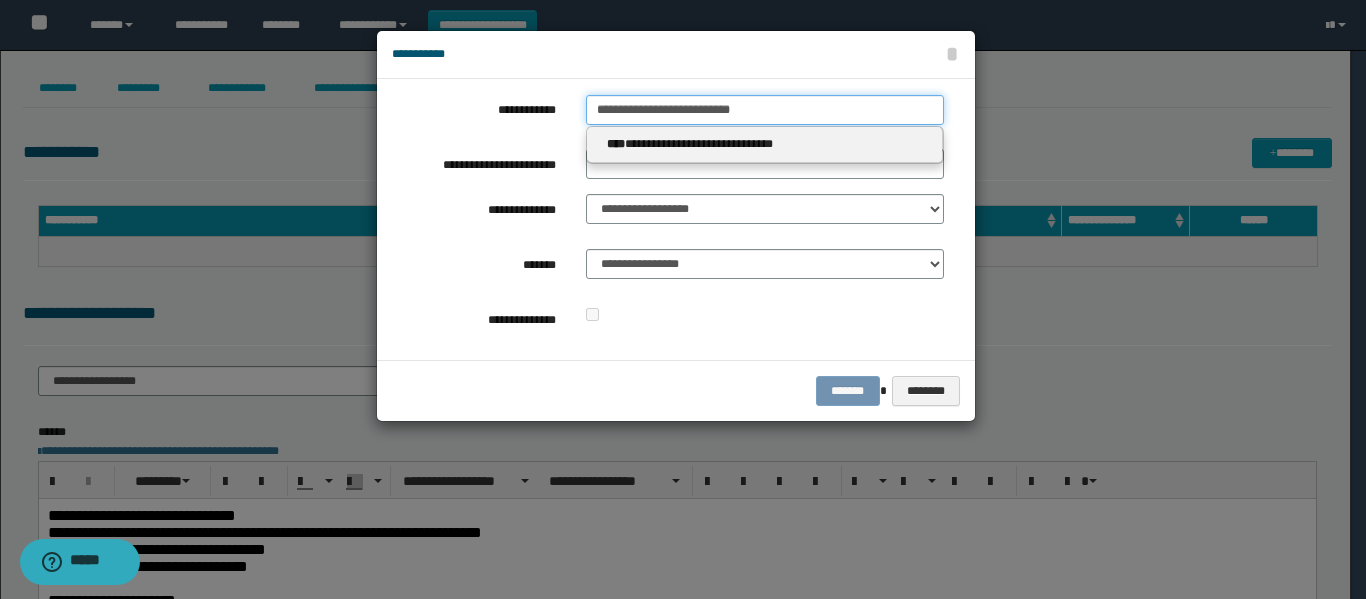 drag, startPoint x: 790, startPoint y: 110, endPoint x: 365, endPoint y: 117, distance: 425.05765 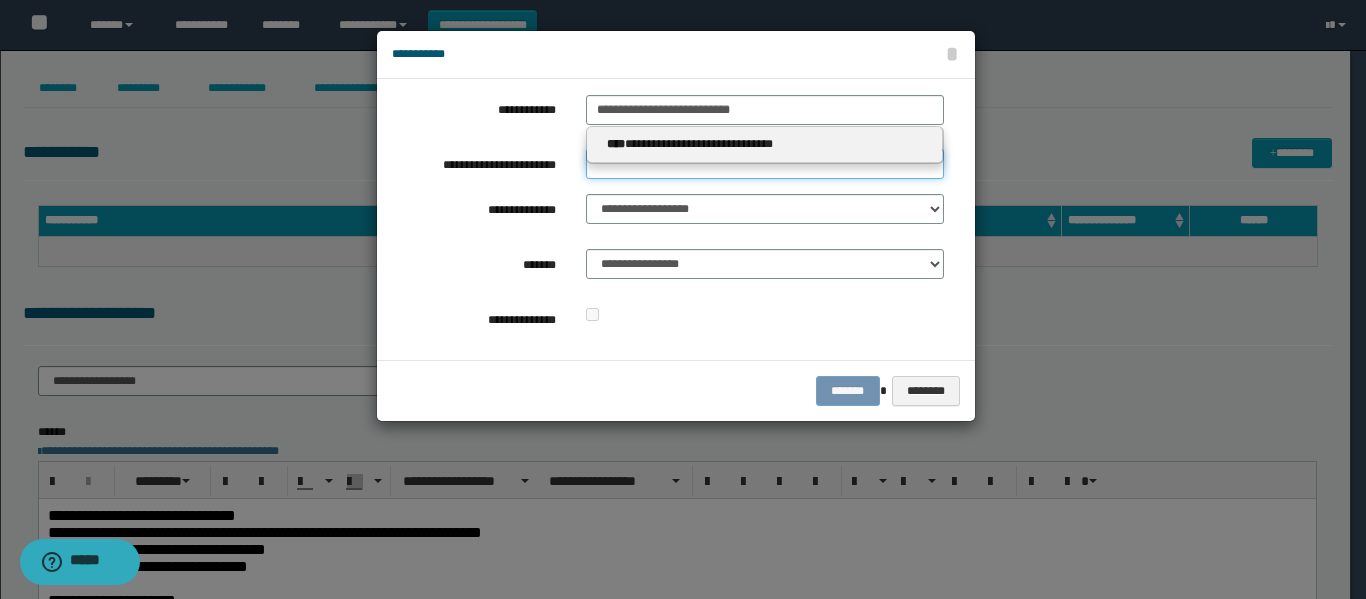 type 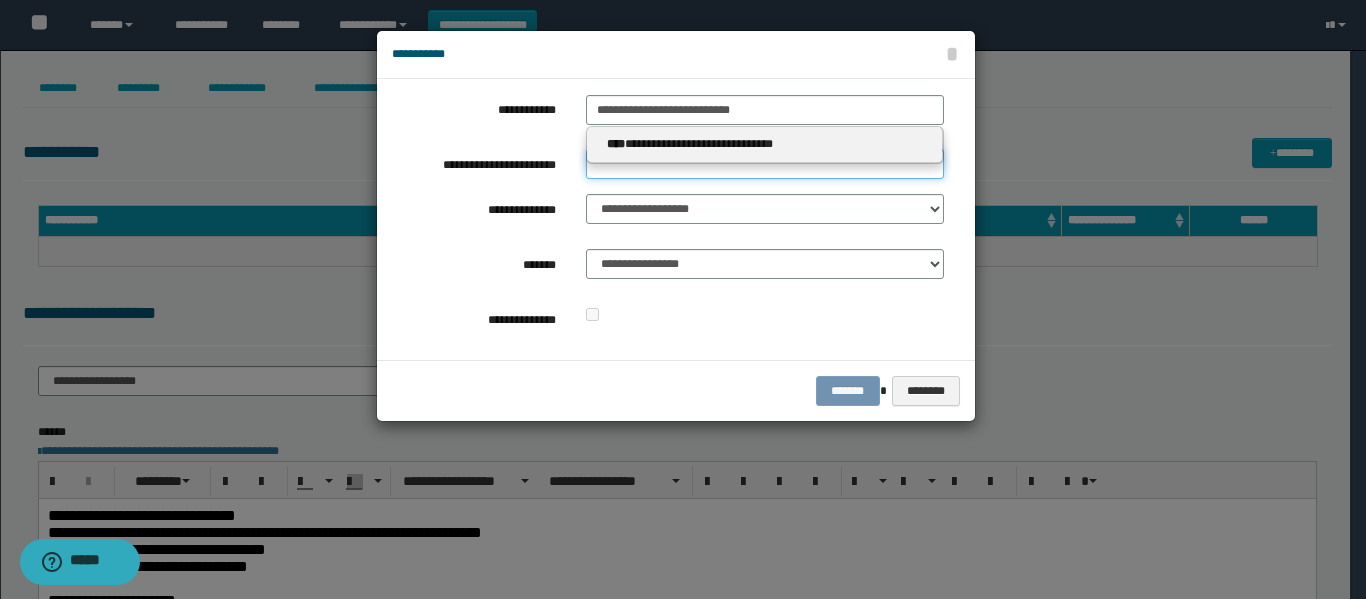click on "**********" at bounding box center (765, 164) 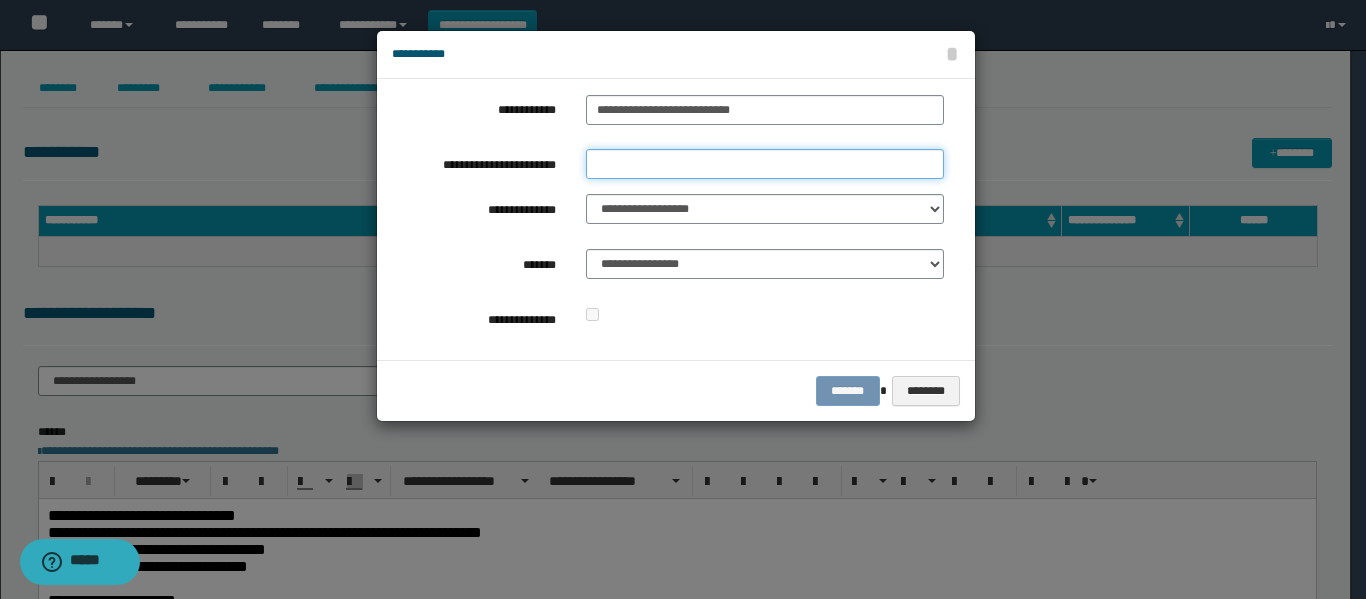 paste on "**********" 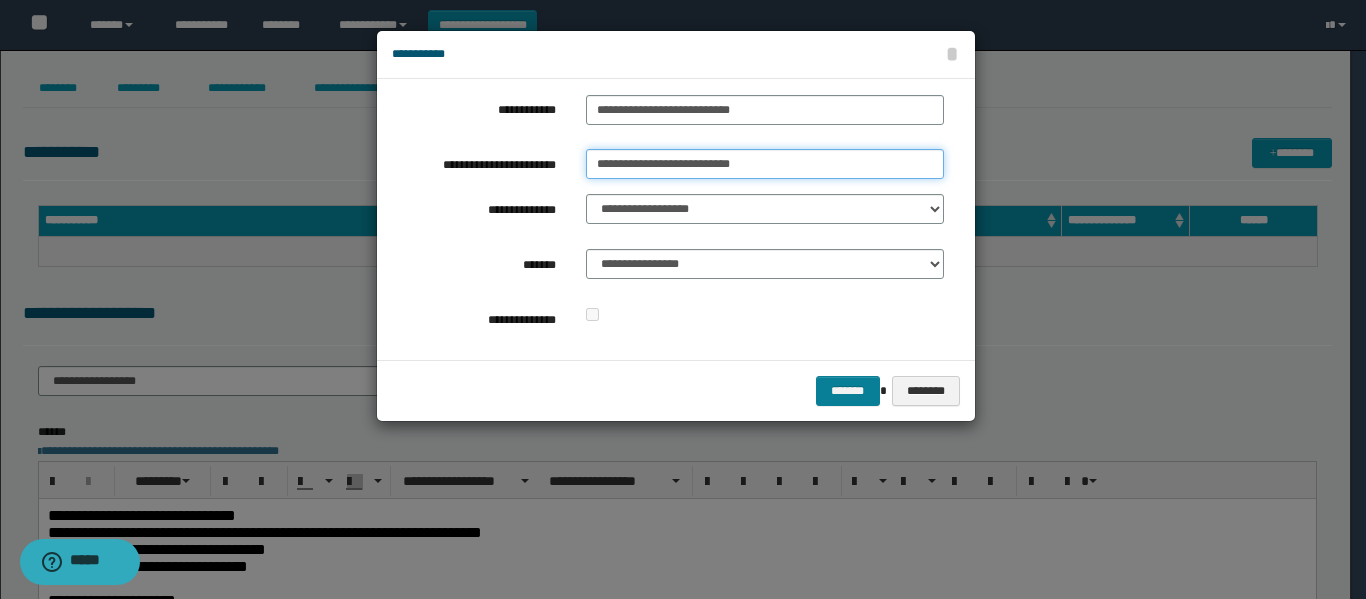 type on "**********" 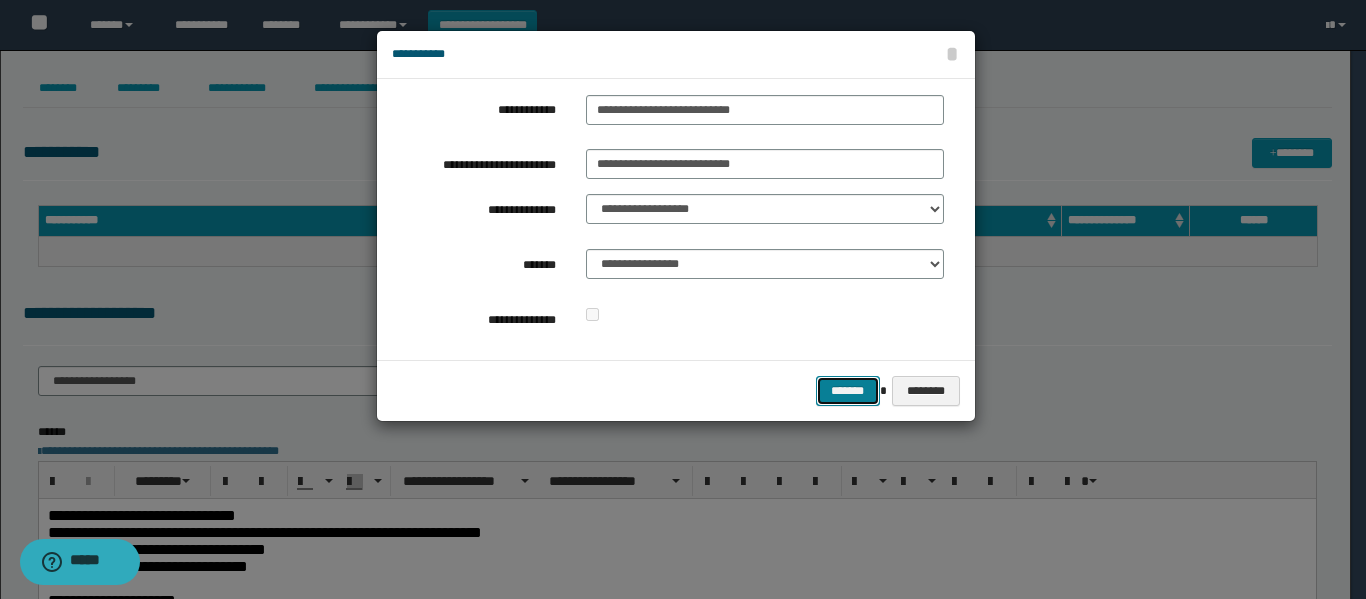 click on "*******" at bounding box center (848, 391) 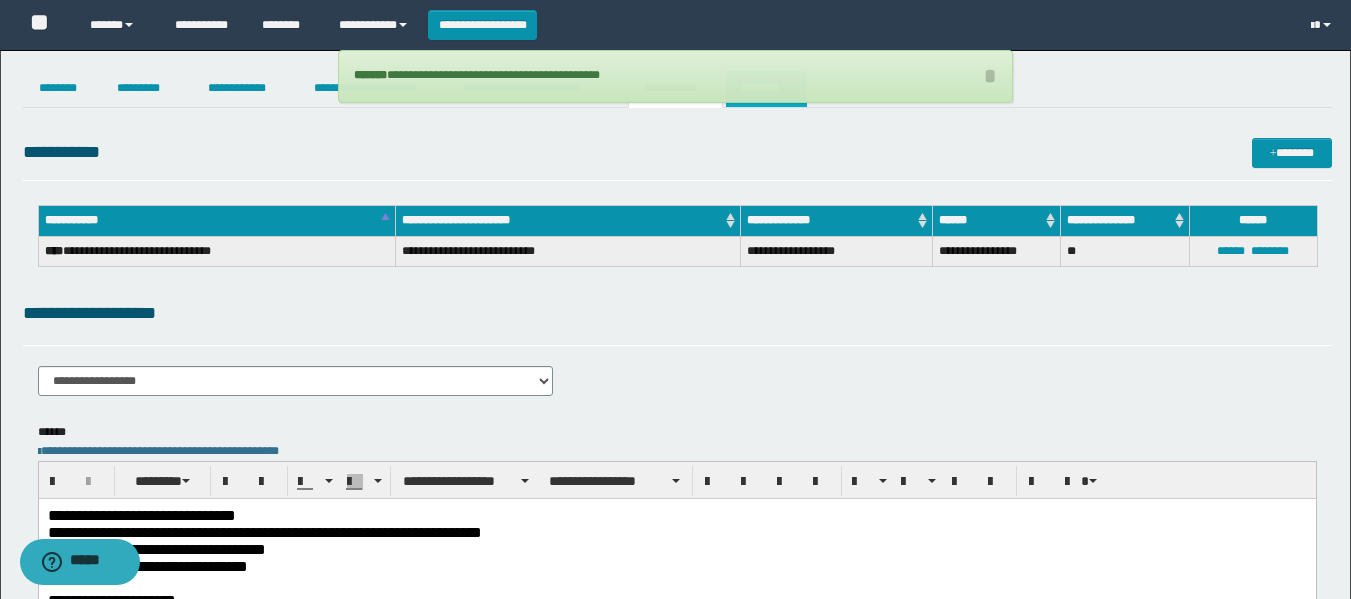 click on "********" at bounding box center [766, 88] 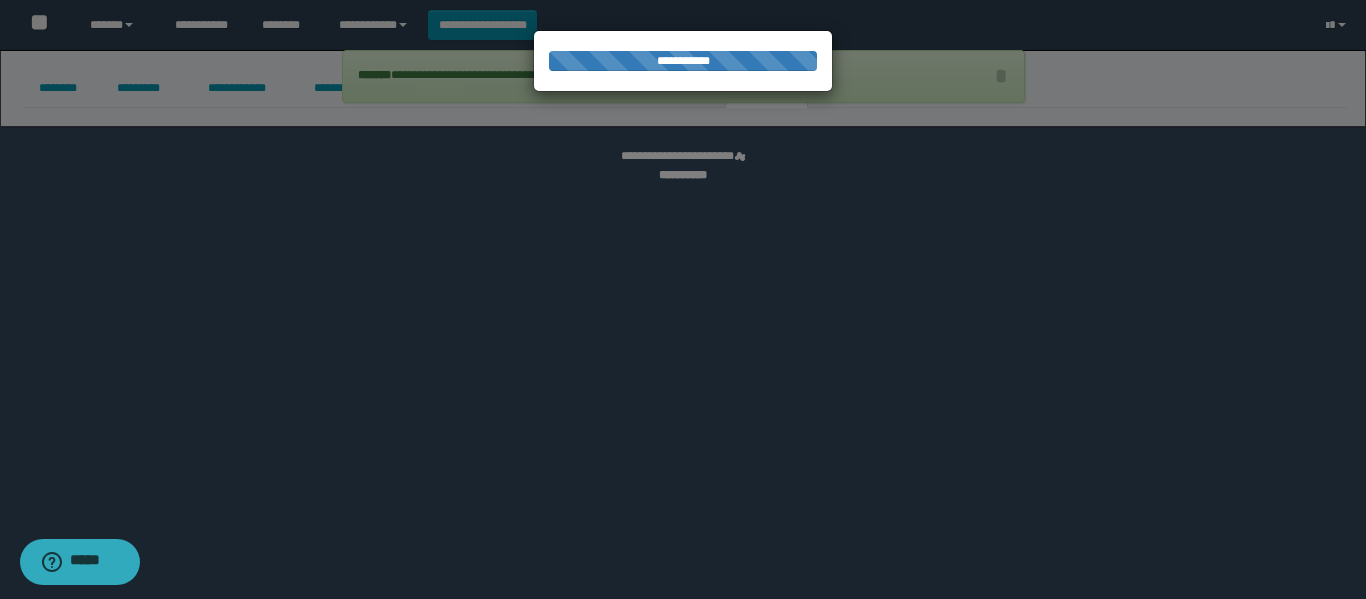 select 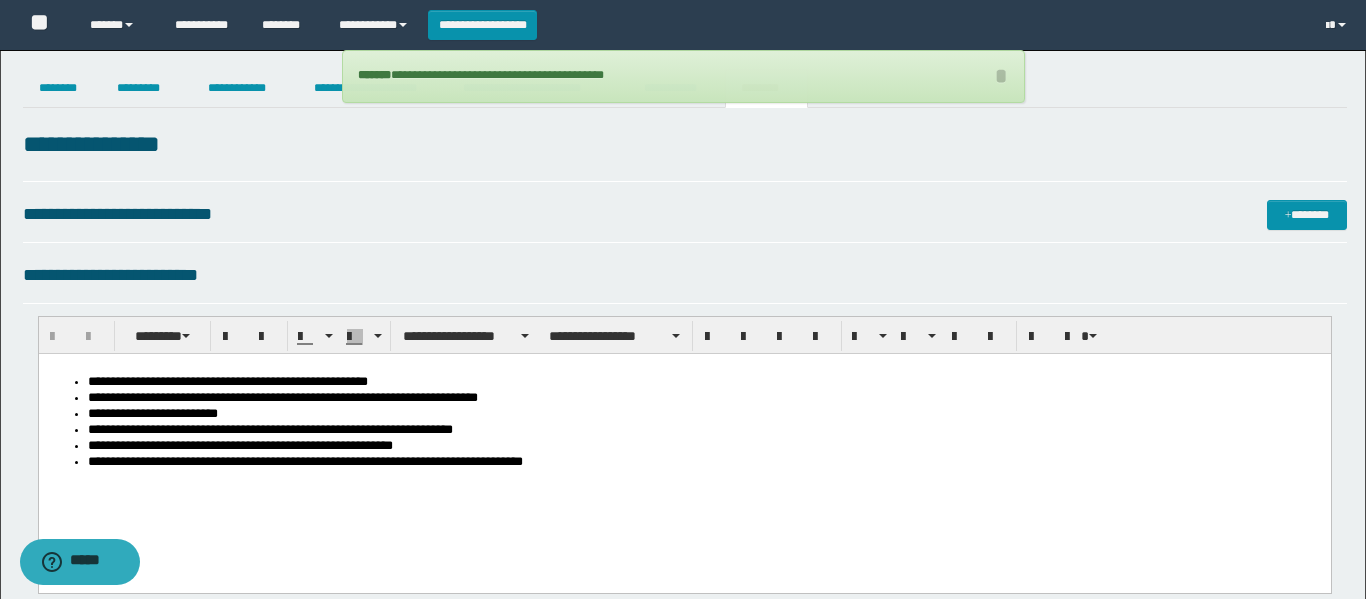 scroll, scrollTop: 0, scrollLeft: 0, axis: both 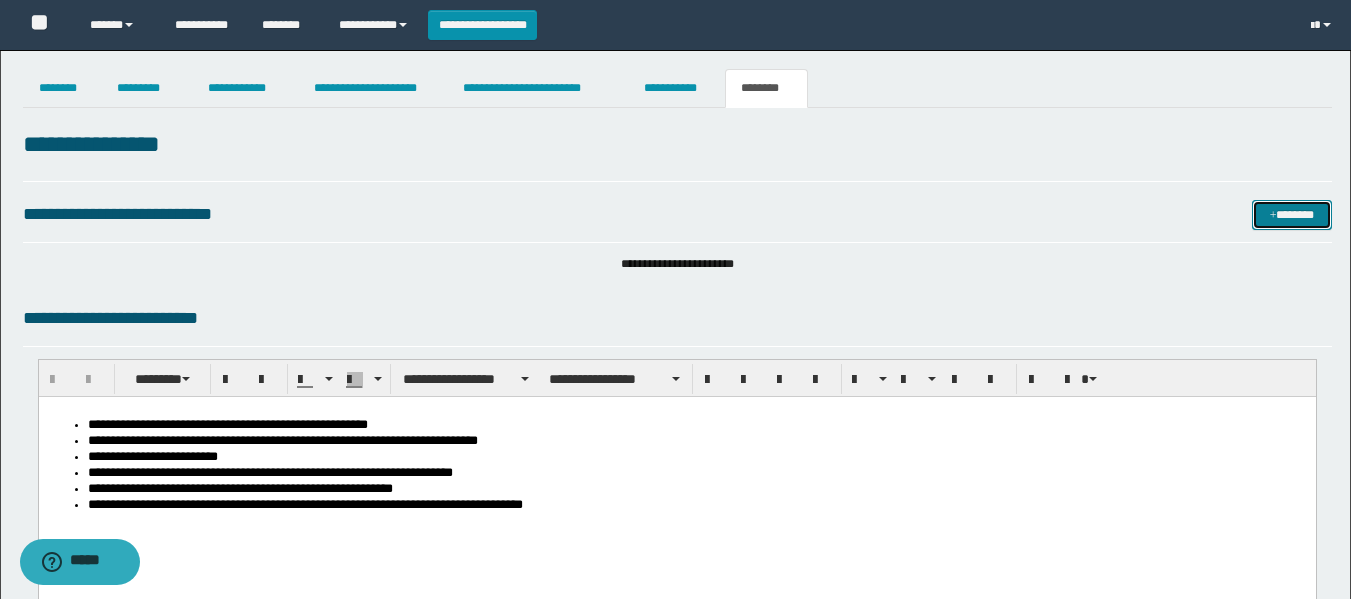 click on "*******" at bounding box center [1292, 215] 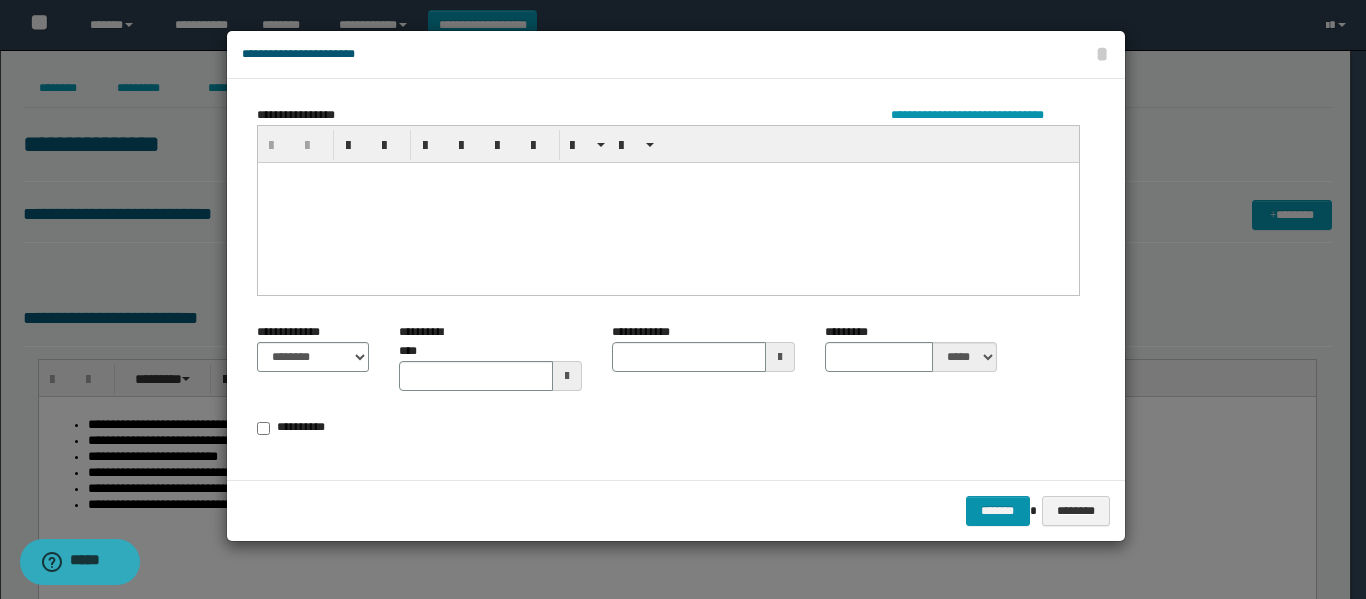 drag, startPoint x: 365, startPoint y: 222, endPoint x: 471, endPoint y: 273, distance: 117.630775 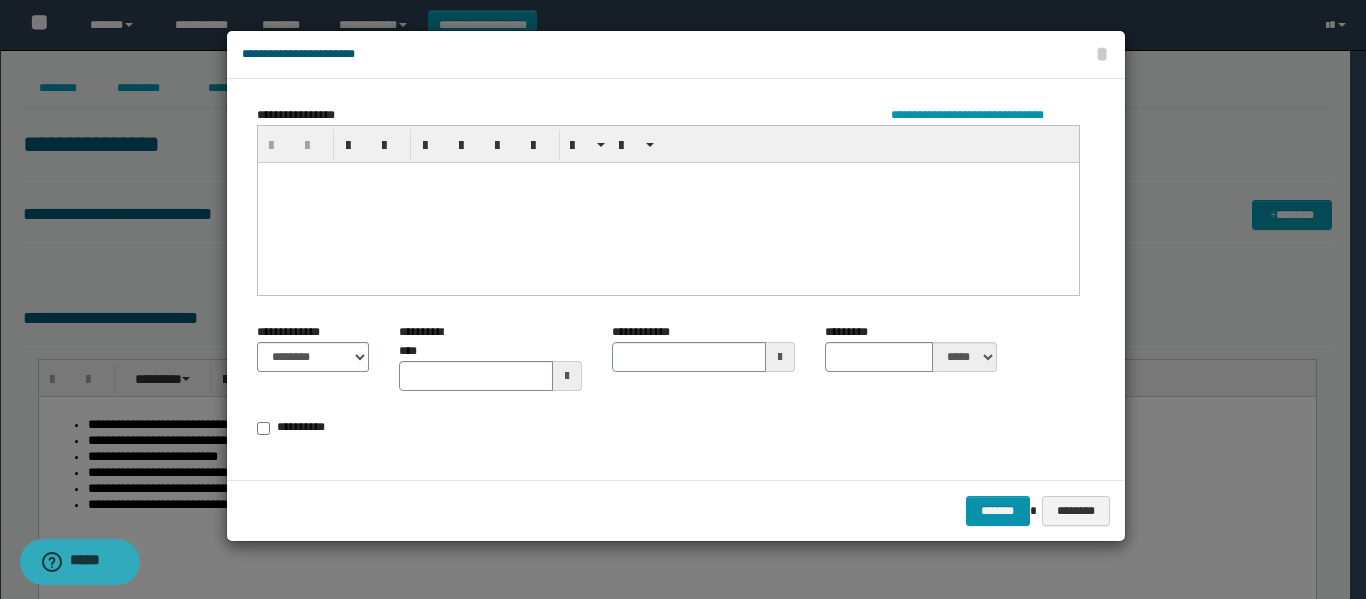click at bounding box center [667, 202] 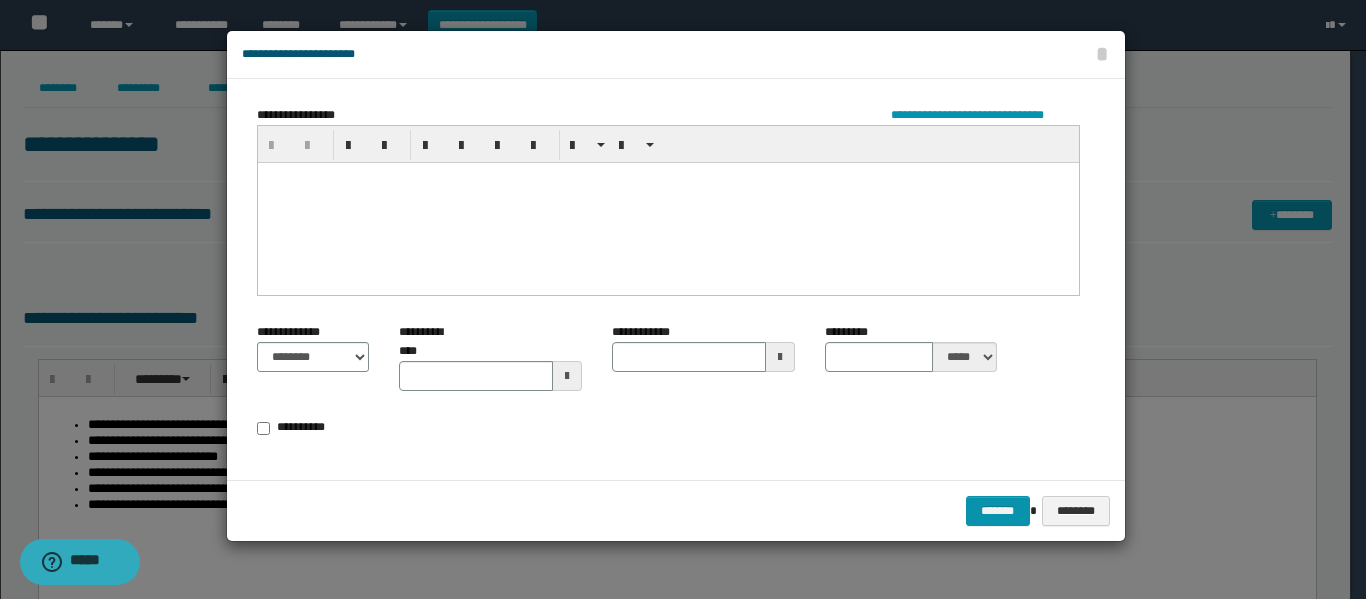 paste 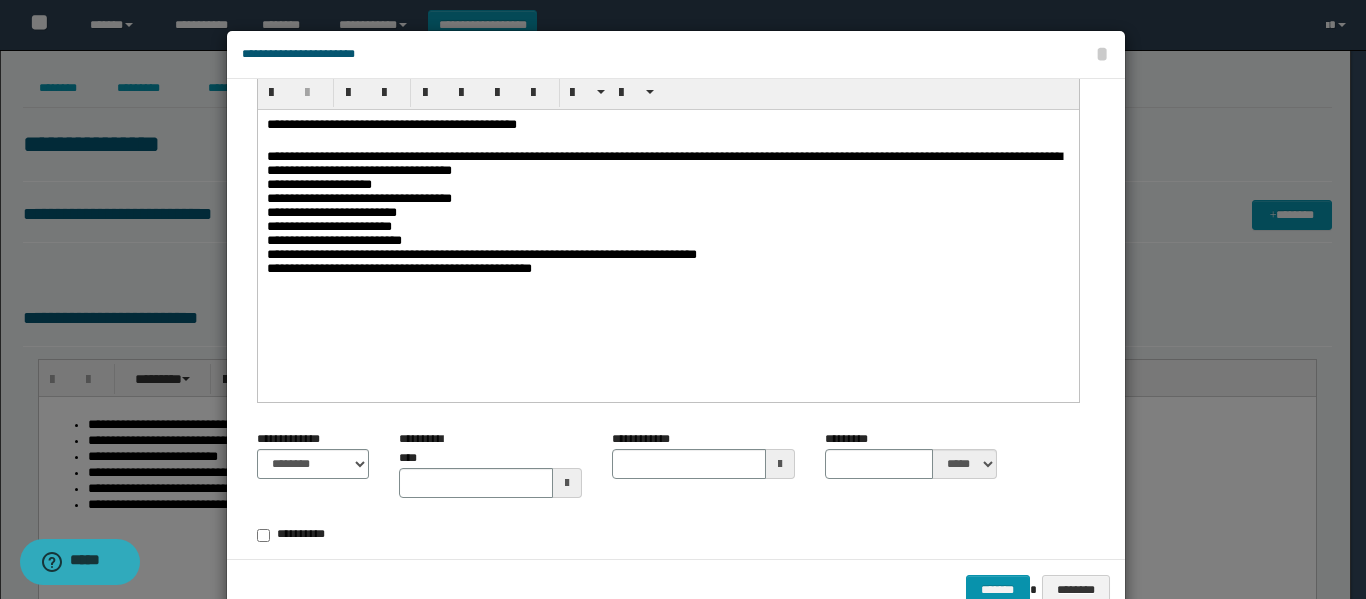scroll, scrollTop: 81, scrollLeft: 0, axis: vertical 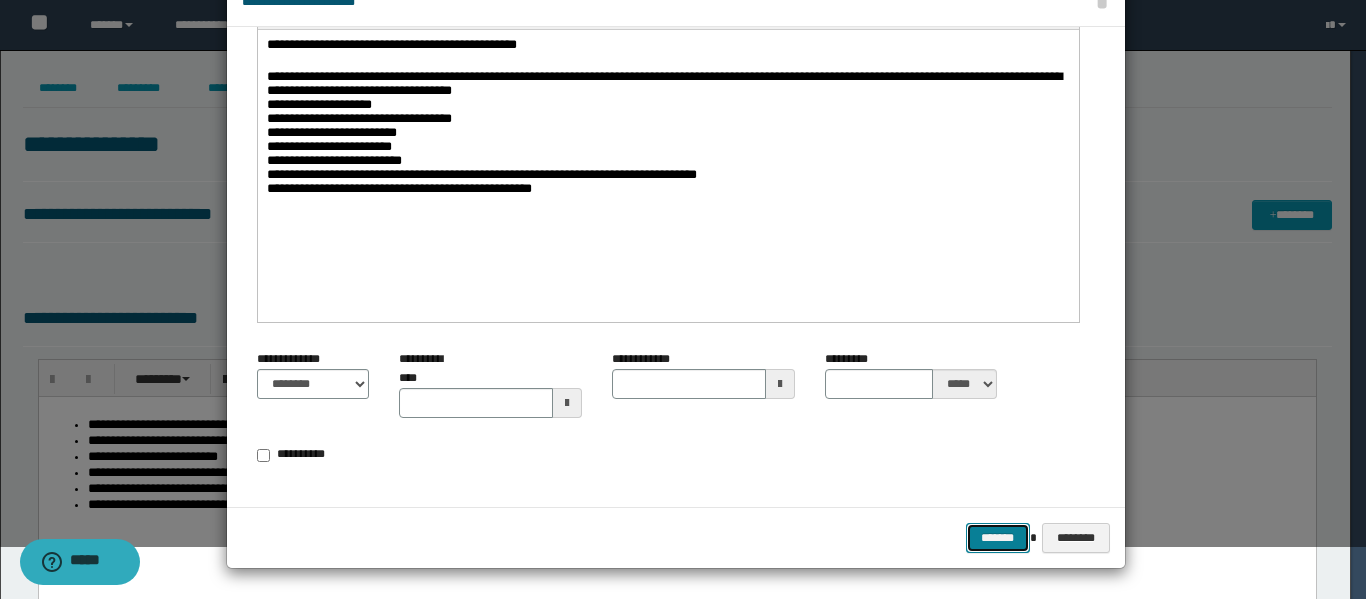 click on "*******" at bounding box center (998, 538) 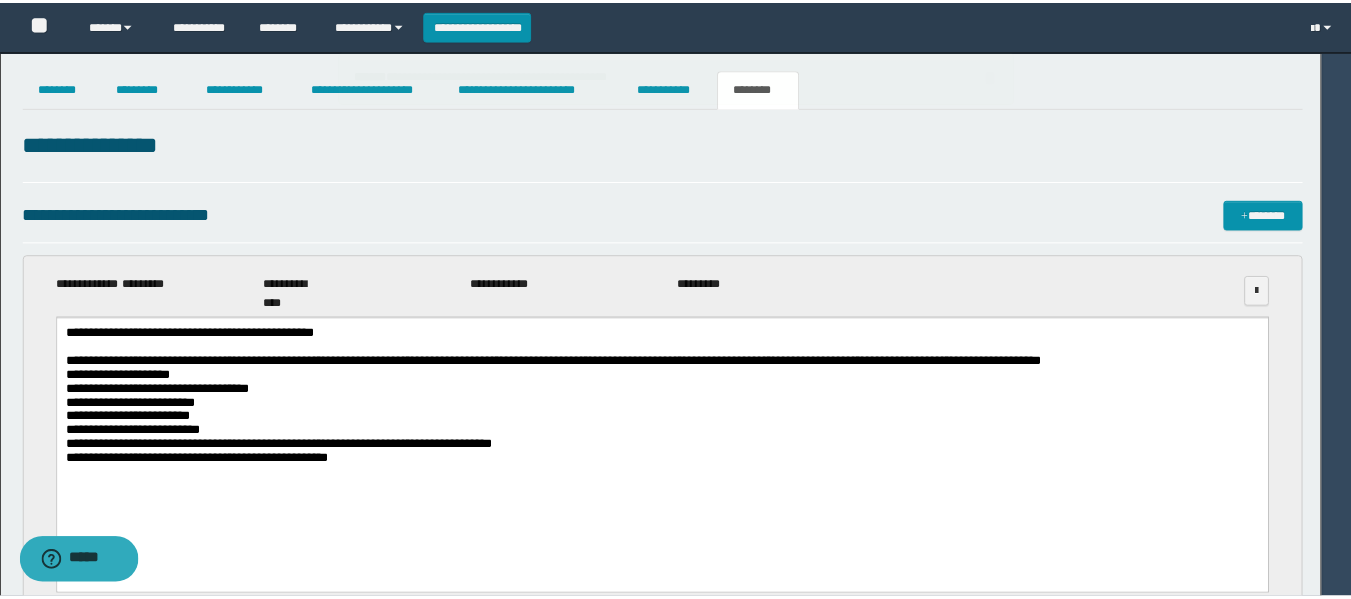 scroll, scrollTop: 0, scrollLeft: 0, axis: both 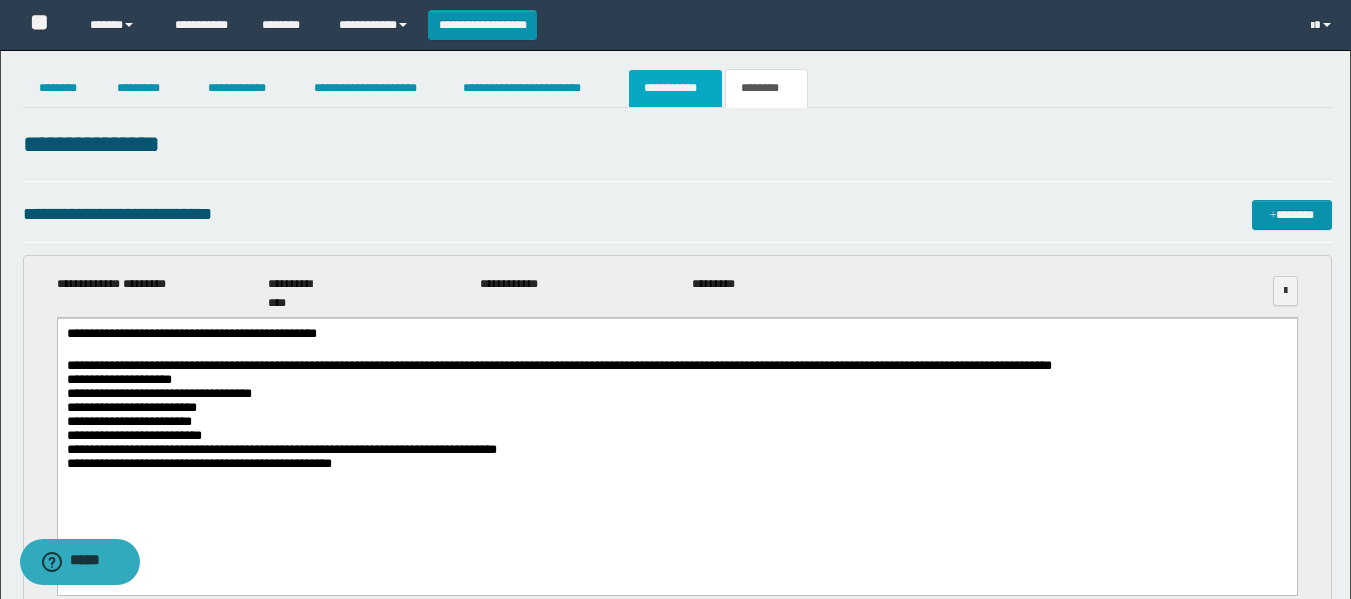 click on "**********" at bounding box center [675, 88] 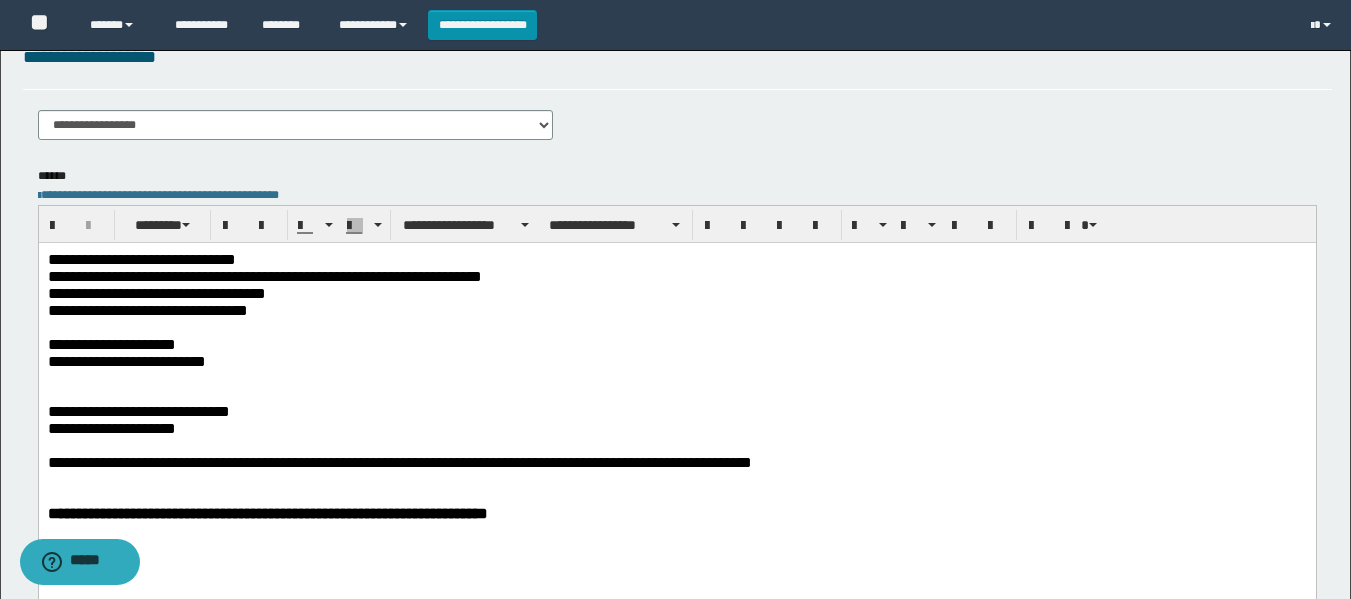 scroll, scrollTop: 300, scrollLeft: 0, axis: vertical 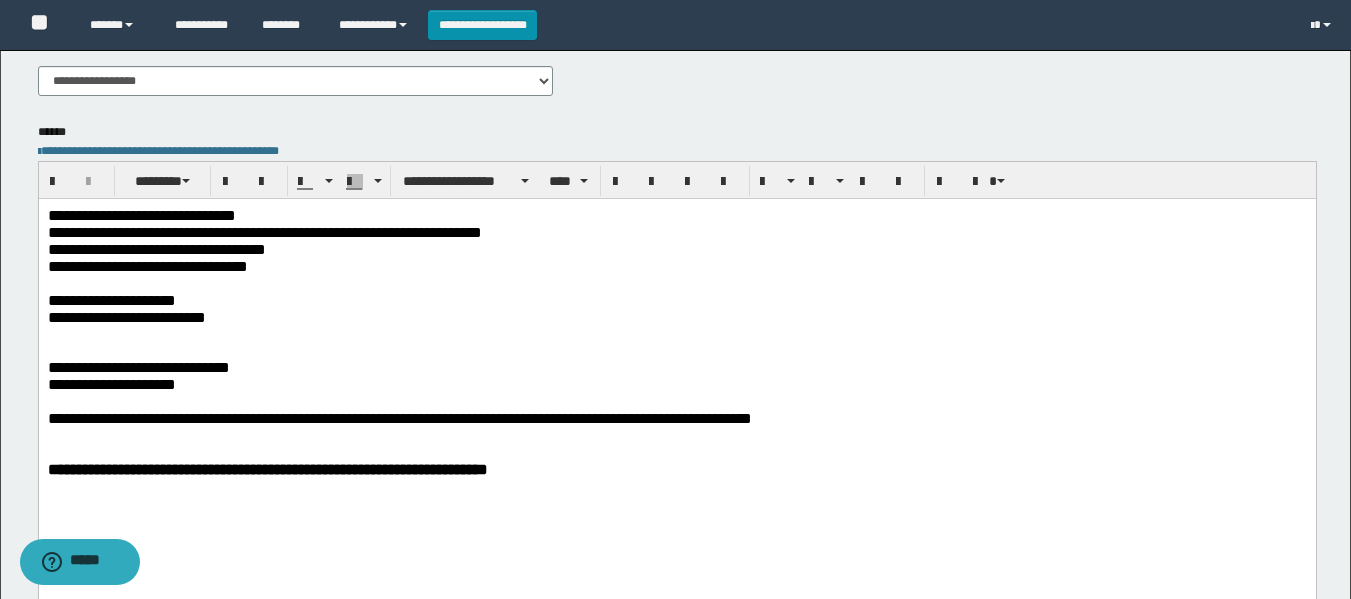 click on "**********" at bounding box center (138, 366) 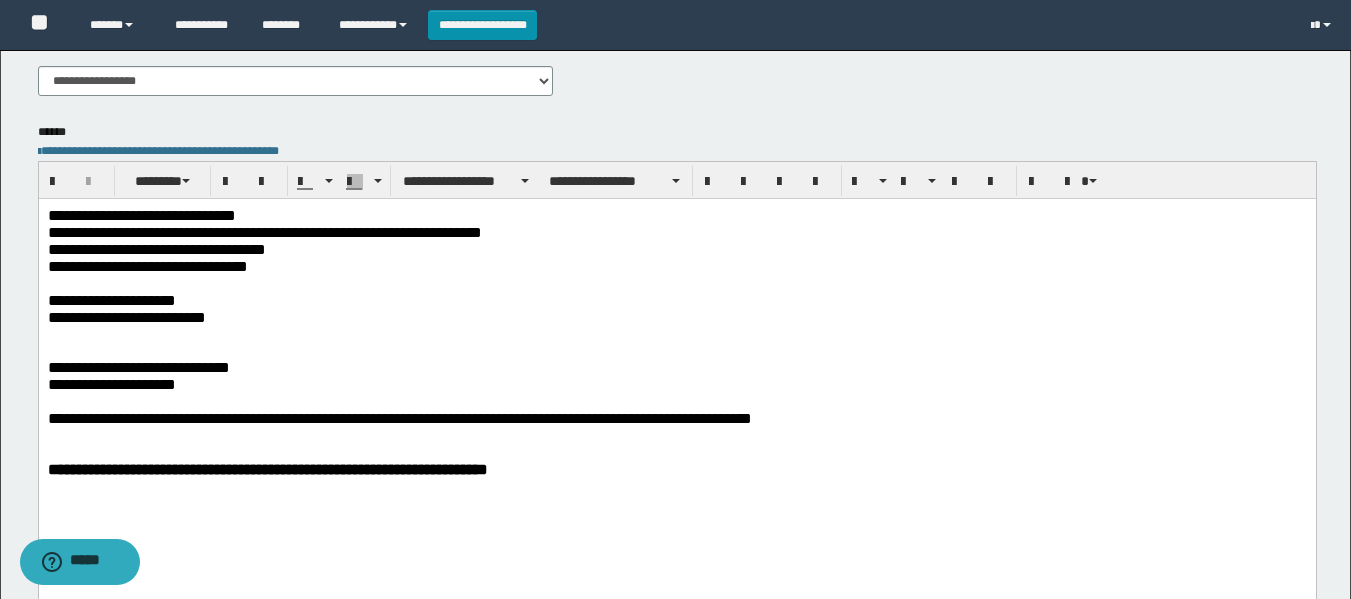 click at bounding box center [676, 350] 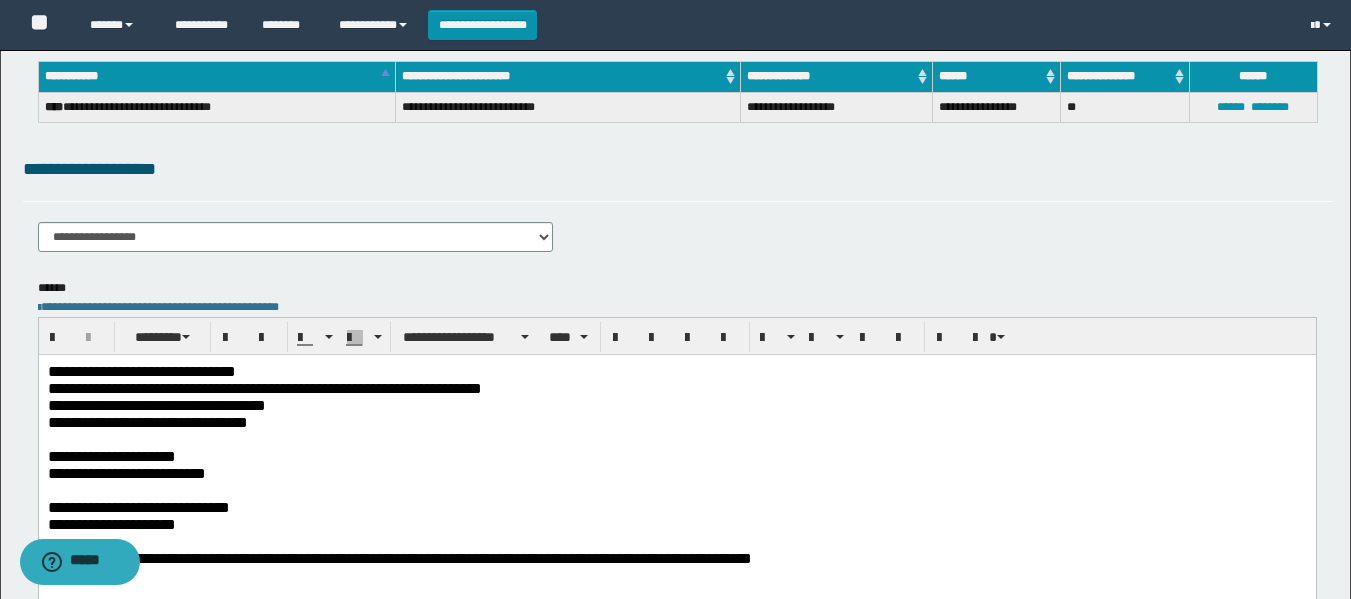 scroll, scrollTop: 0, scrollLeft: 0, axis: both 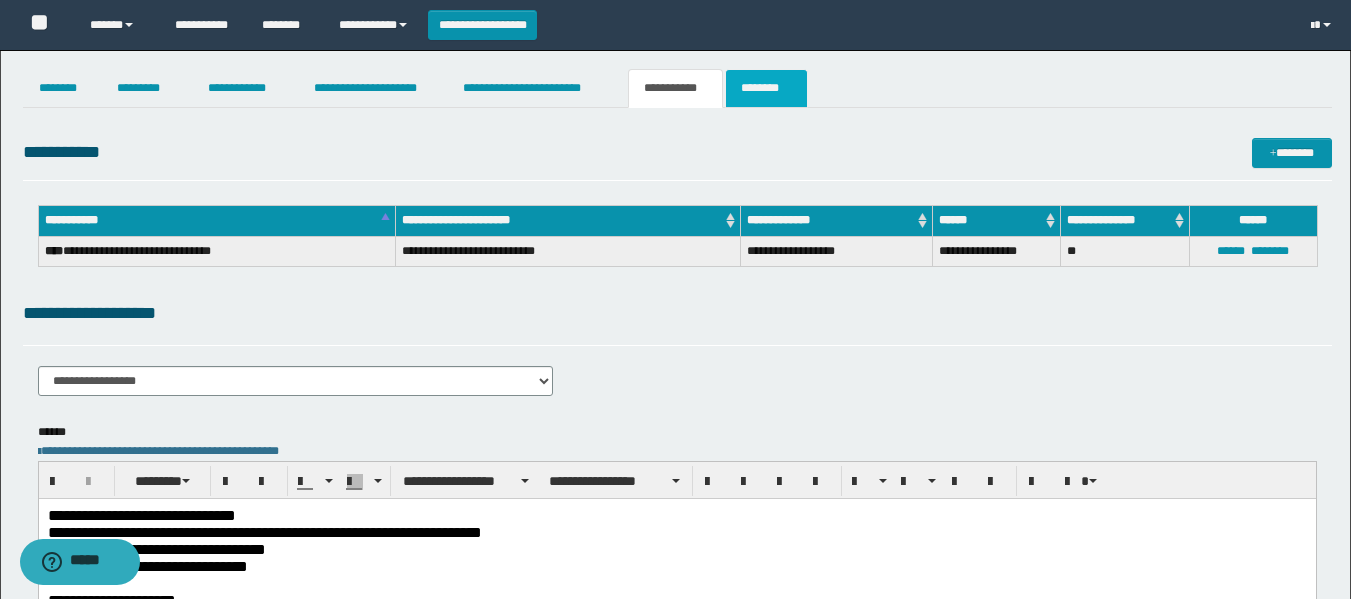 click on "********" at bounding box center (766, 88) 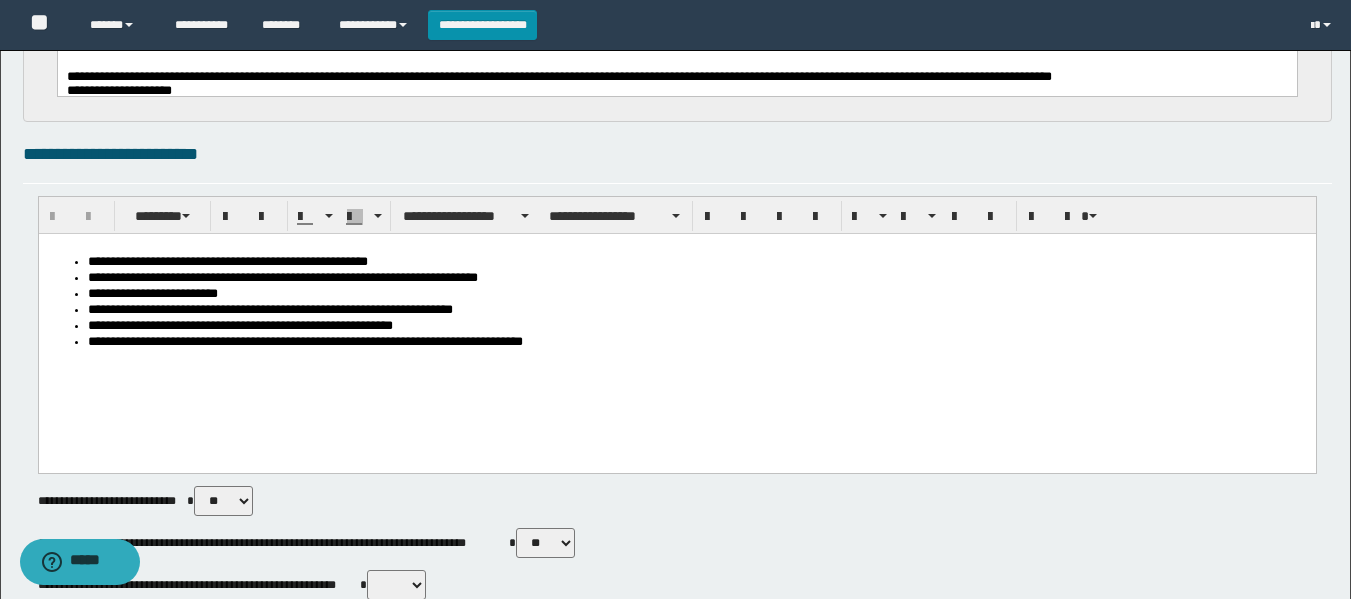 scroll, scrollTop: 0, scrollLeft: 0, axis: both 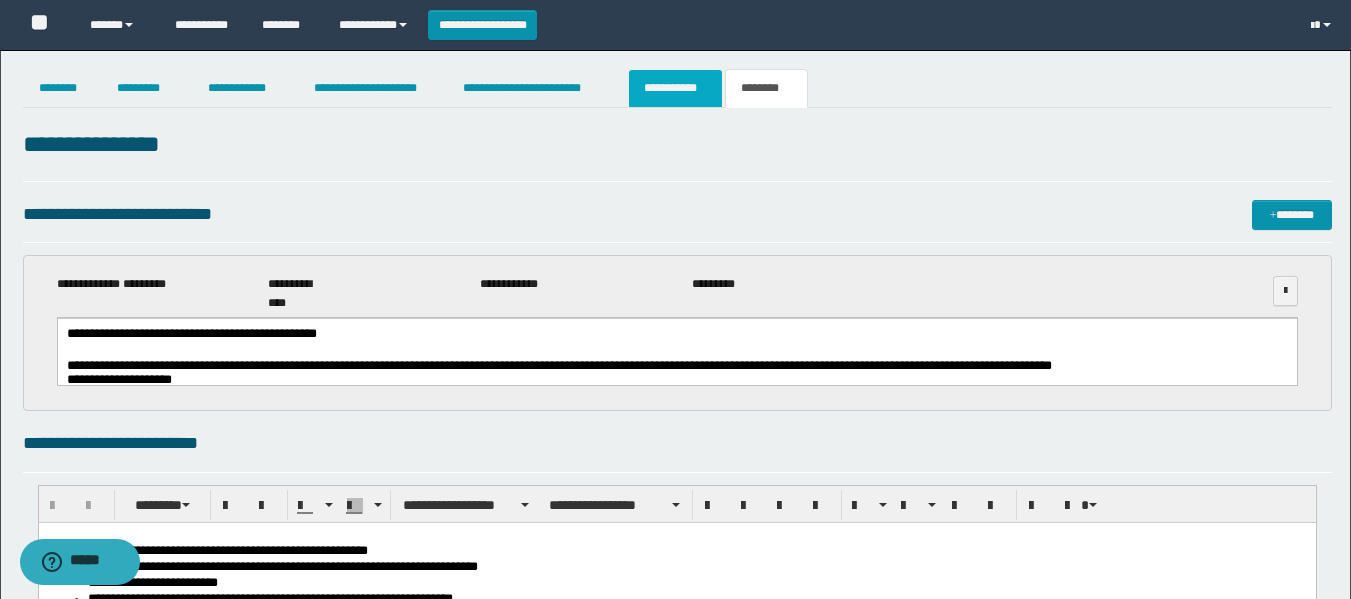 click on "**********" at bounding box center (675, 88) 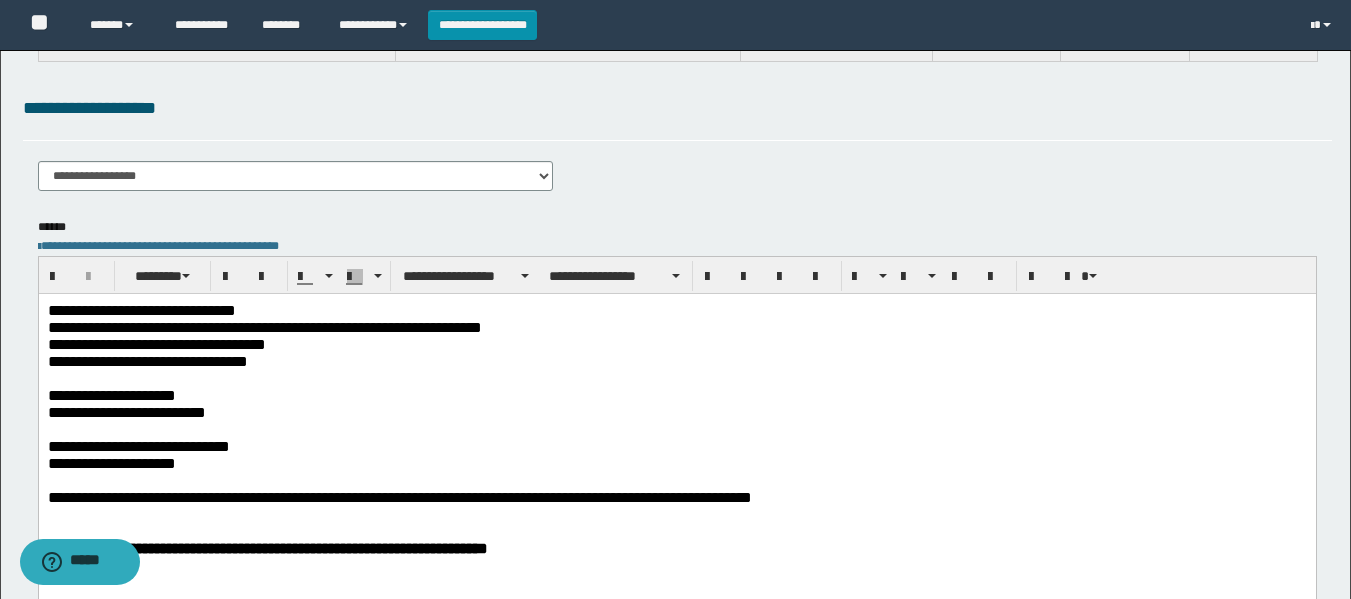 scroll, scrollTop: 400, scrollLeft: 0, axis: vertical 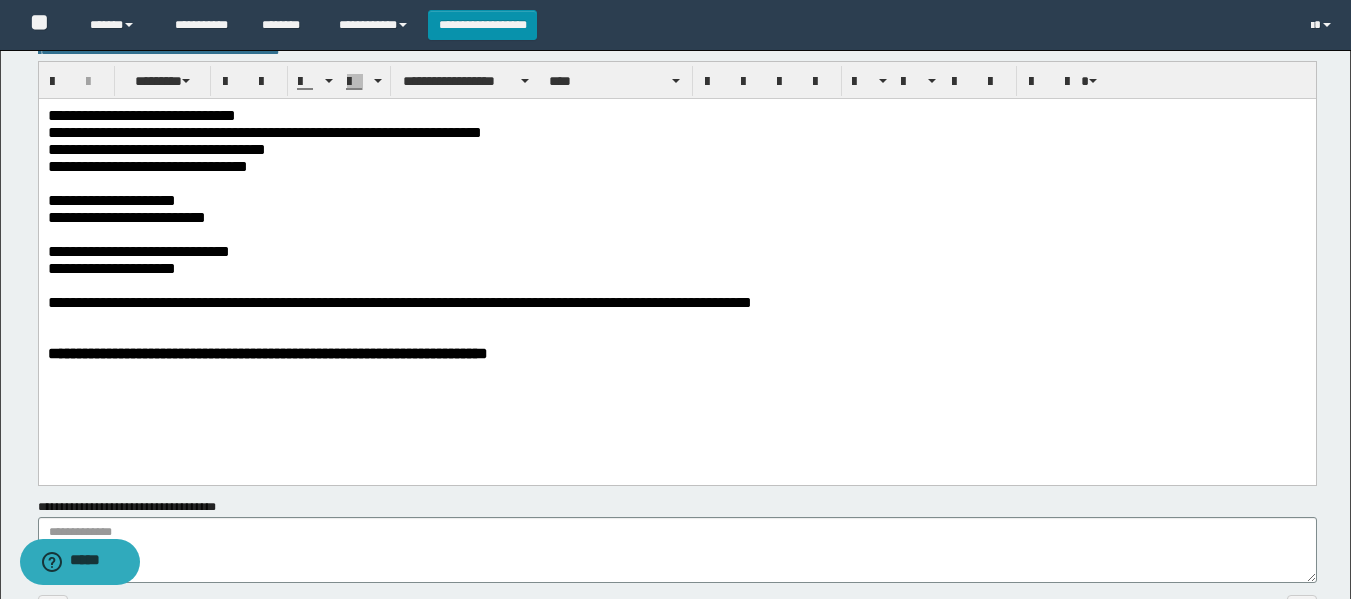 click on "**********" at bounding box center [676, 267] 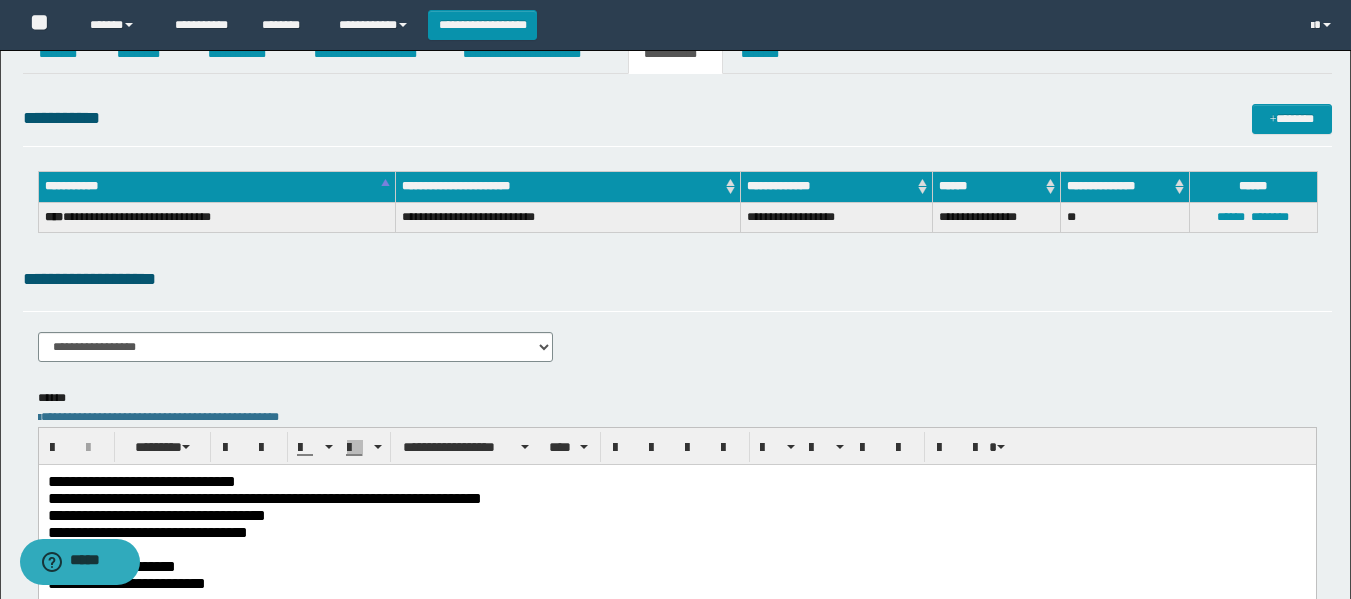 scroll, scrollTop: 0, scrollLeft: 0, axis: both 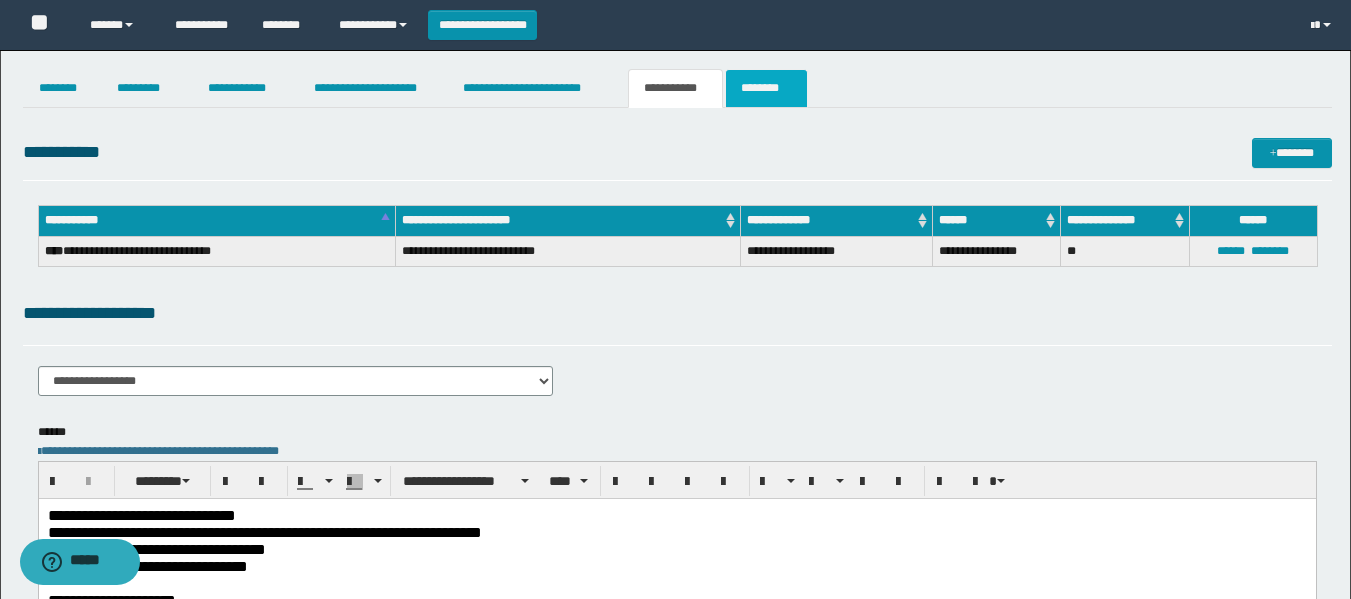 click on "********" at bounding box center [766, 88] 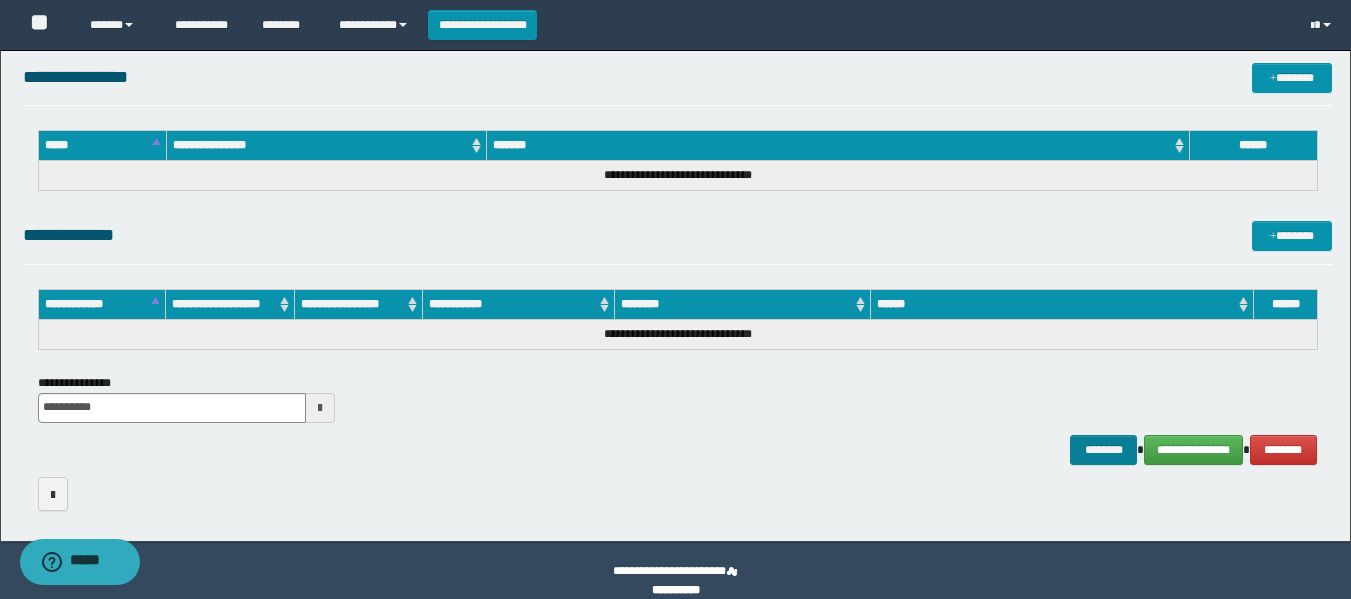 scroll, scrollTop: 1157, scrollLeft: 0, axis: vertical 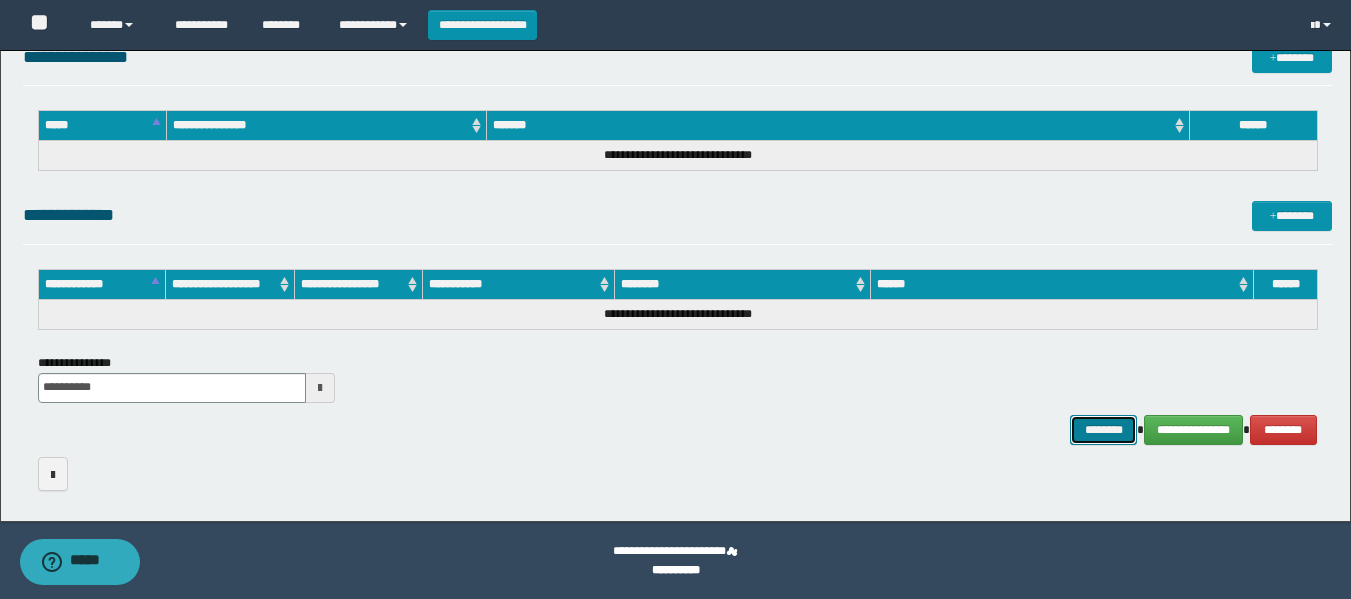 click on "********" at bounding box center [1104, 430] 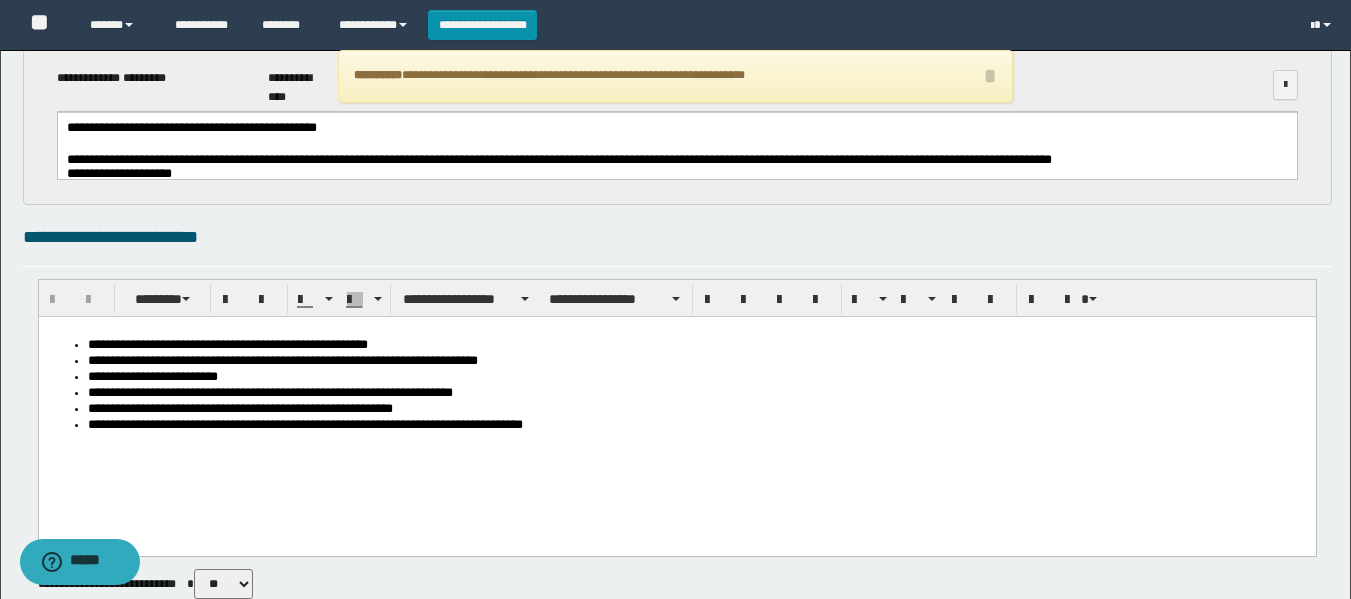 scroll, scrollTop: 0, scrollLeft: 0, axis: both 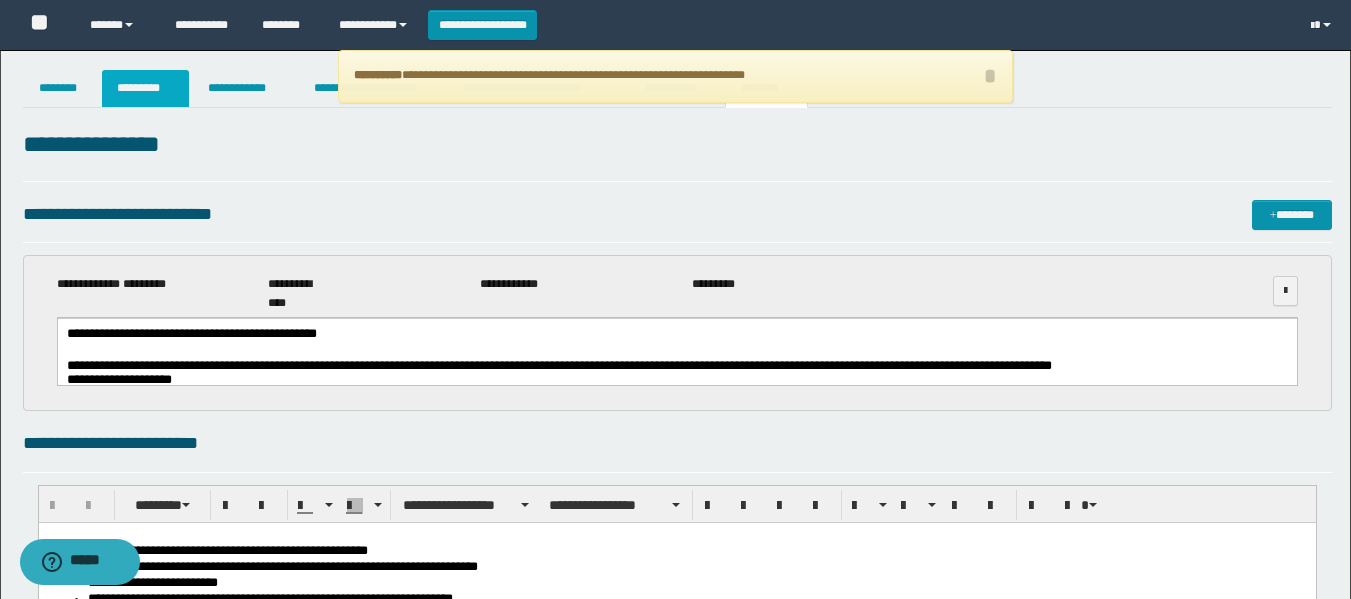click on "*********" at bounding box center (145, 88) 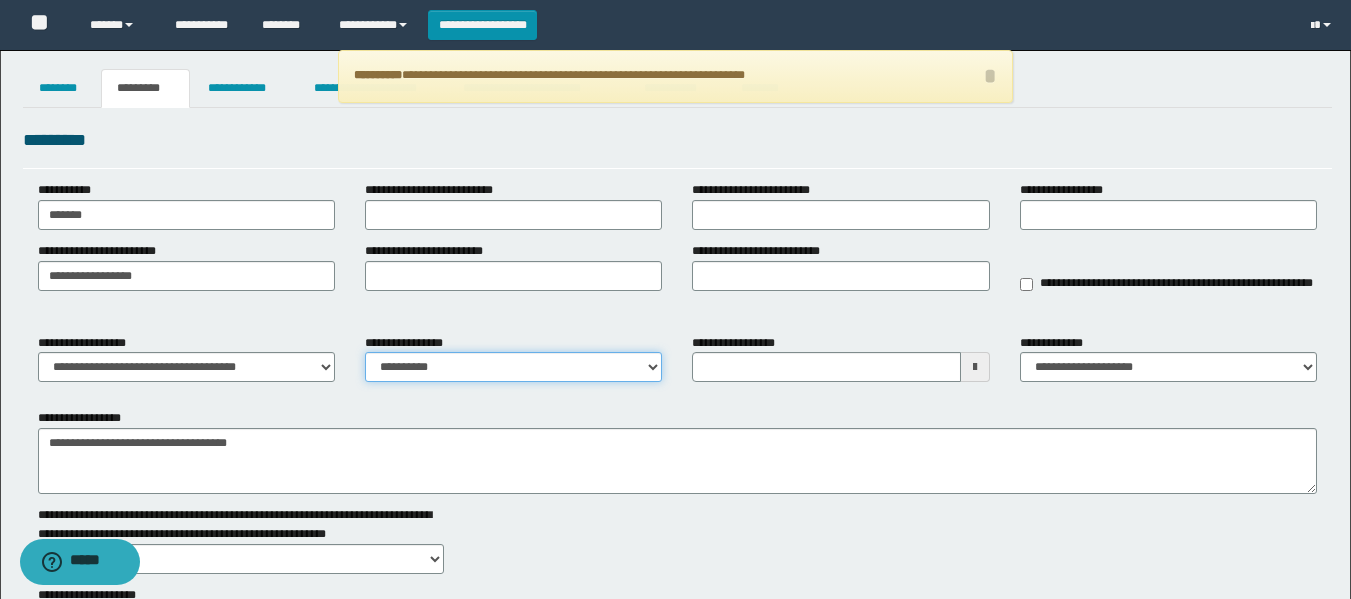 click on "**********" at bounding box center (513, 367) 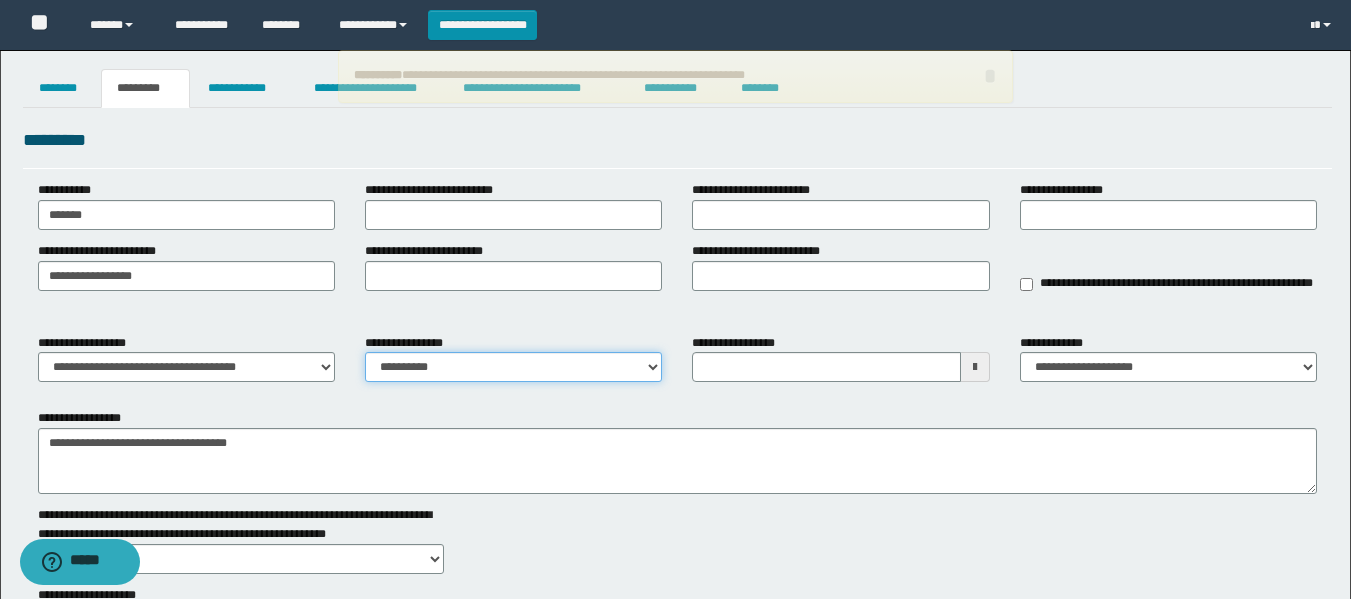 select on "****" 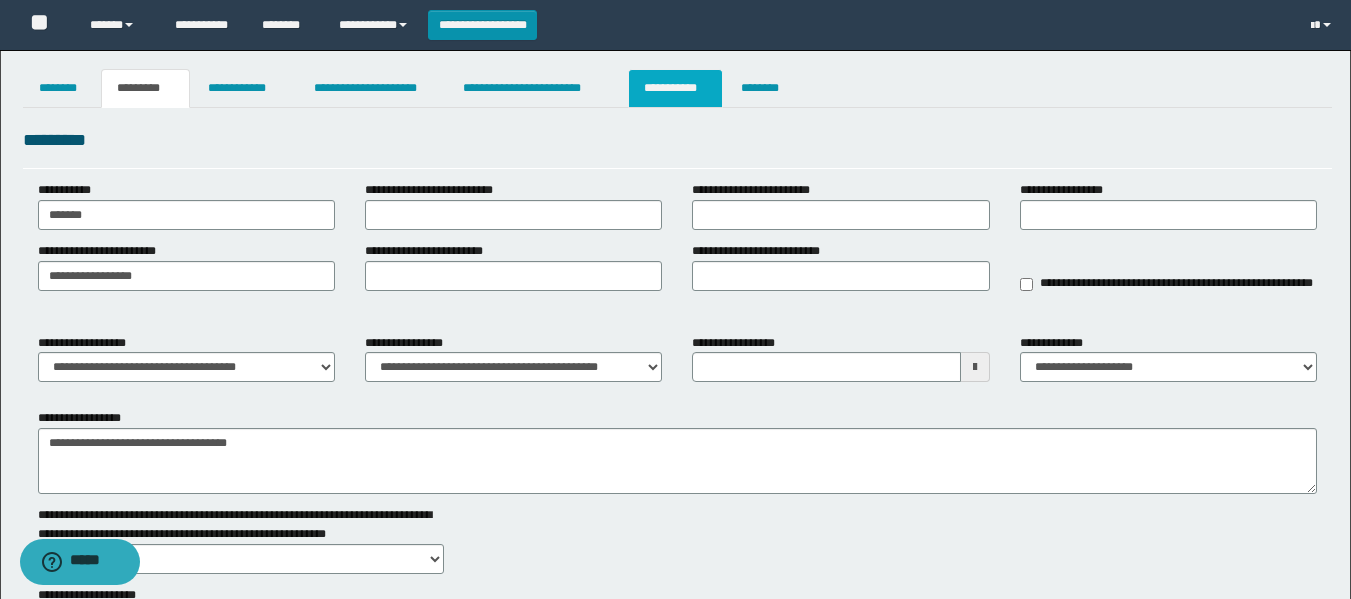 click on "**********" at bounding box center (675, 88) 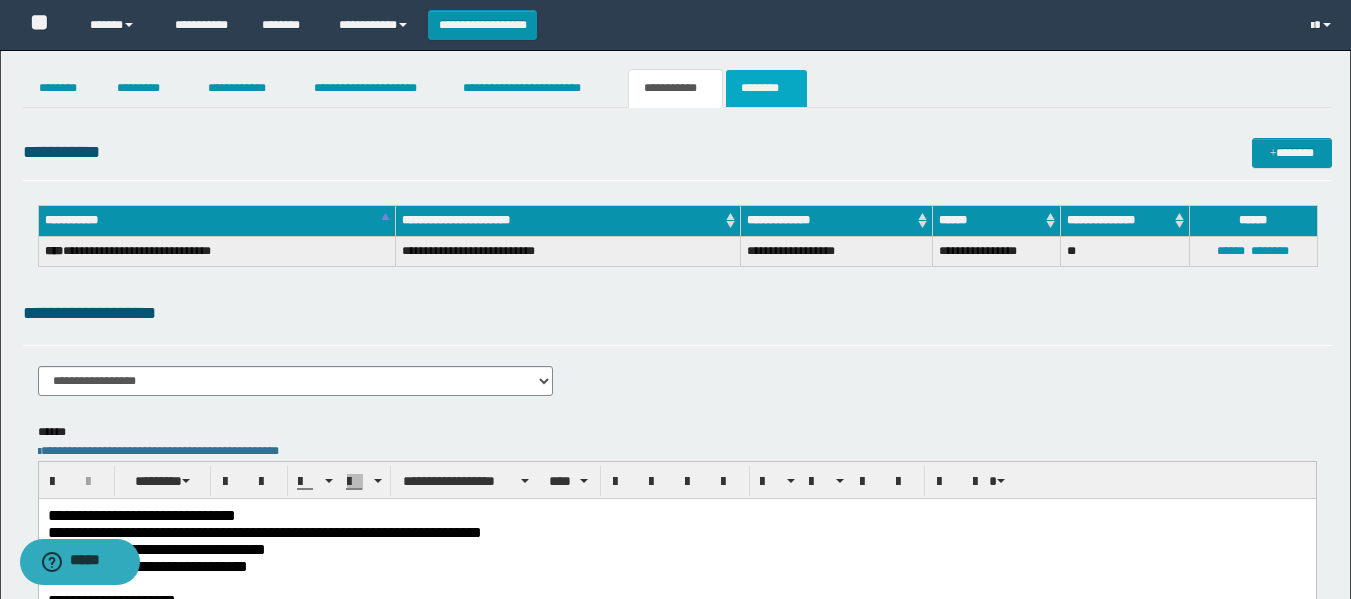 click on "********" at bounding box center (766, 88) 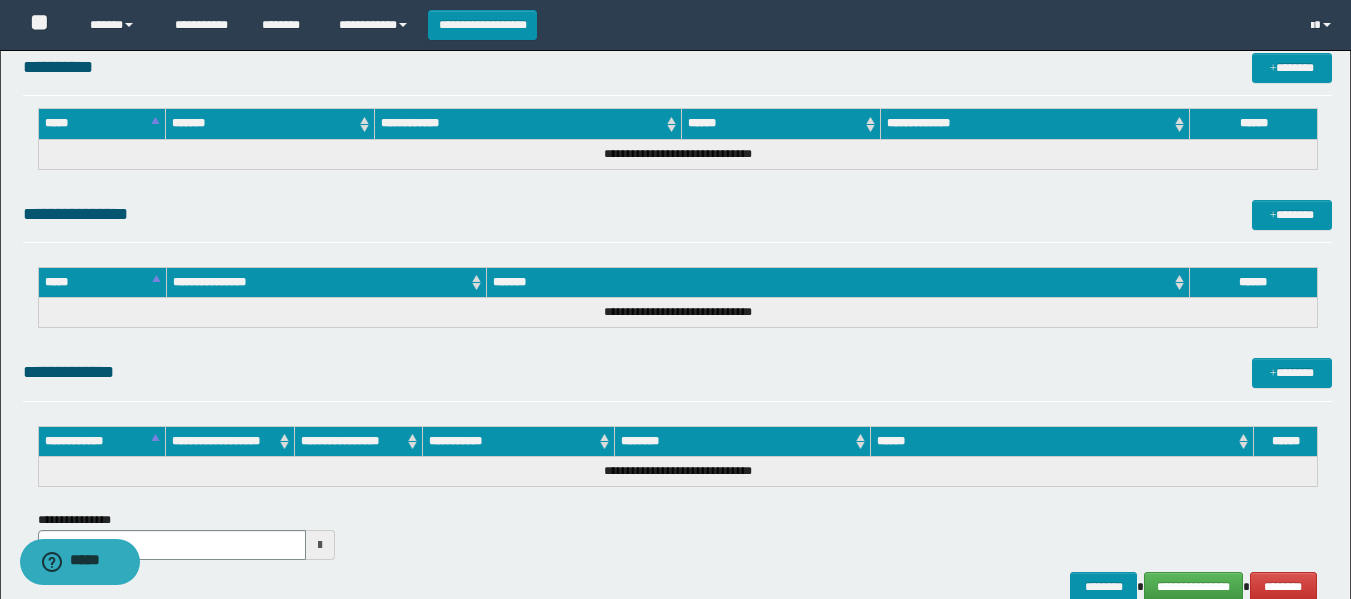 scroll, scrollTop: 1157, scrollLeft: 0, axis: vertical 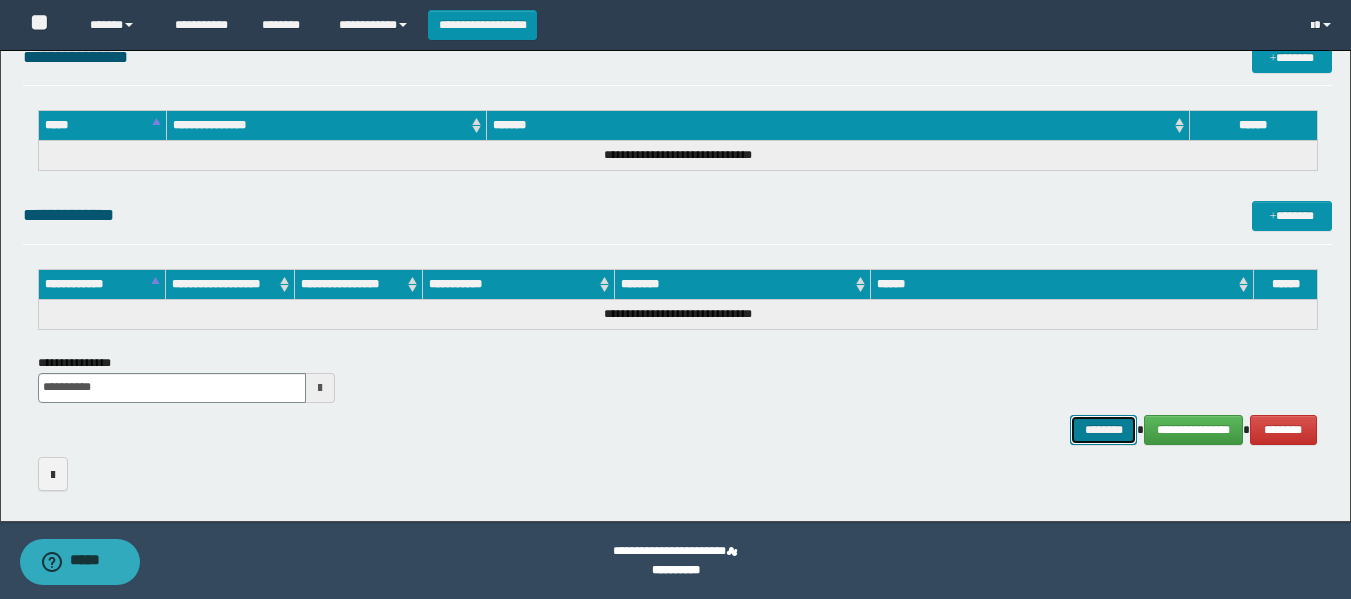 click on "********" at bounding box center (1104, 430) 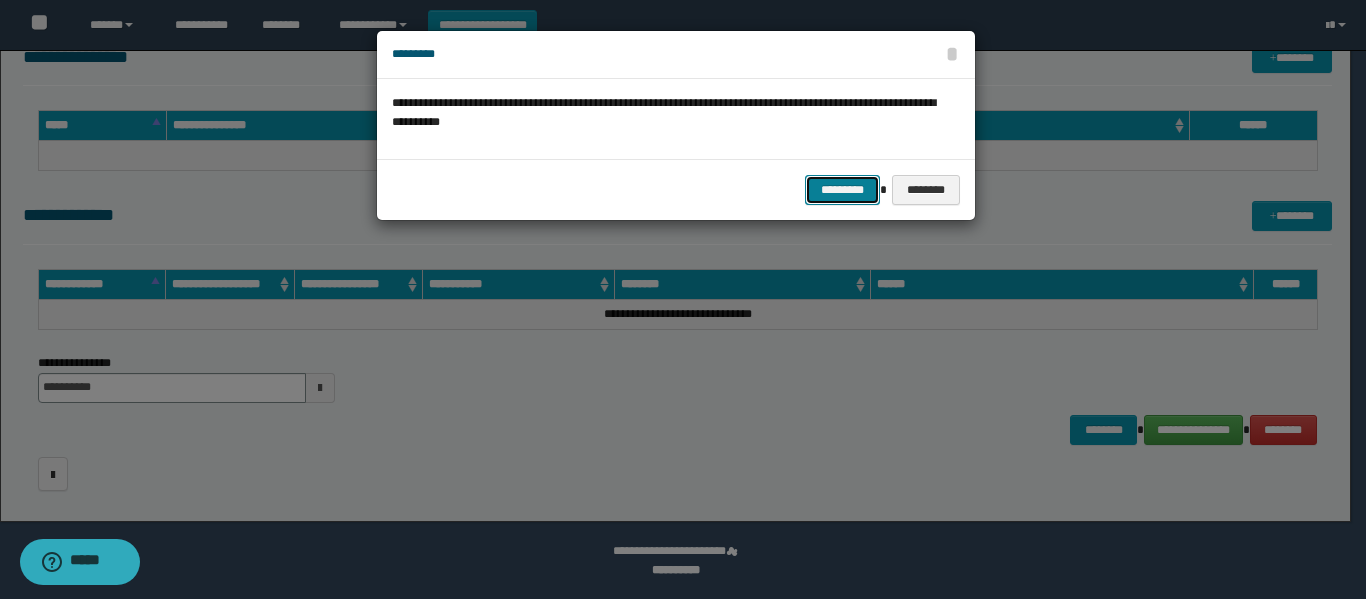 click on "*********" at bounding box center (842, 190) 